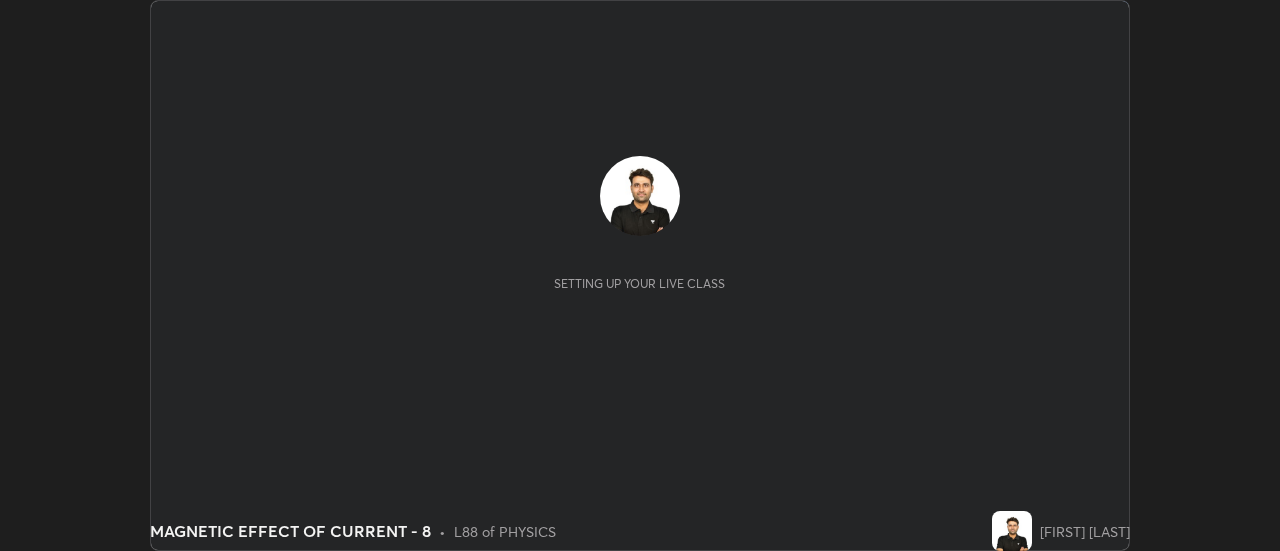 scroll, scrollTop: 0, scrollLeft: 0, axis: both 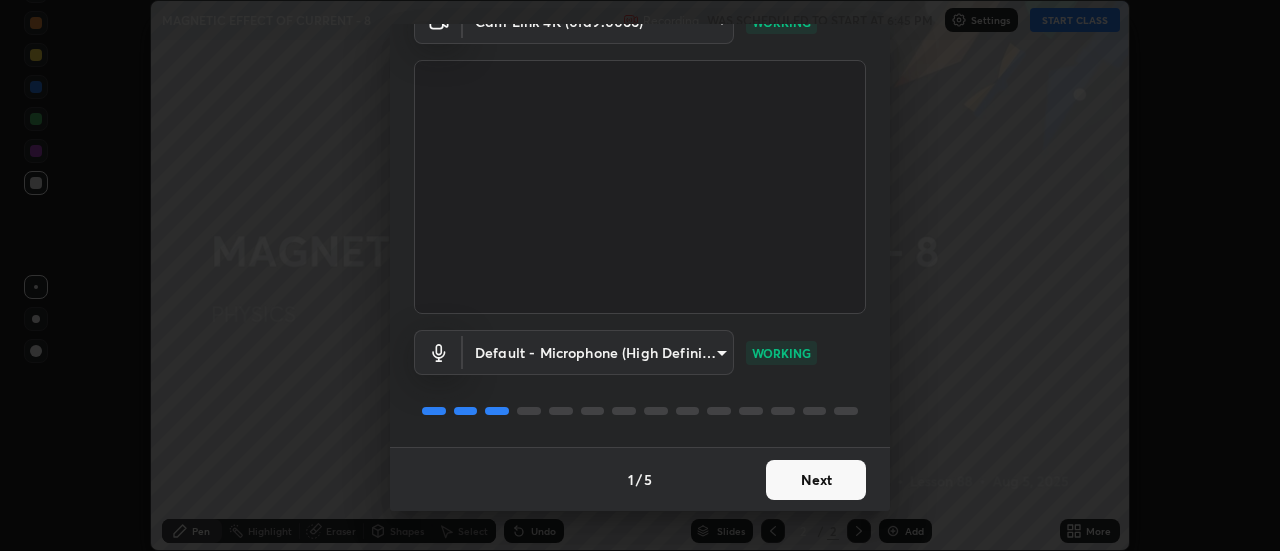 click on "Next" at bounding box center [816, 480] 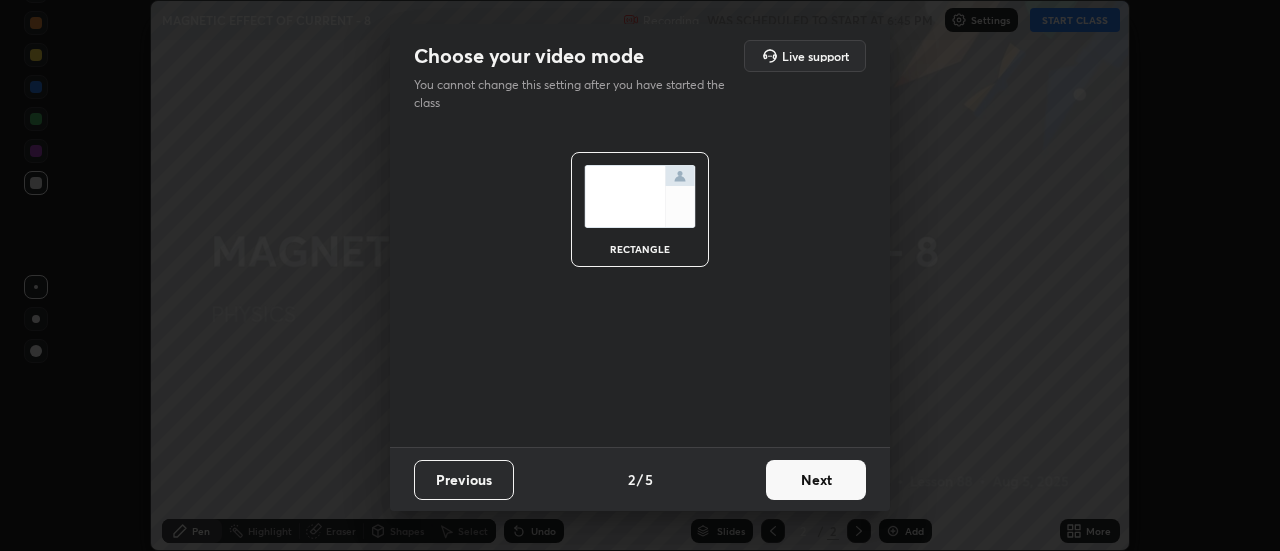 click on "Next" at bounding box center (816, 480) 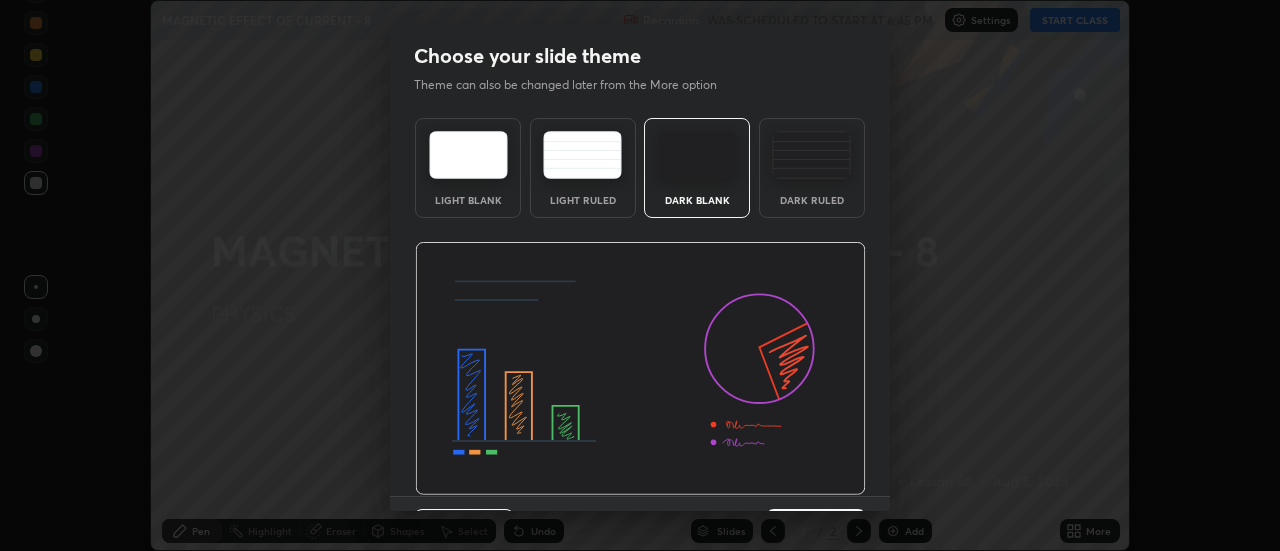 scroll, scrollTop: 49, scrollLeft: 0, axis: vertical 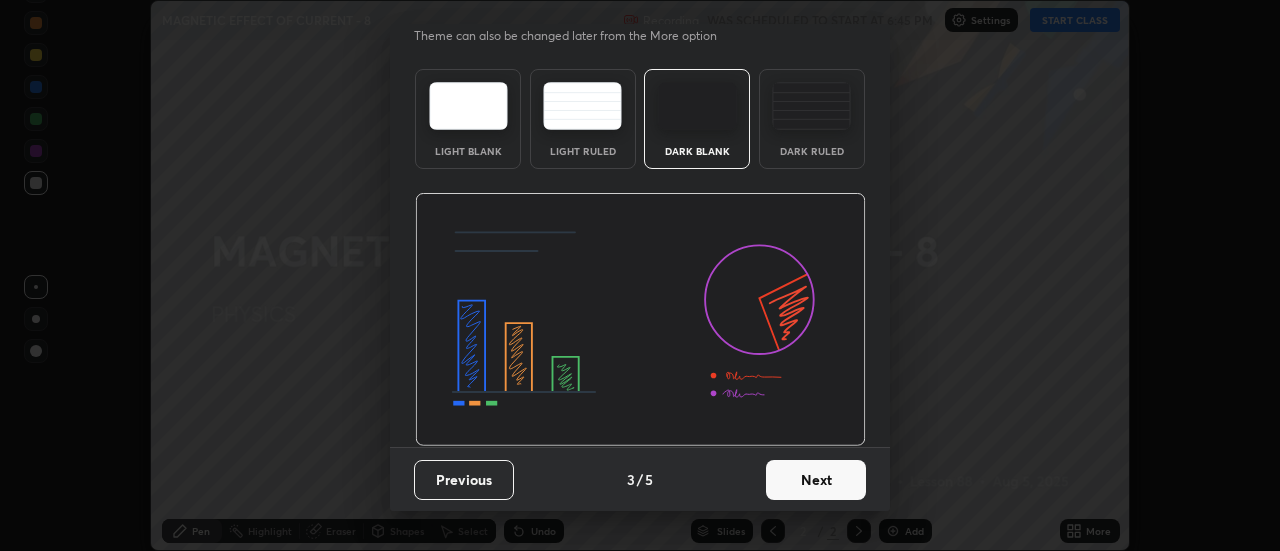 click on "Next" at bounding box center (816, 480) 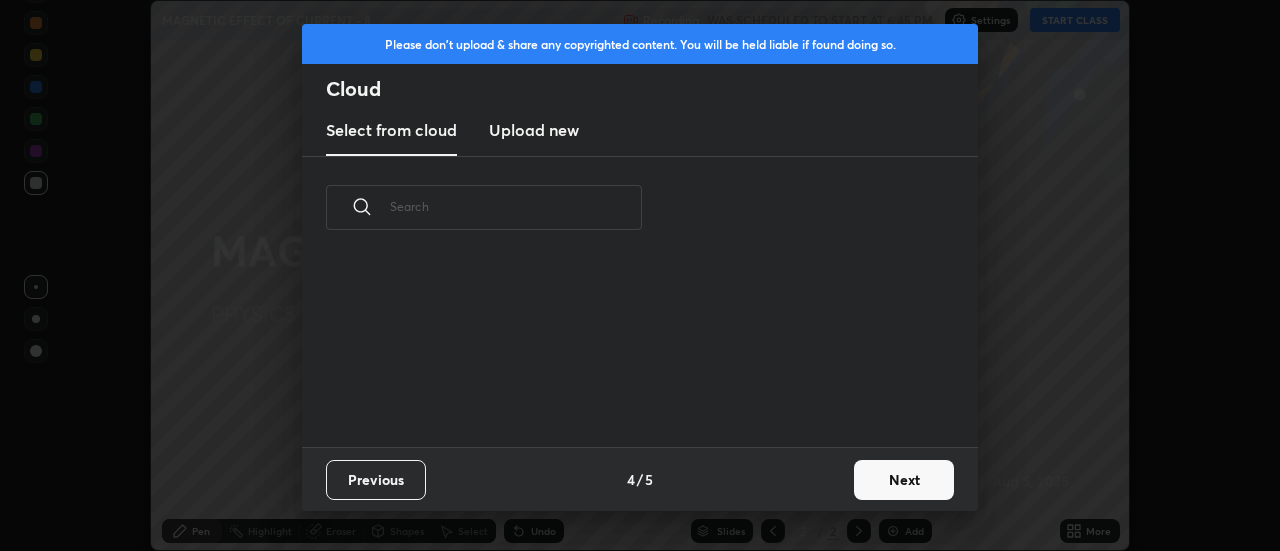 click on "Next" at bounding box center (904, 480) 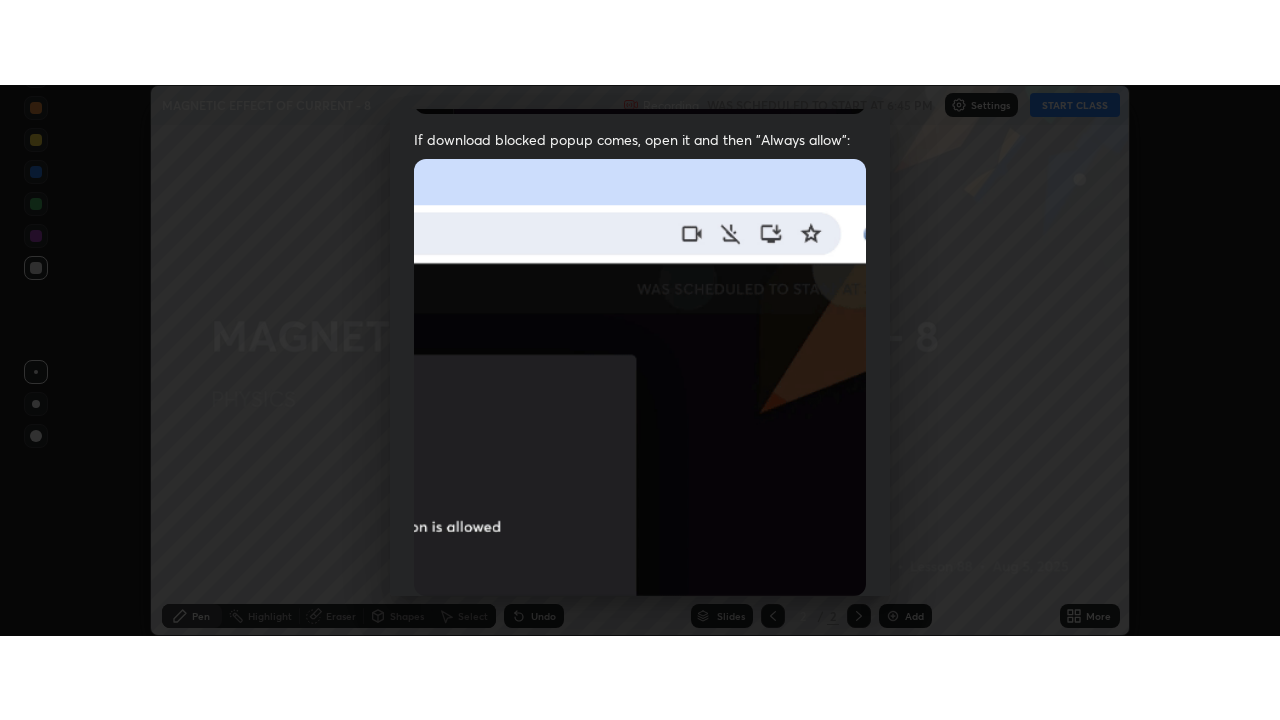 scroll, scrollTop: 513, scrollLeft: 0, axis: vertical 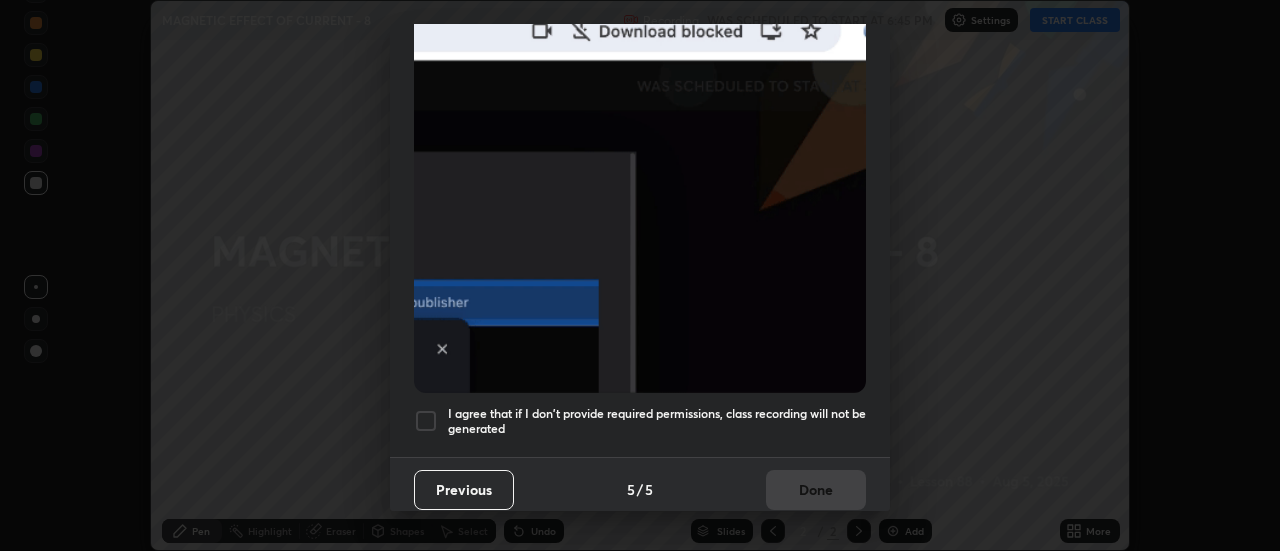 click at bounding box center (426, 421) 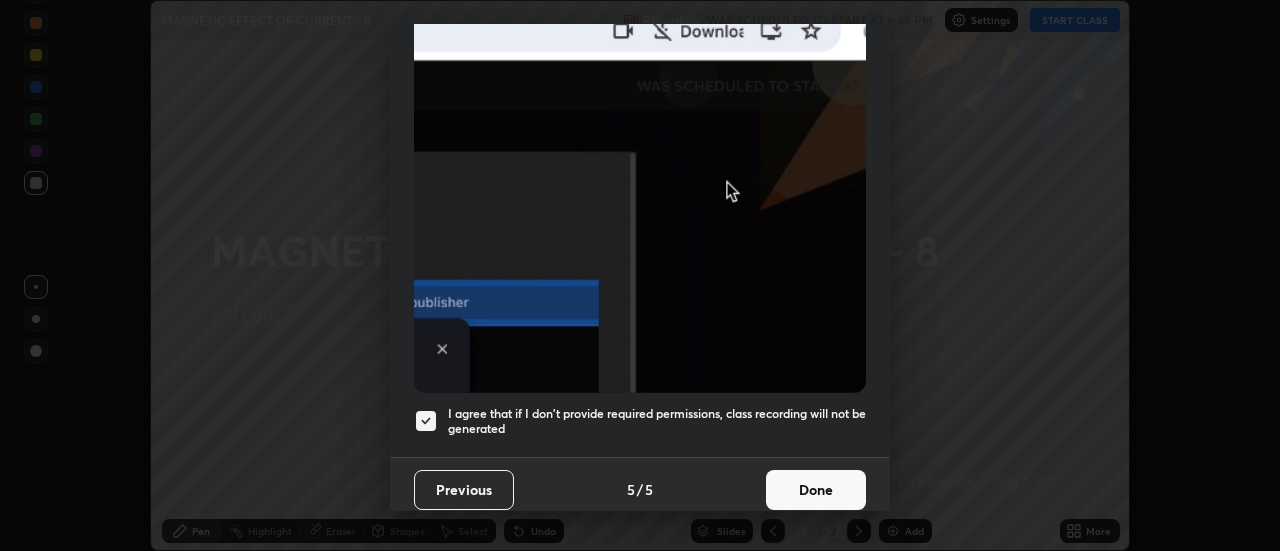 click on "Done" at bounding box center (816, 490) 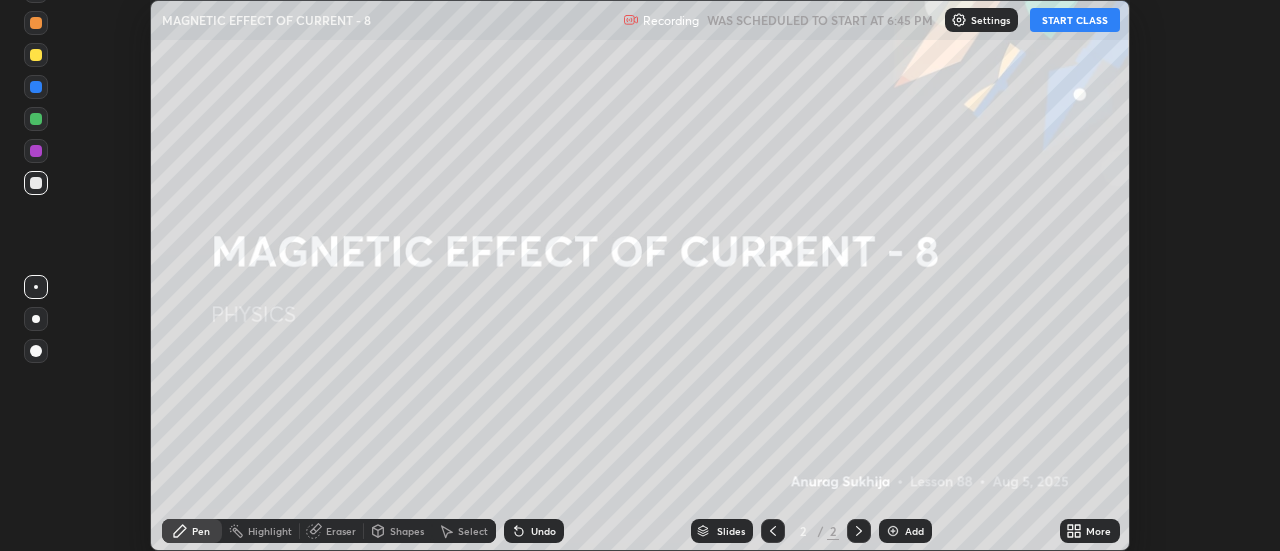 click on "START CLASS" at bounding box center (1075, 20) 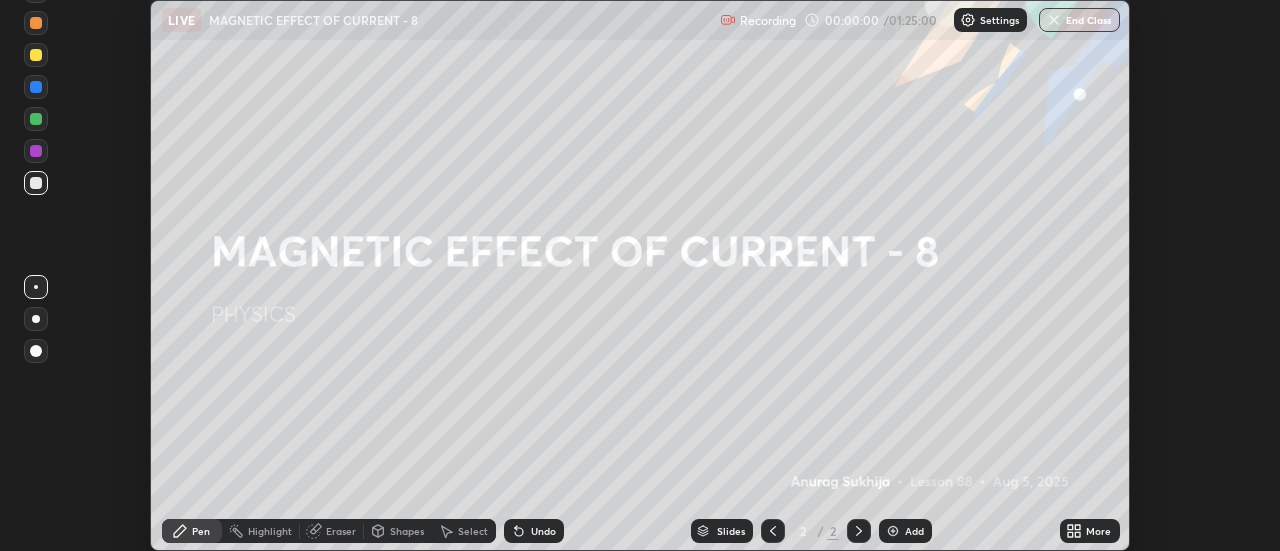 click on "More" at bounding box center (1090, 531) 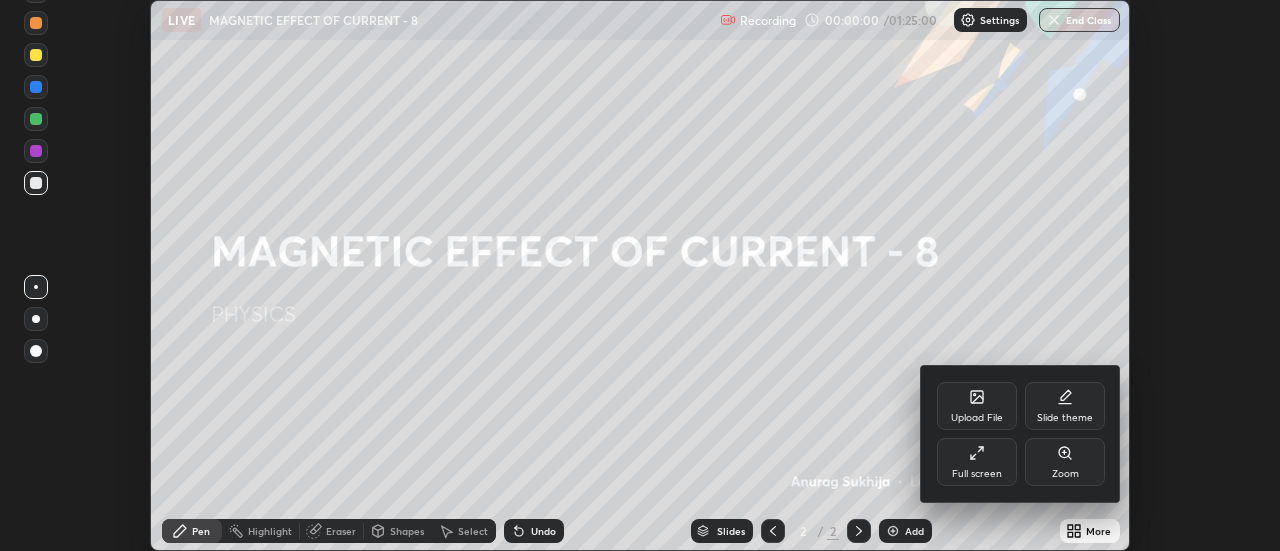 click on "Full screen" at bounding box center (977, 462) 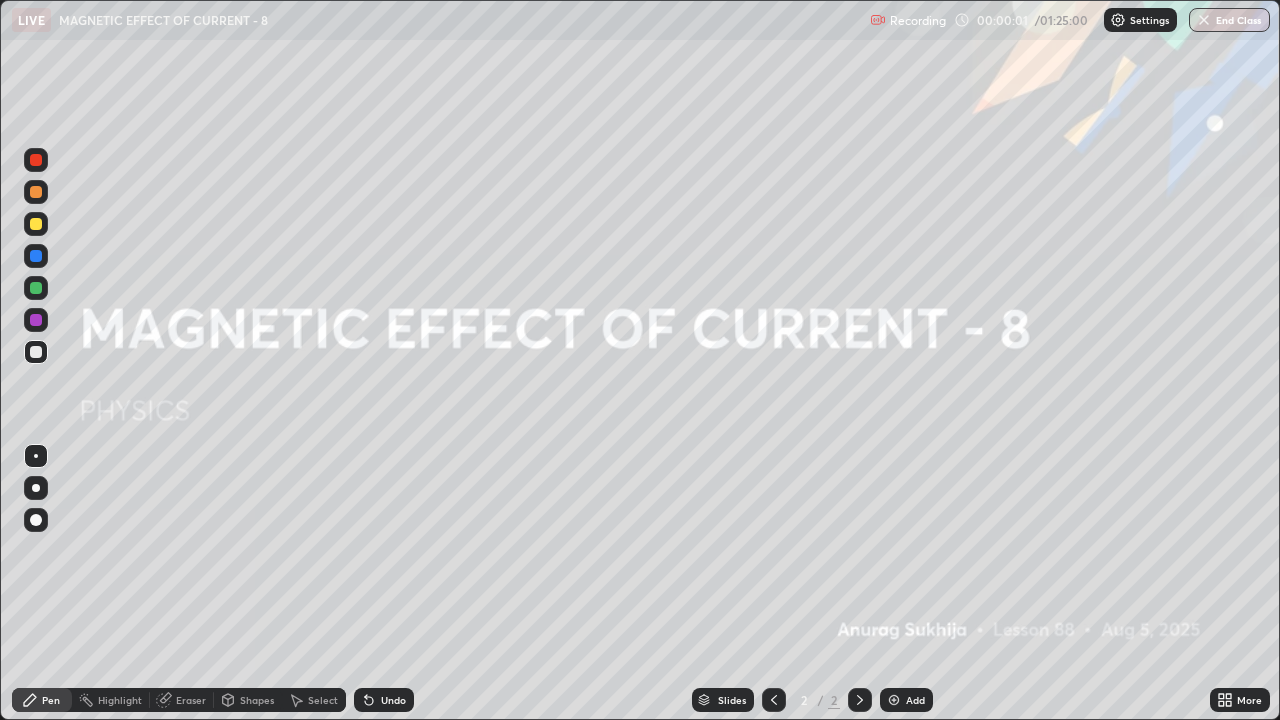 scroll, scrollTop: 99280, scrollLeft: 98720, axis: both 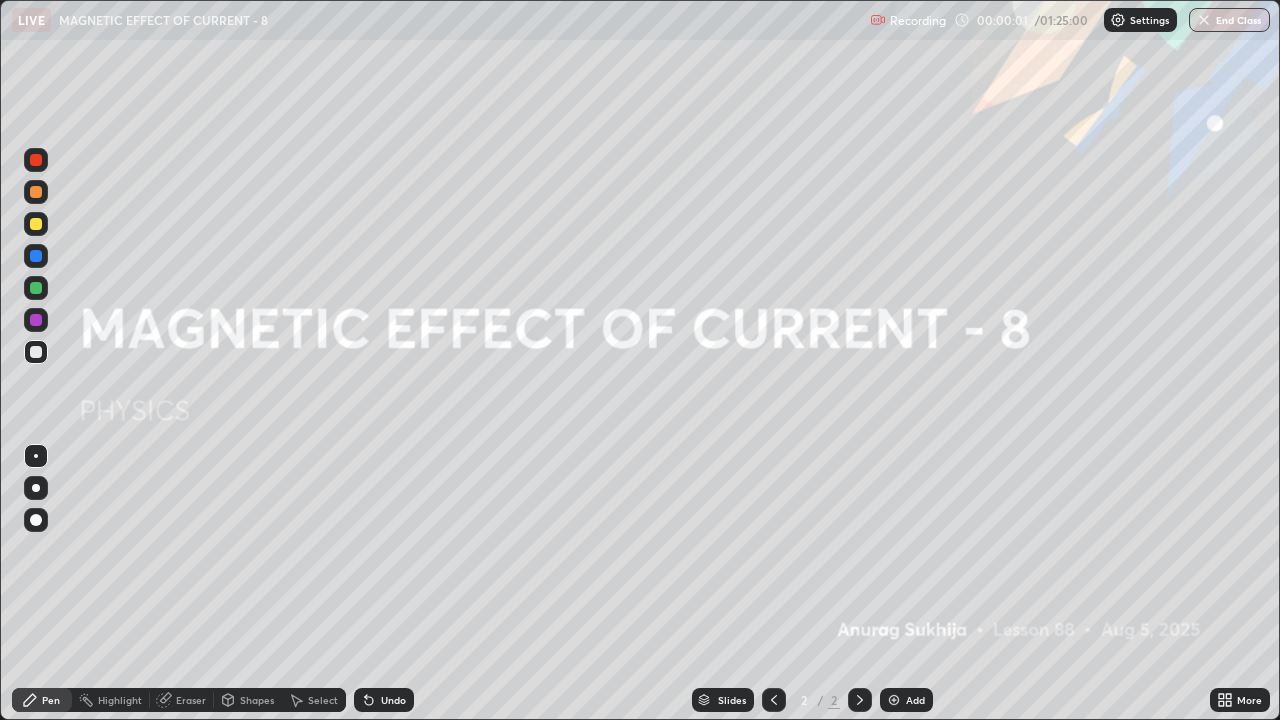 click at bounding box center [894, 700] 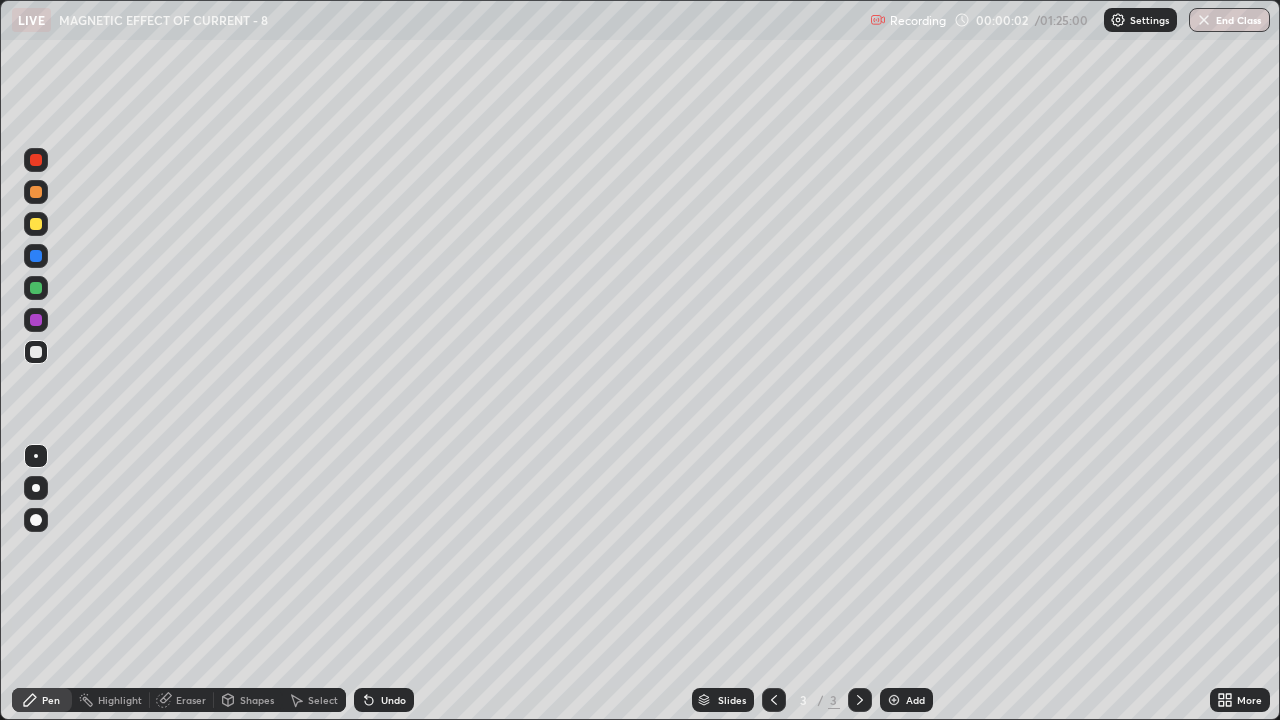 click at bounding box center (36, 352) 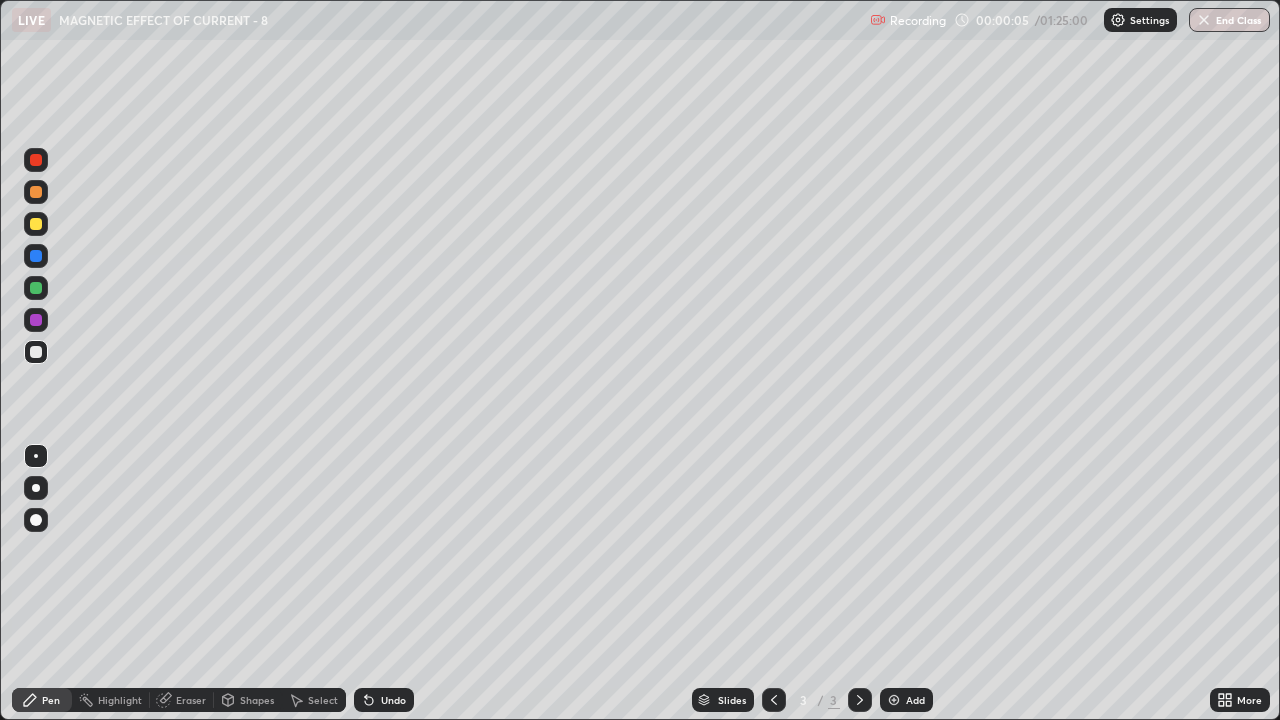 click at bounding box center [36, 352] 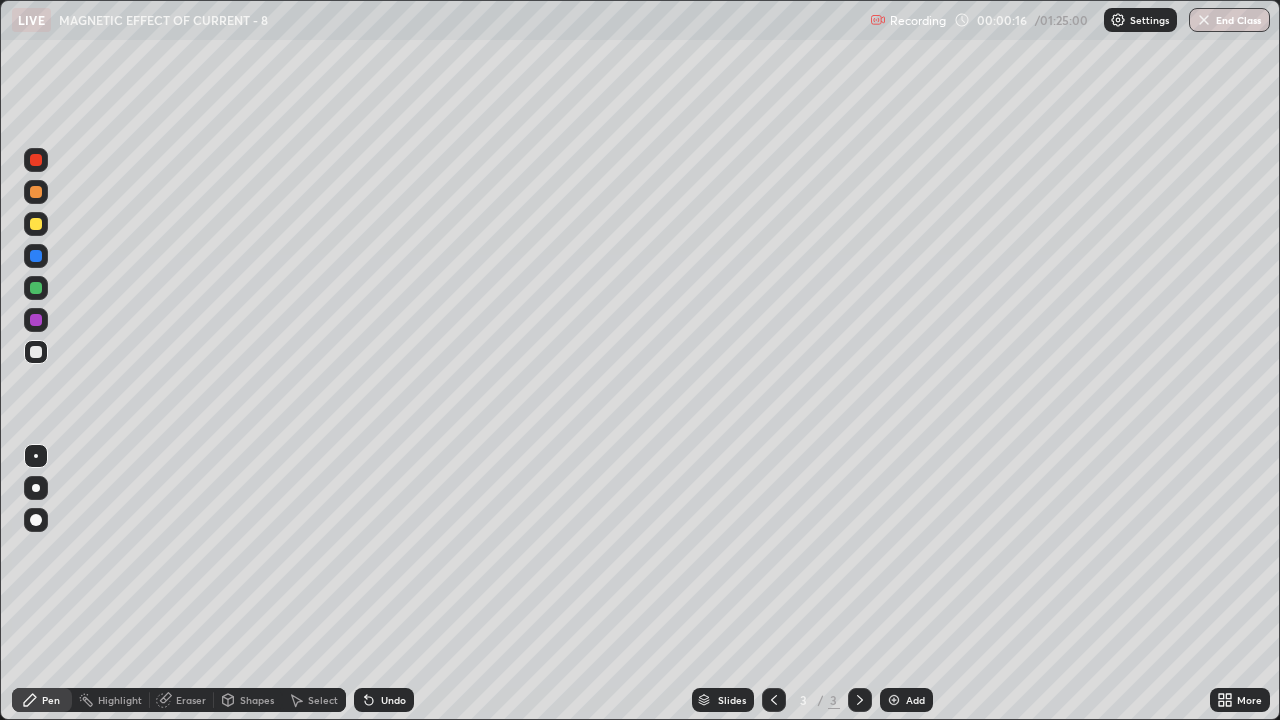 click on "Undo" at bounding box center (384, 700) 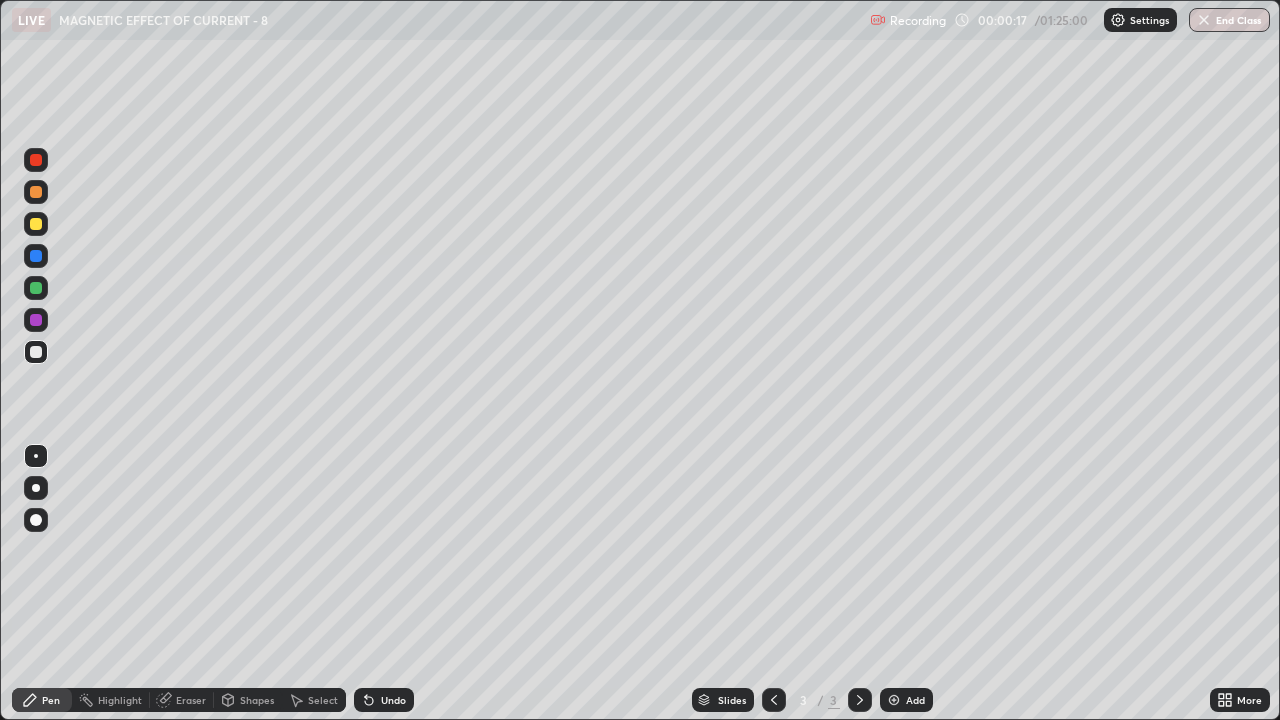 click on "Undo" at bounding box center [384, 700] 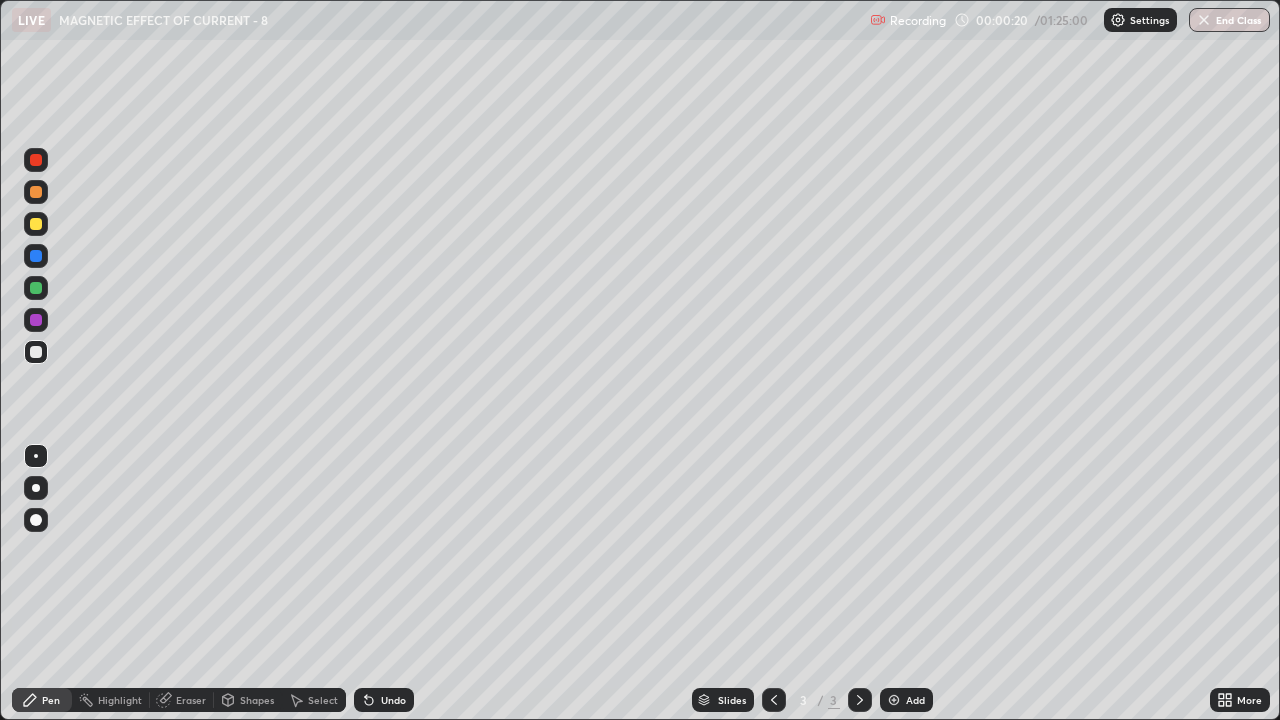 click on "Undo" at bounding box center [384, 700] 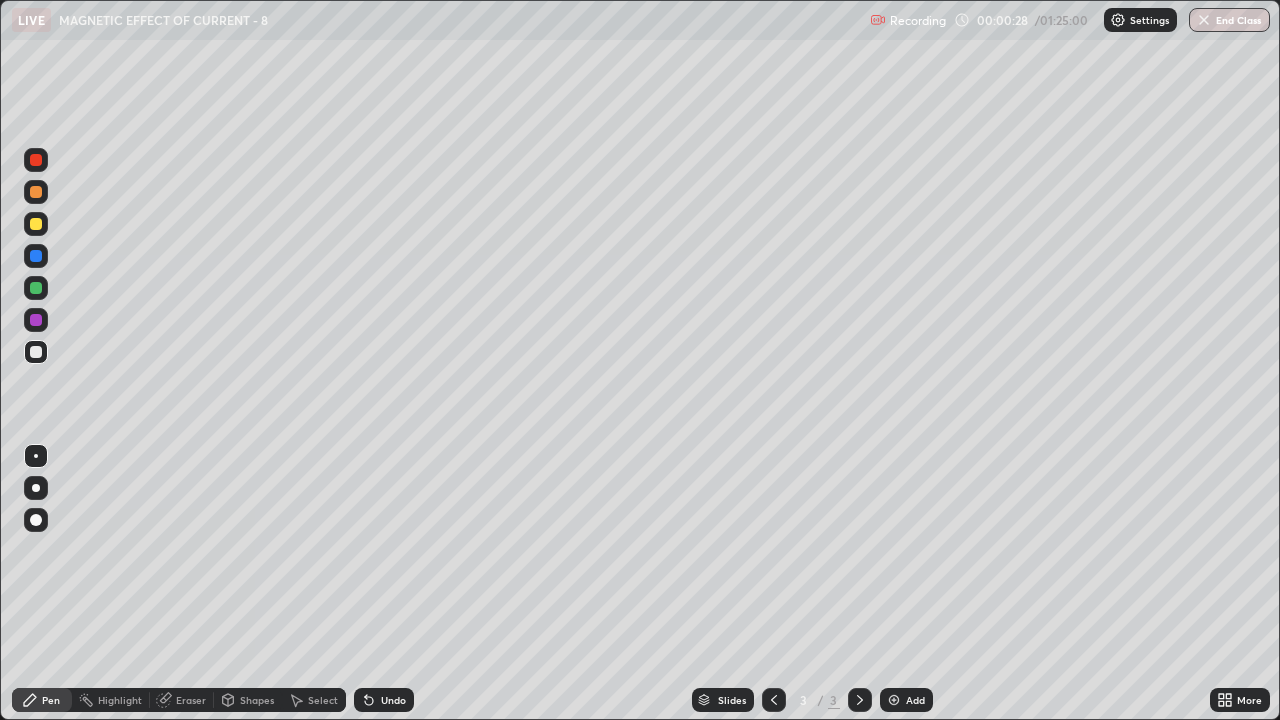 click on "Undo" at bounding box center [384, 700] 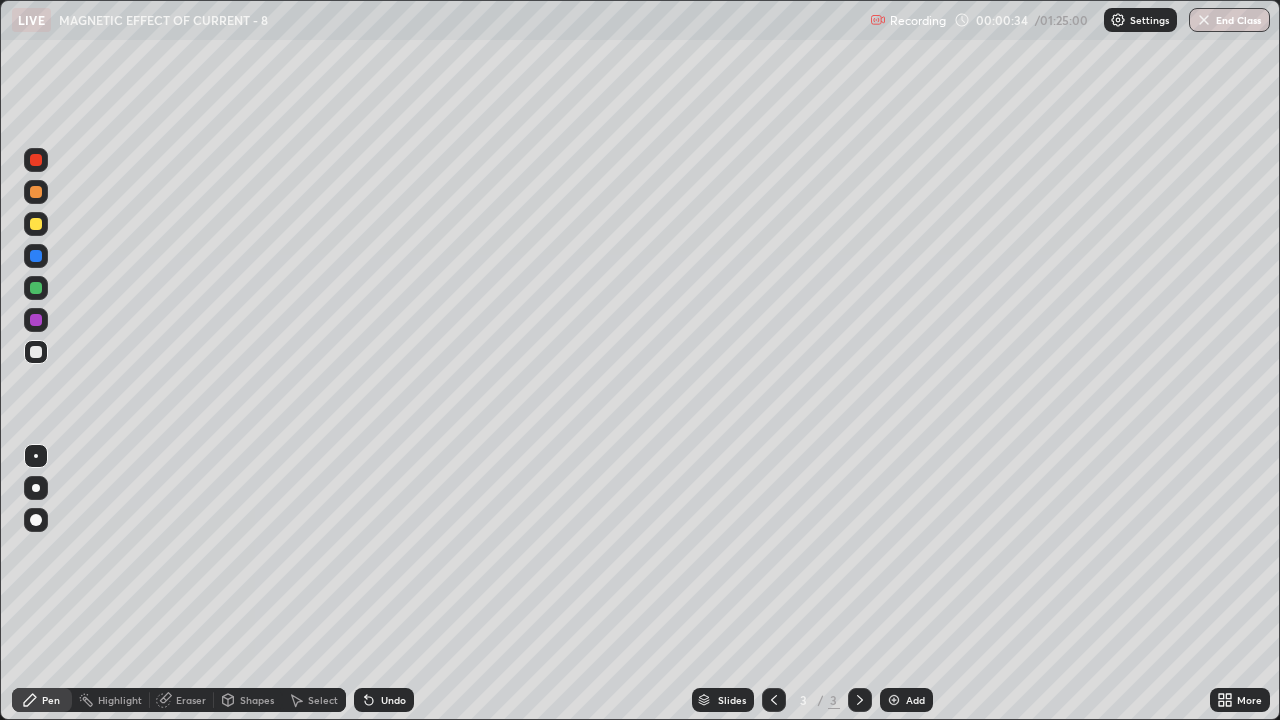 click on "Undo" at bounding box center (393, 700) 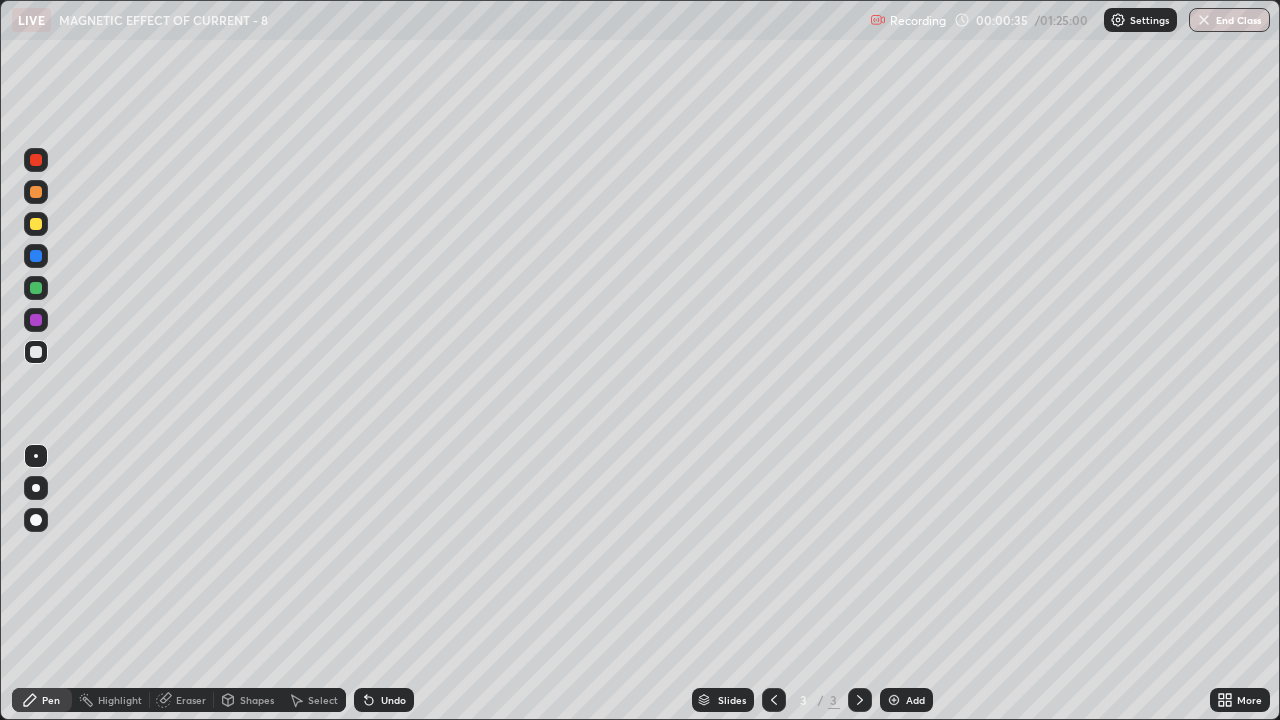 click on "Undo" at bounding box center (393, 700) 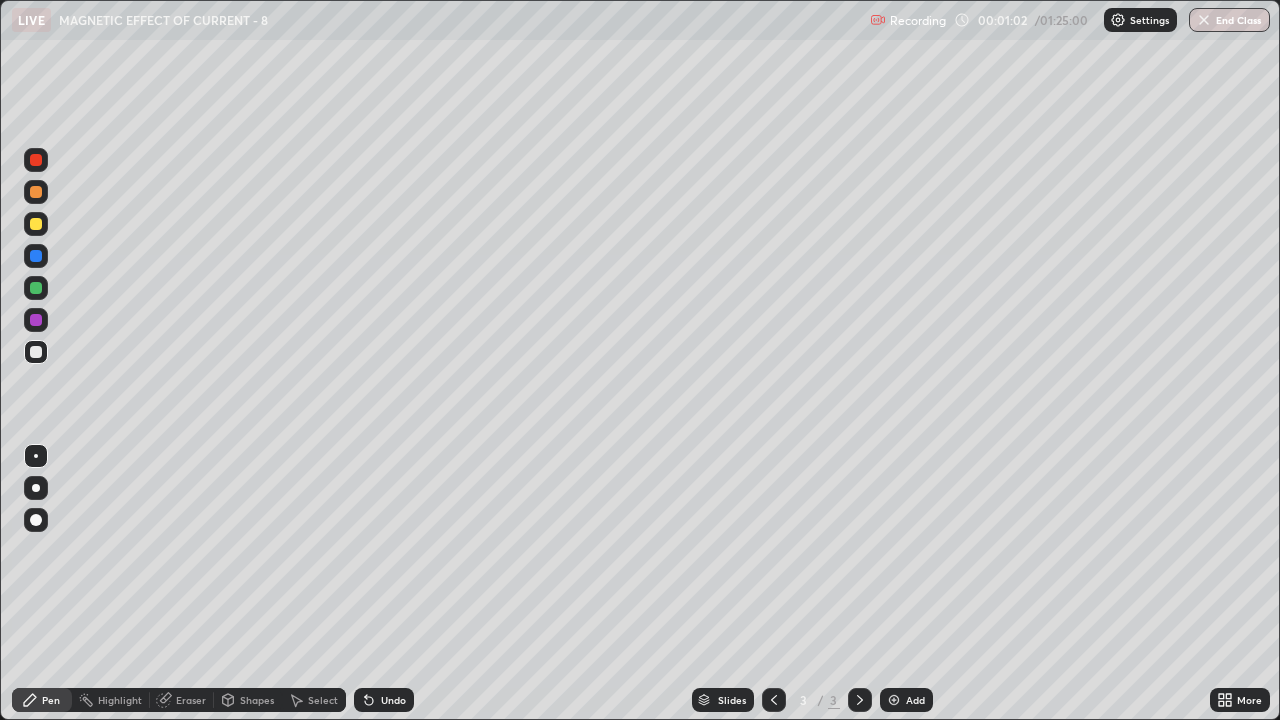 click 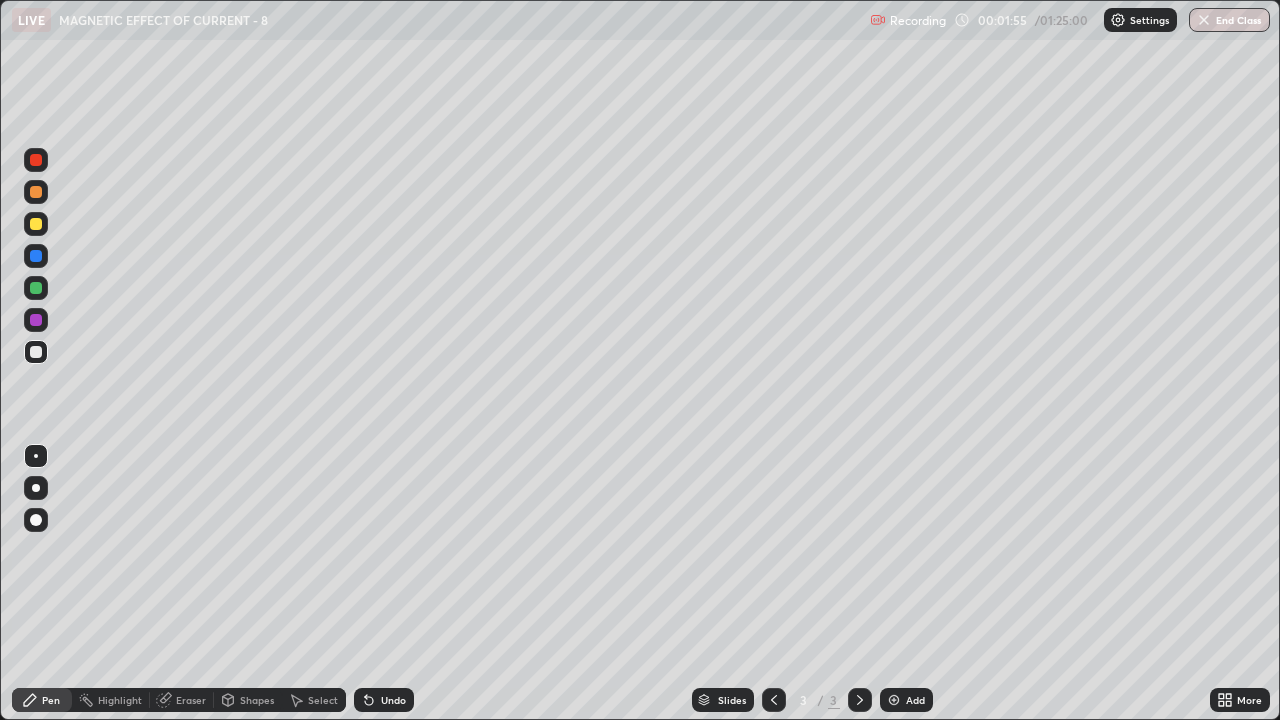 click at bounding box center [36, 224] 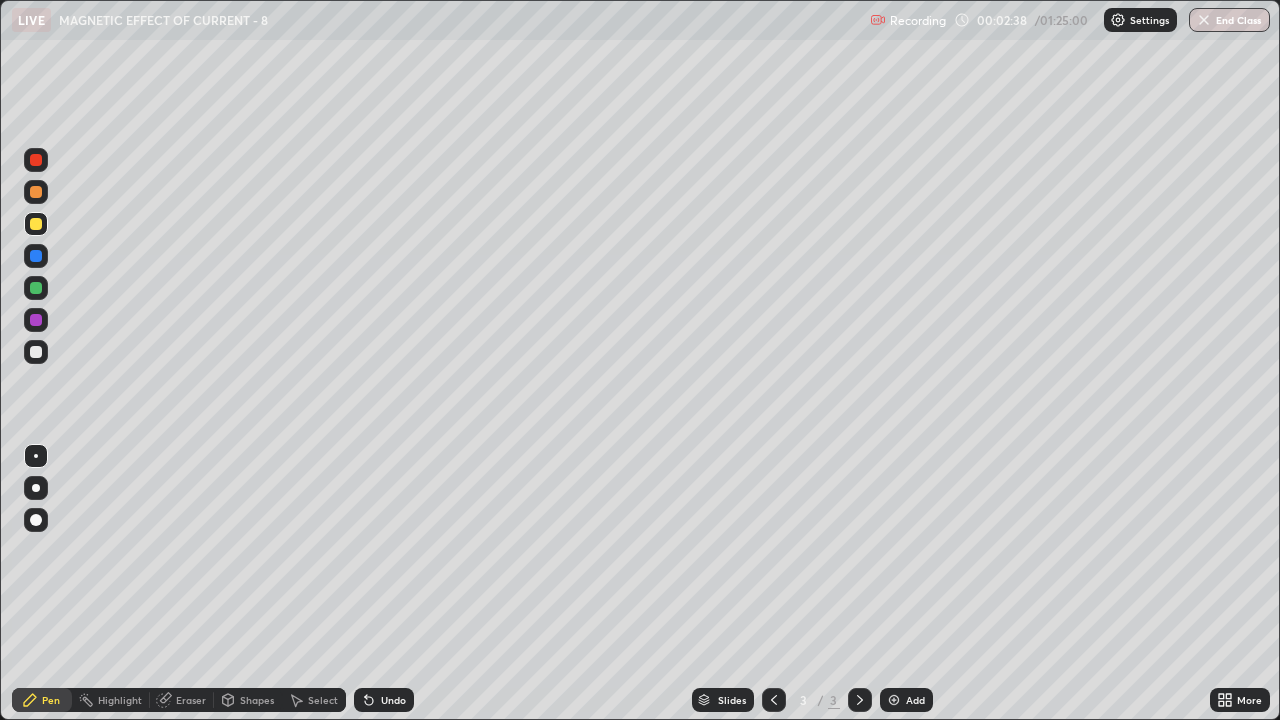 click at bounding box center (36, 224) 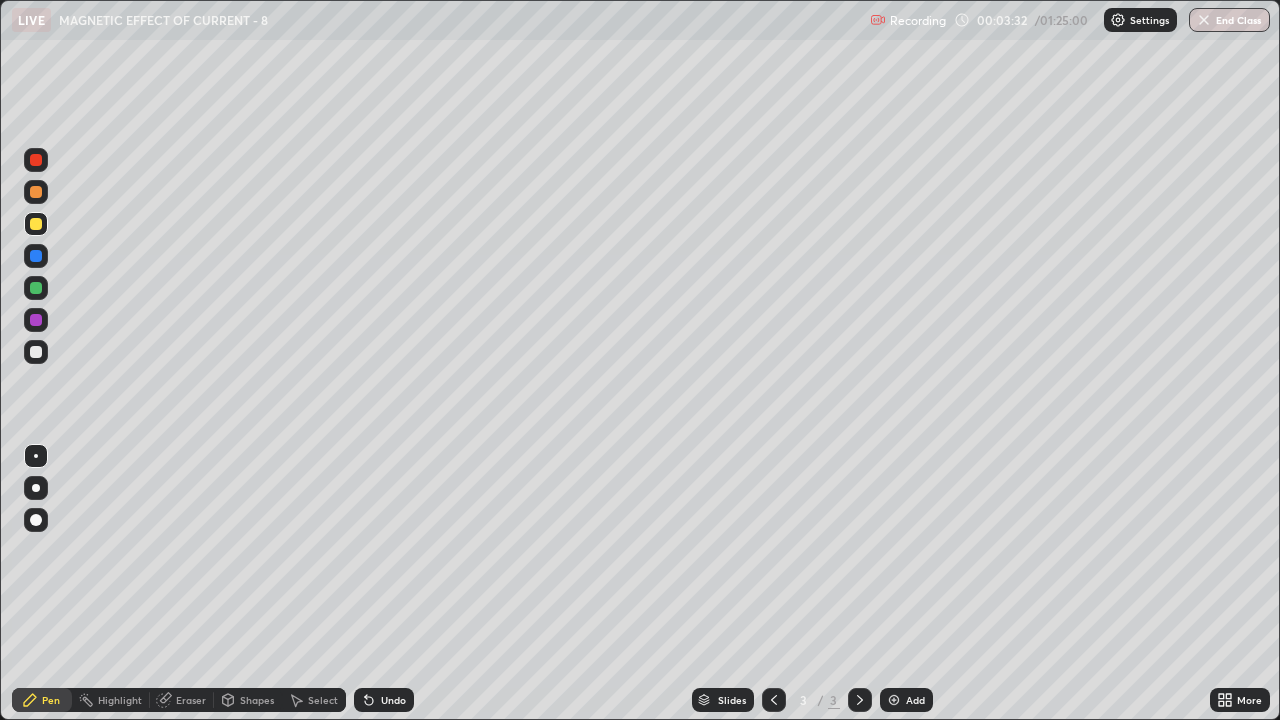 click at bounding box center (36, 224) 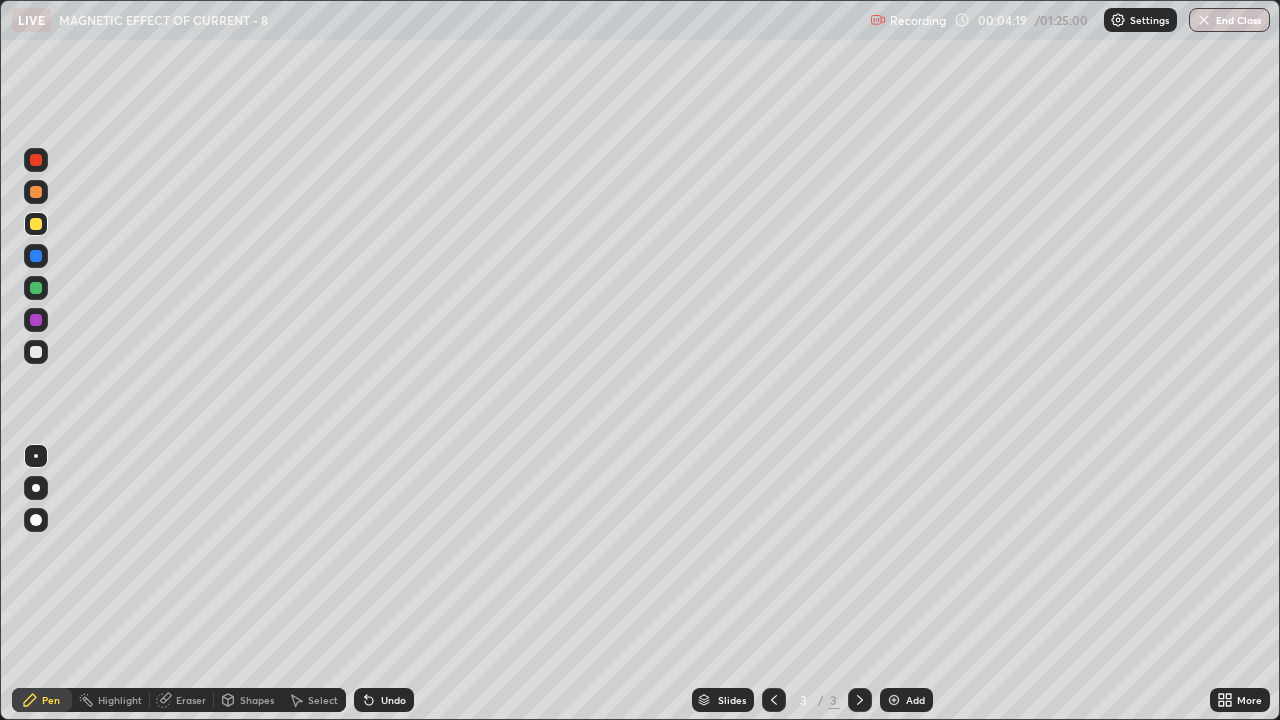 click on "Undo" at bounding box center [384, 700] 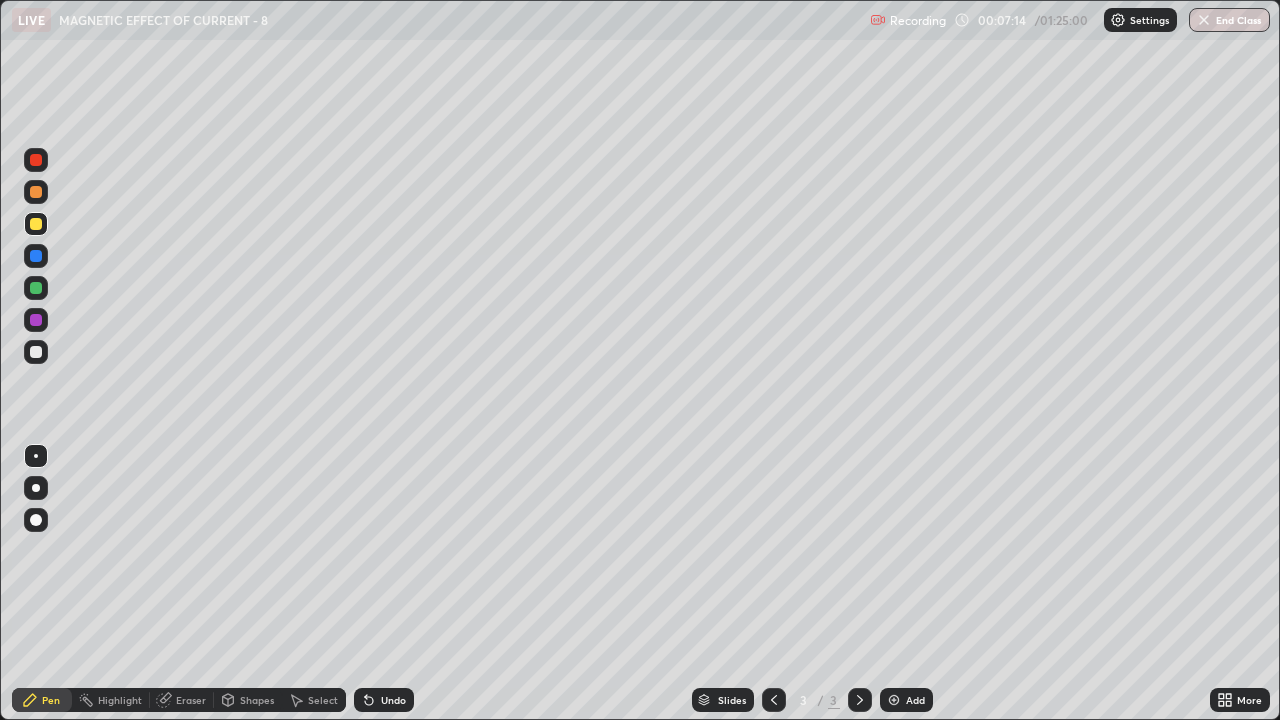 click on "Select" at bounding box center [323, 700] 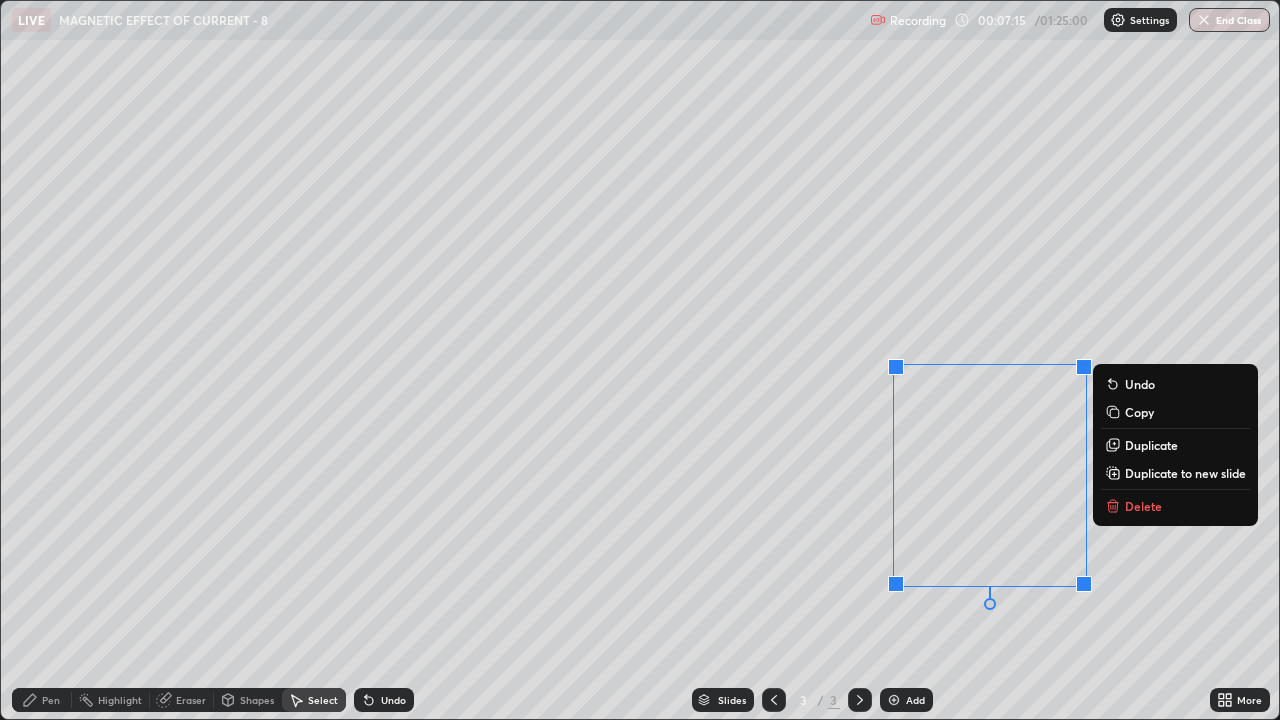 click on "Delete" at bounding box center [1143, 506] 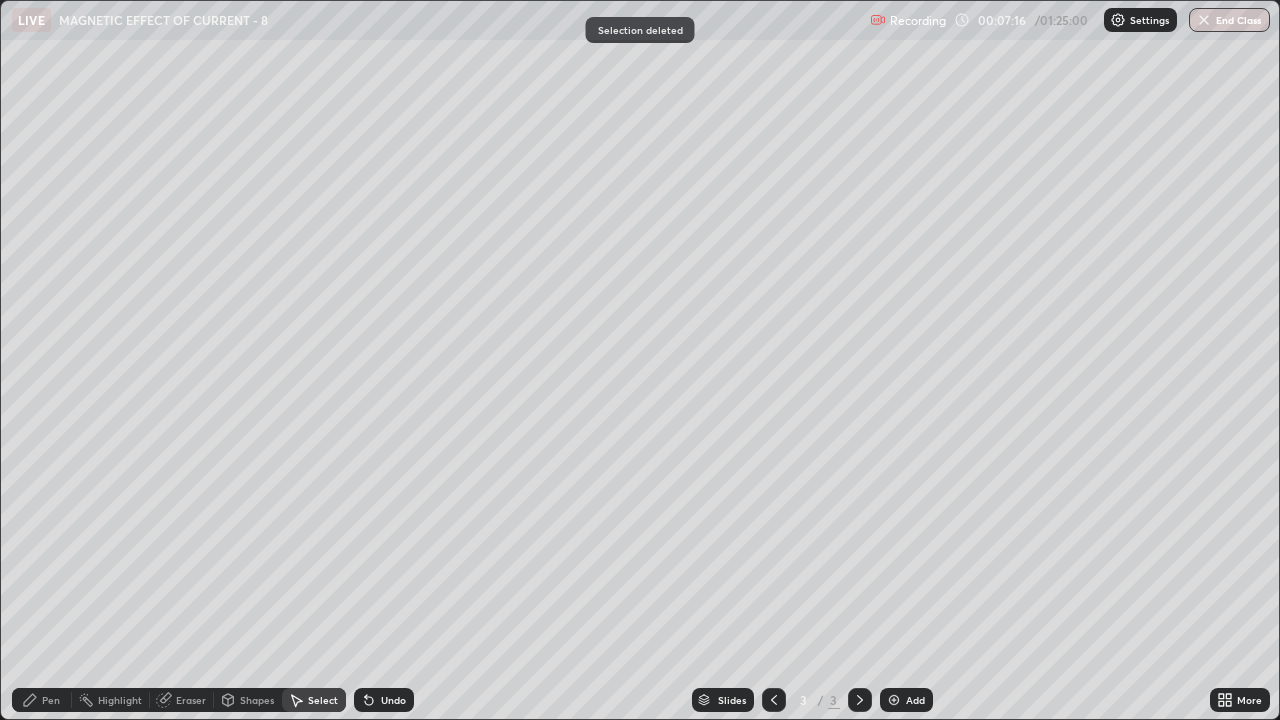 click on "Pen" at bounding box center [51, 700] 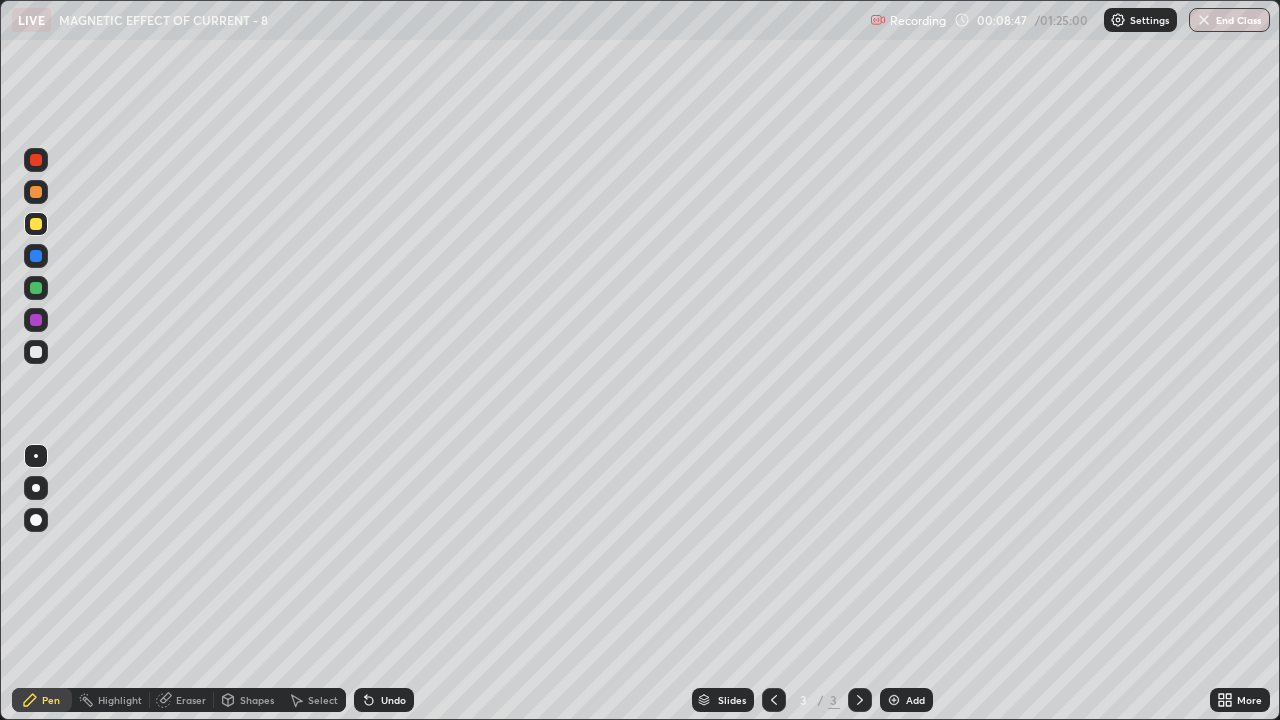 click on "Undo" at bounding box center [393, 700] 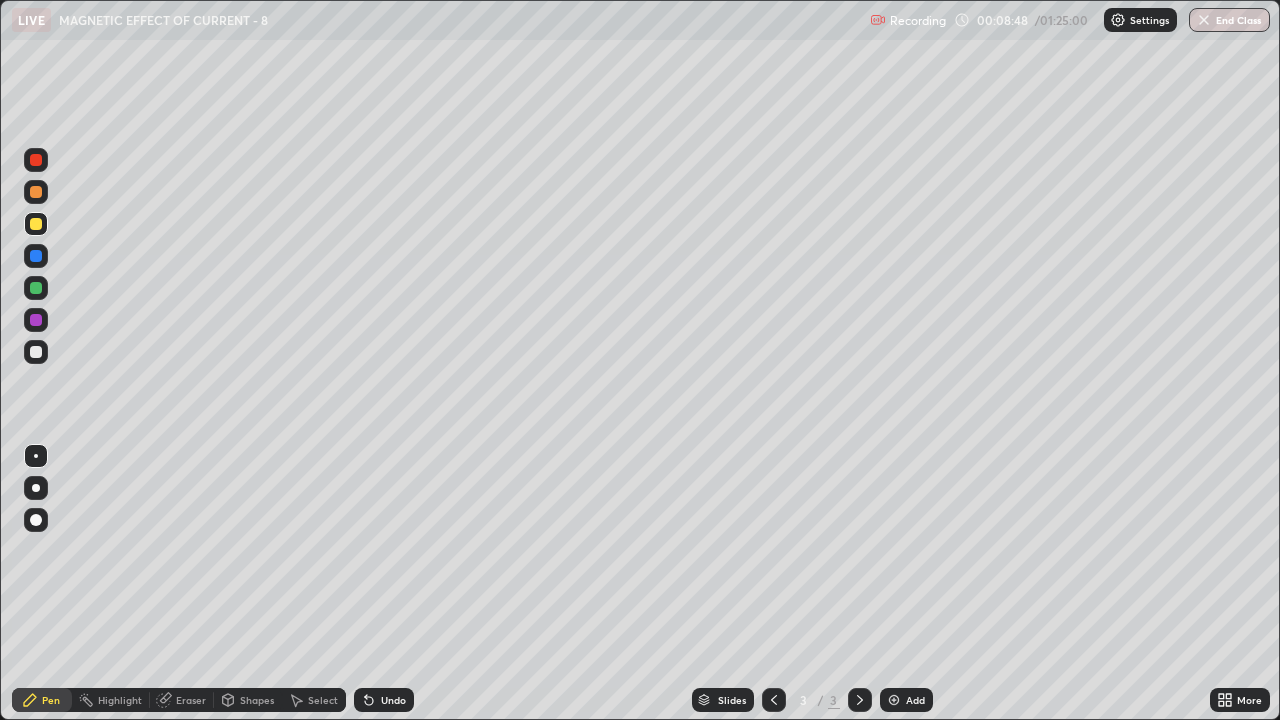 click on "Undo" at bounding box center [384, 700] 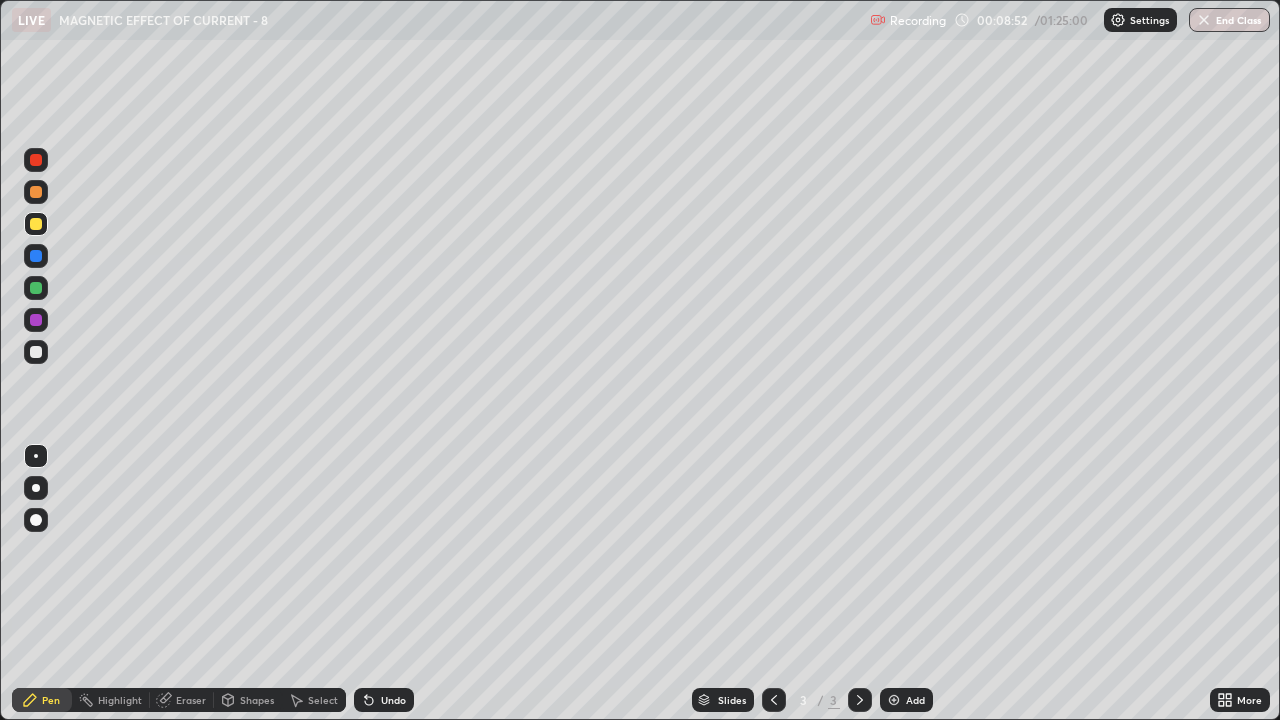 click on "Select" at bounding box center (314, 700) 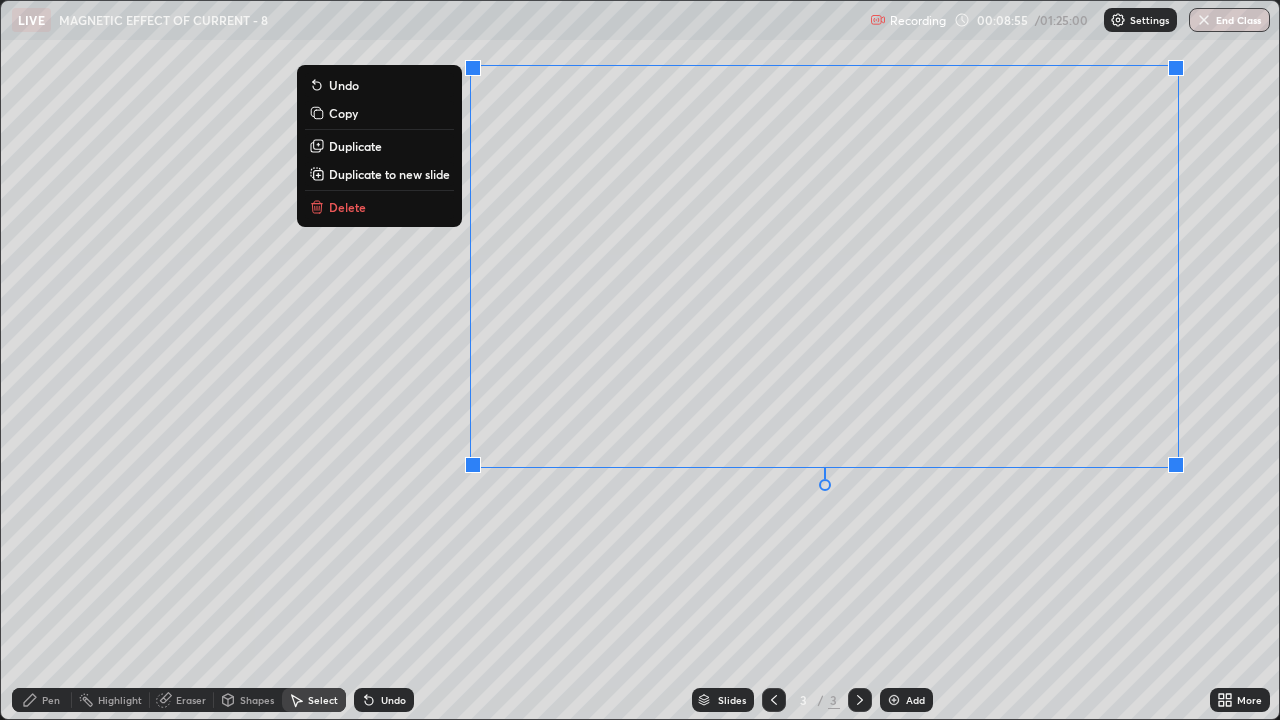 click on "Duplicate to new slide" at bounding box center (389, 174) 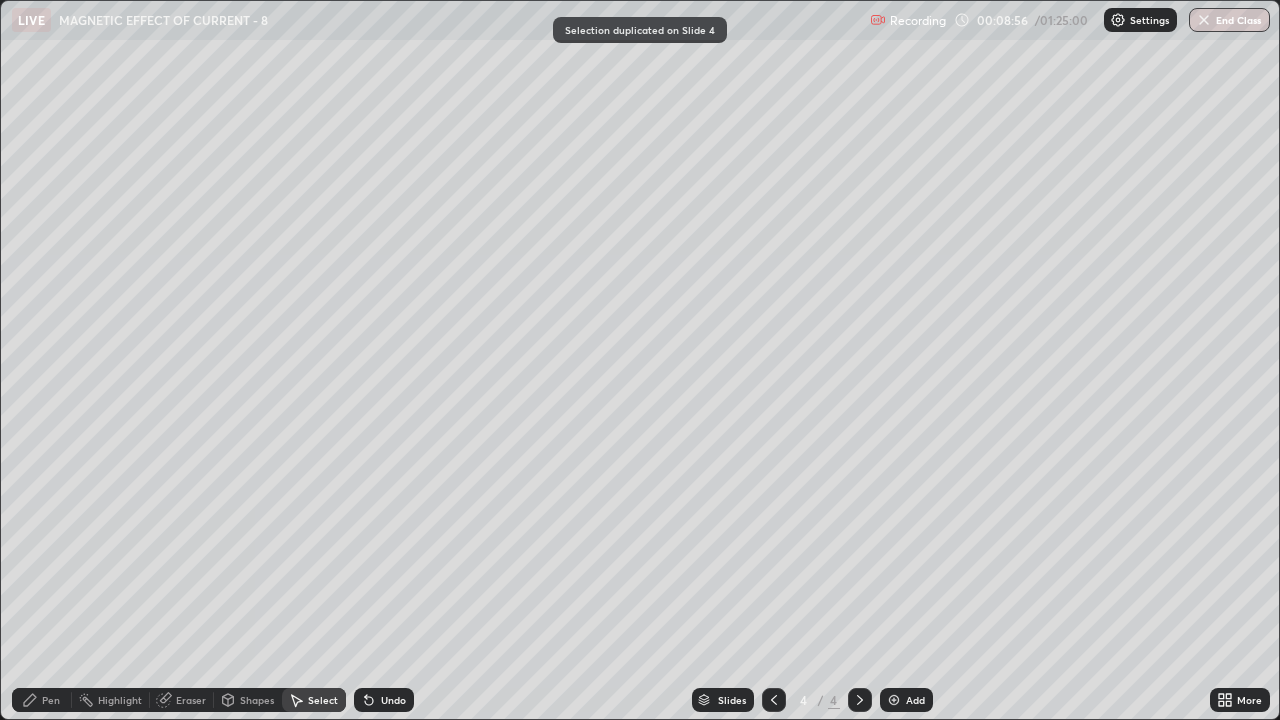 click on "Pen" at bounding box center (51, 700) 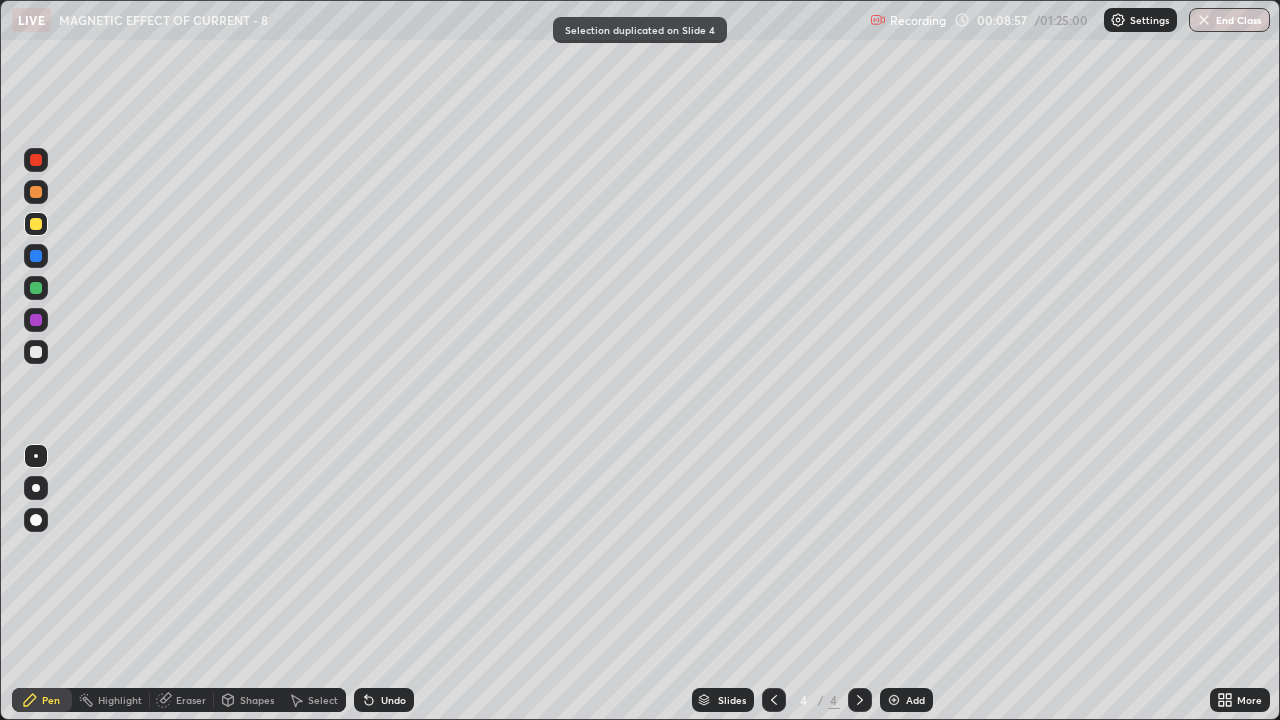 click at bounding box center [36, 352] 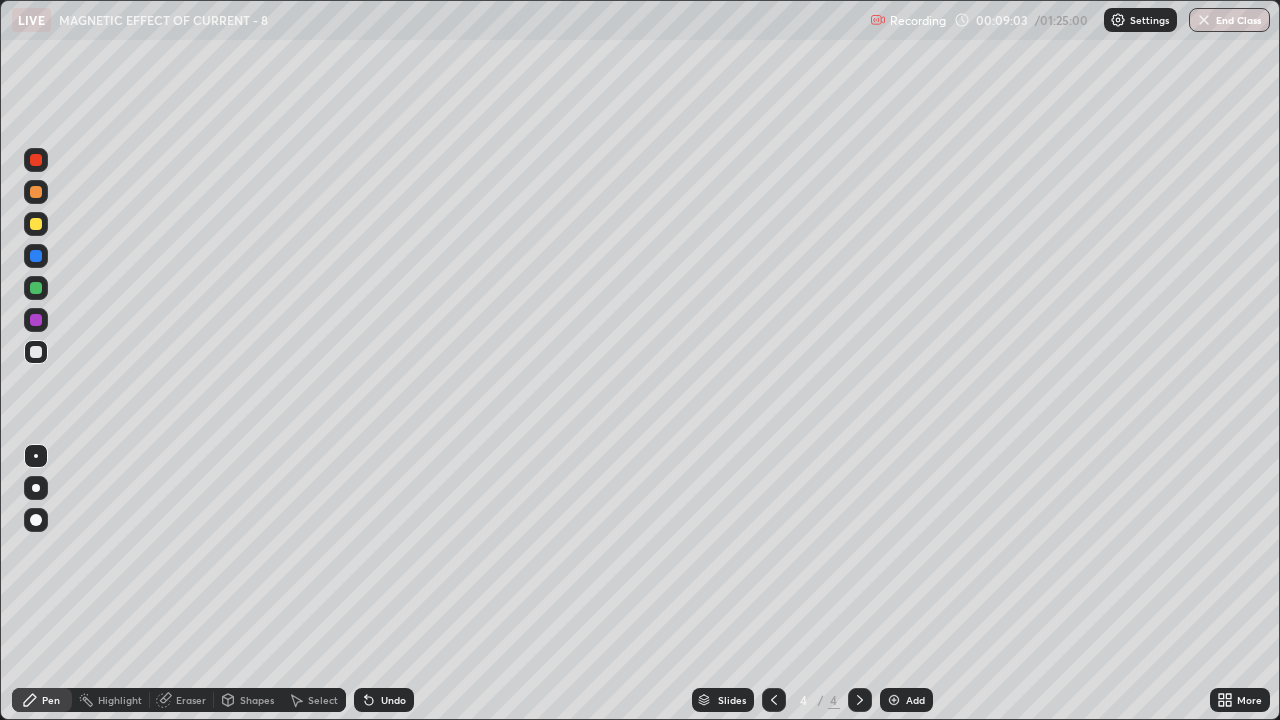 click on "Eraser" at bounding box center [191, 700] 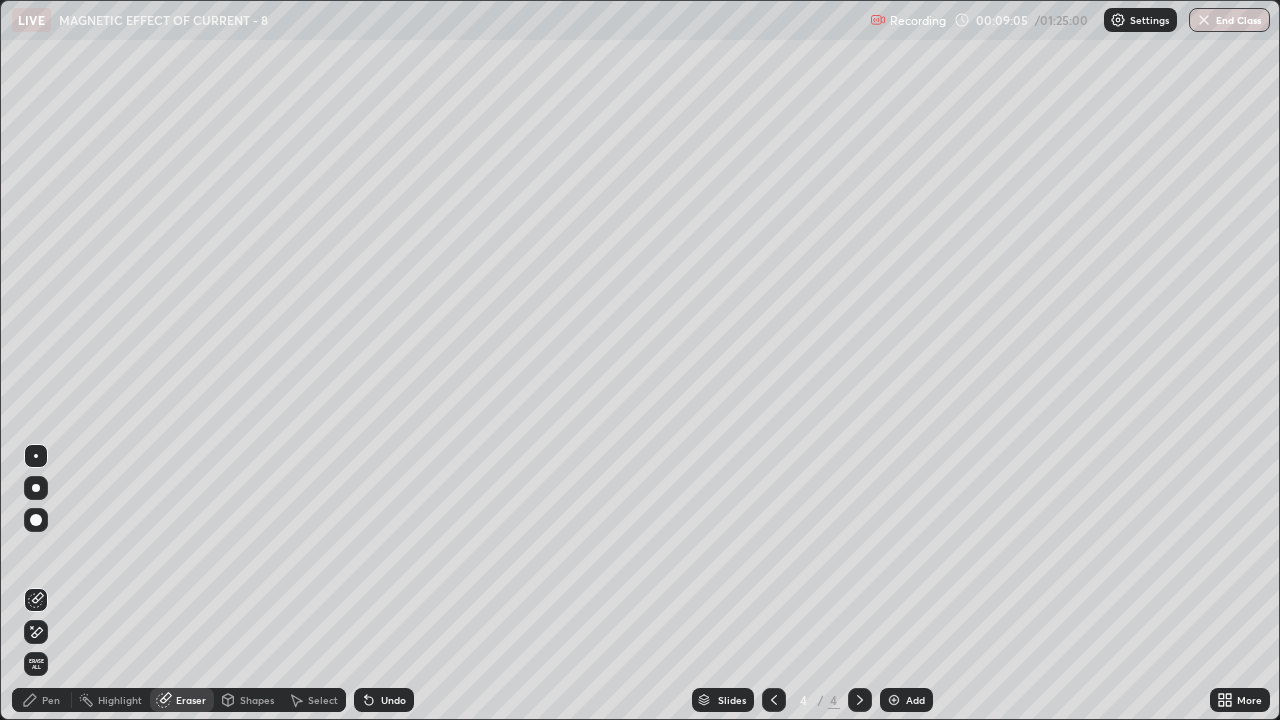 click on "Shapes" at bounding box center (257, 700) 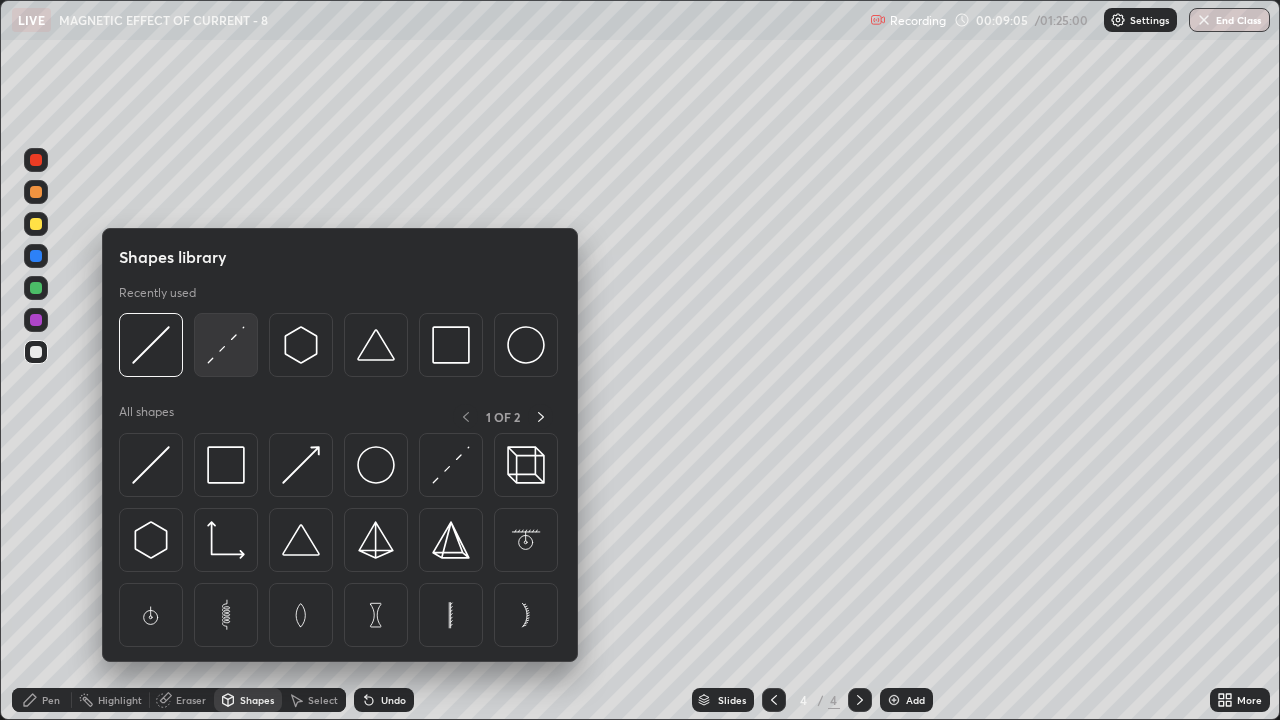 click at bounding box center (226, 345) 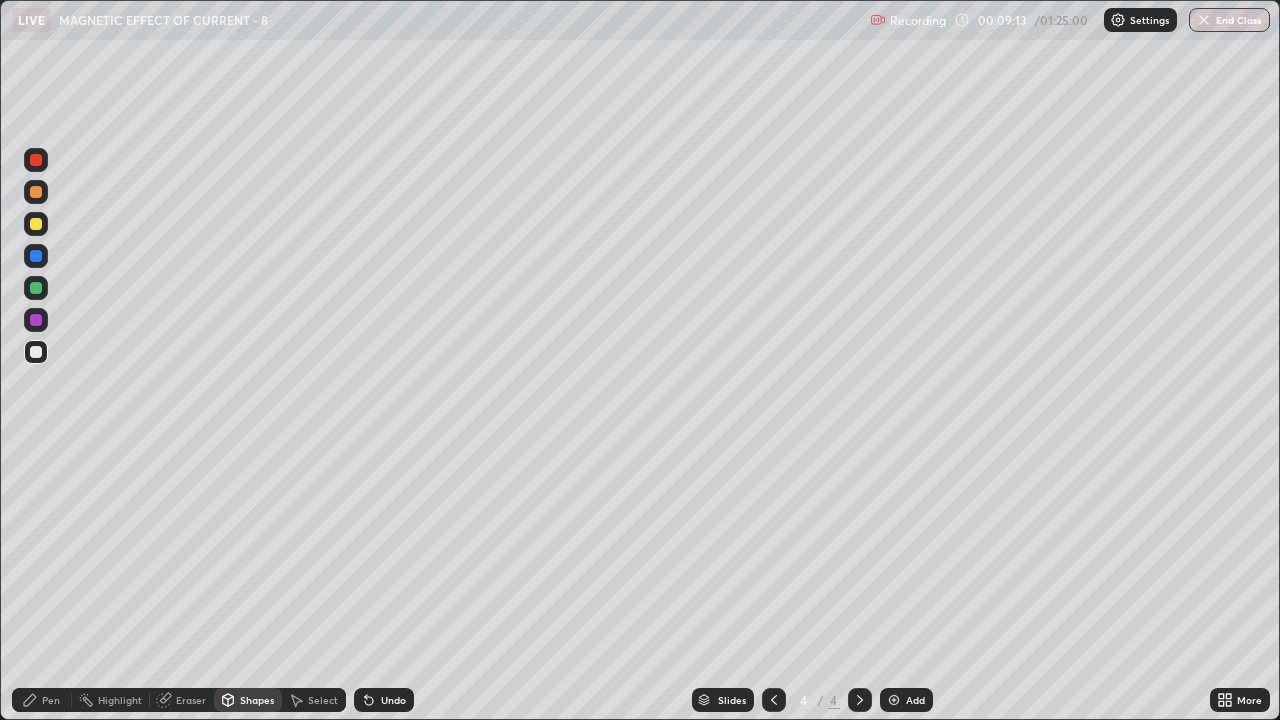 click at bounding box center (36, 352) 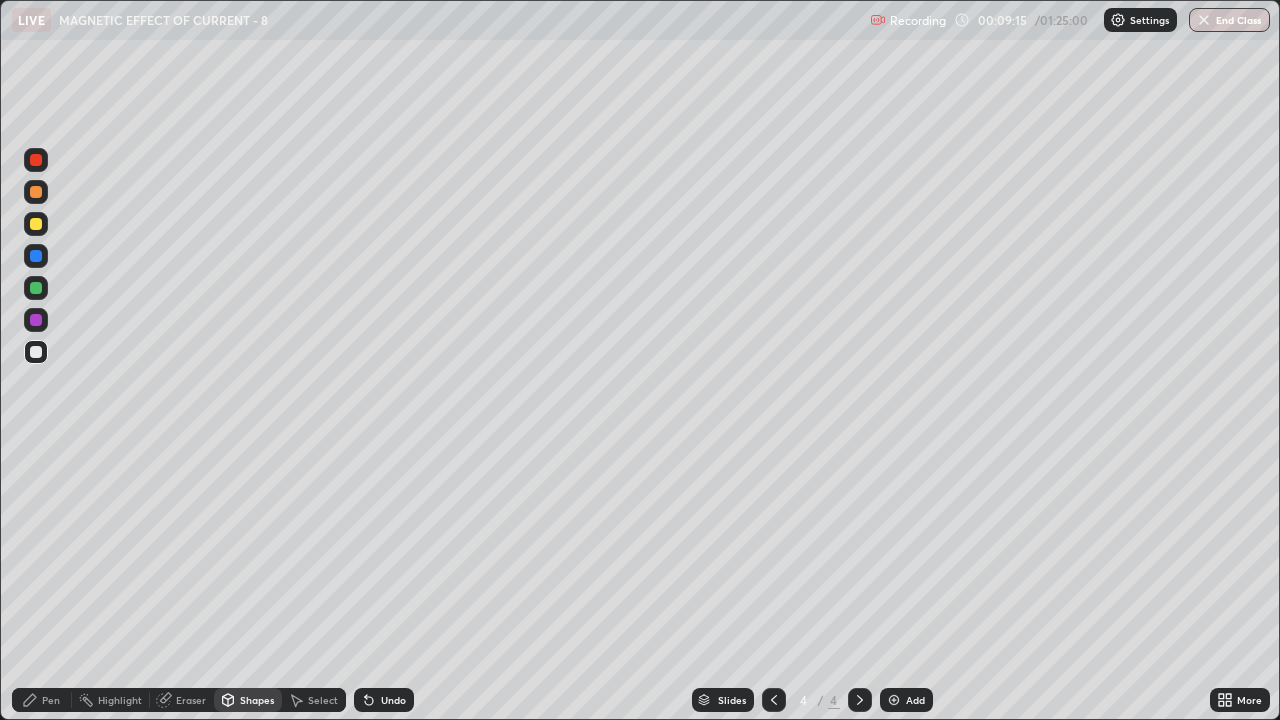 click on "Pen" at bounding box center [42, 700] 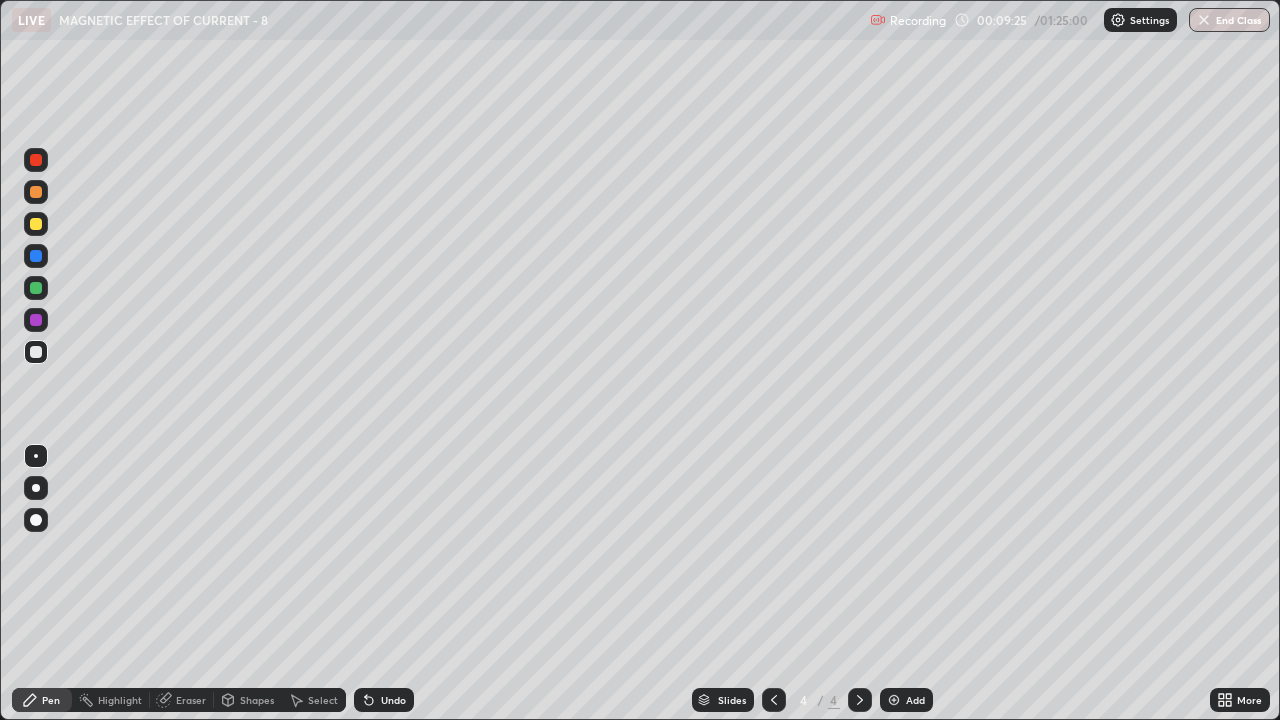 click on "Eraser" at bounding box center (191, 700) 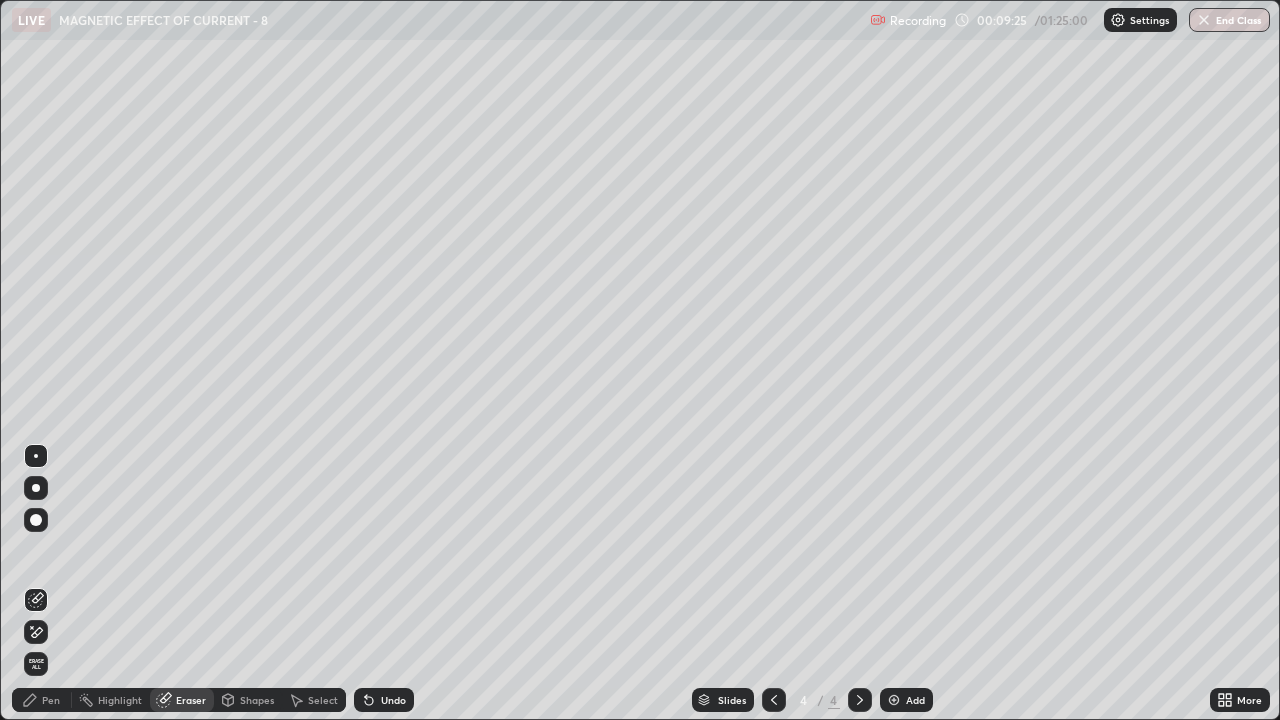 click on "Shapes" at bounding box center [257, 700] 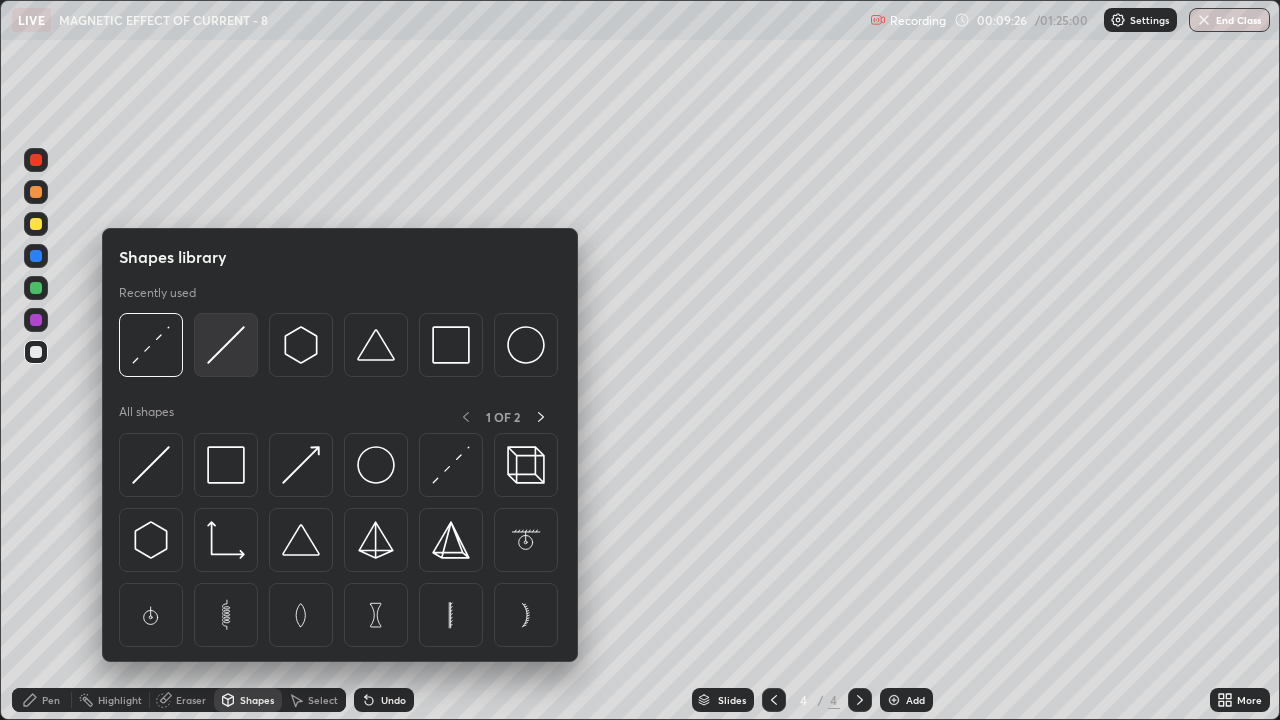 click at bounding box center [226, 345] 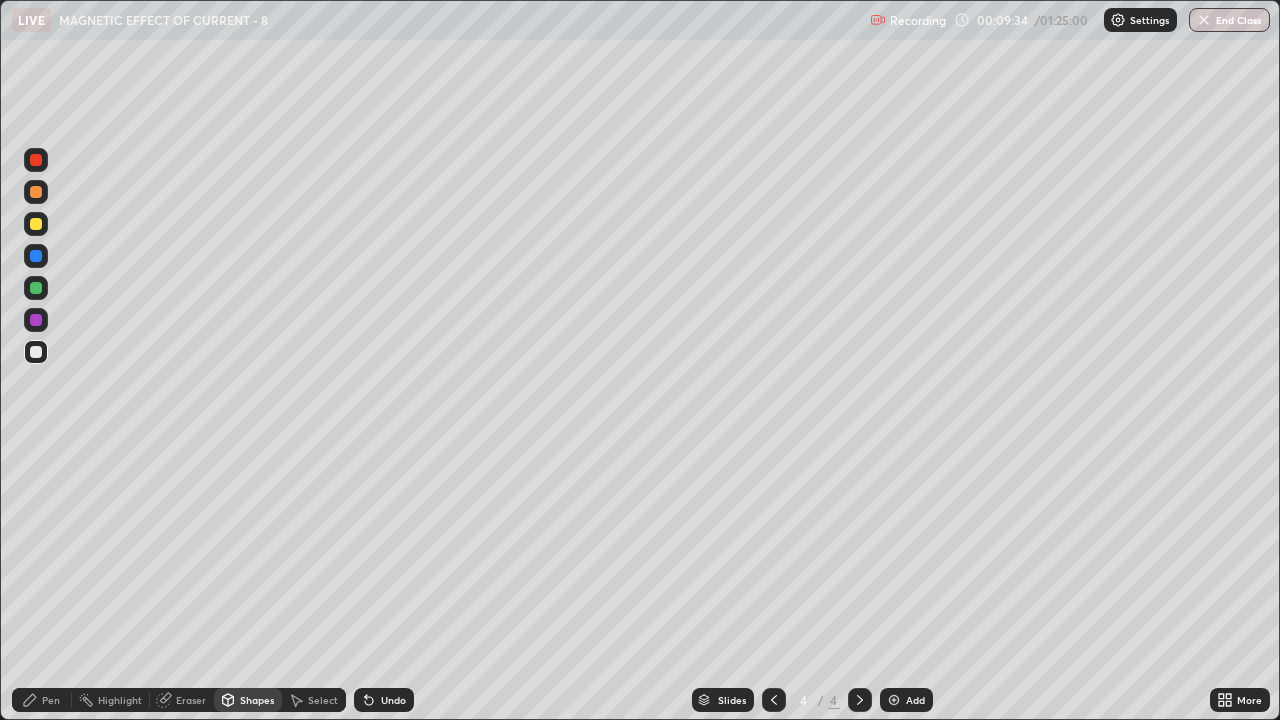 click at bounding box center (36, 352) 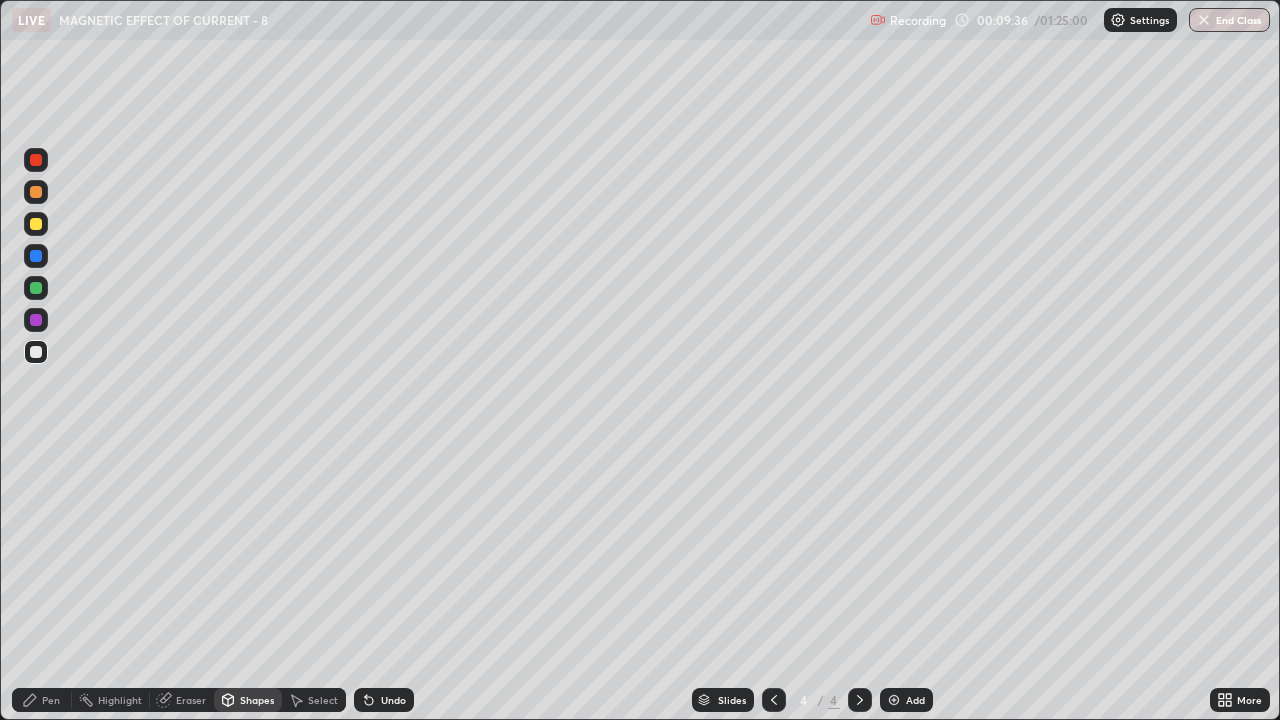 click on "Pen" at bounding box center [51, 700] 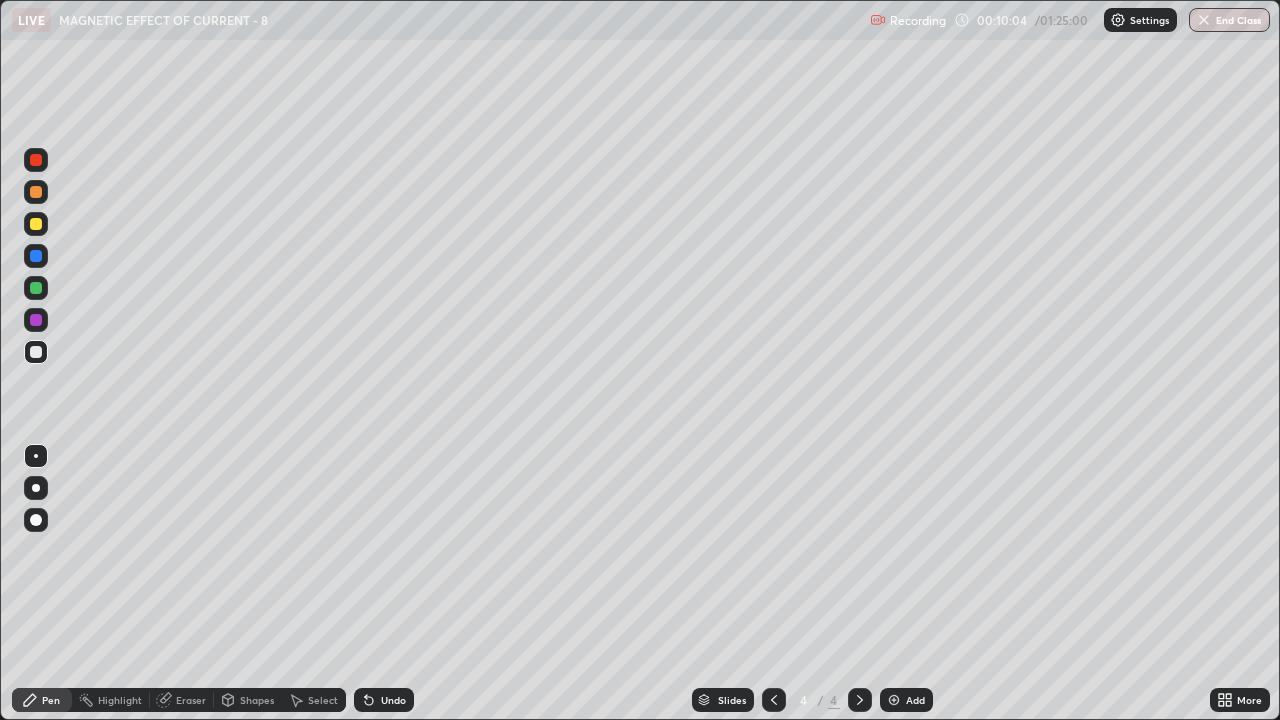 click at bounding box center [36, 288] 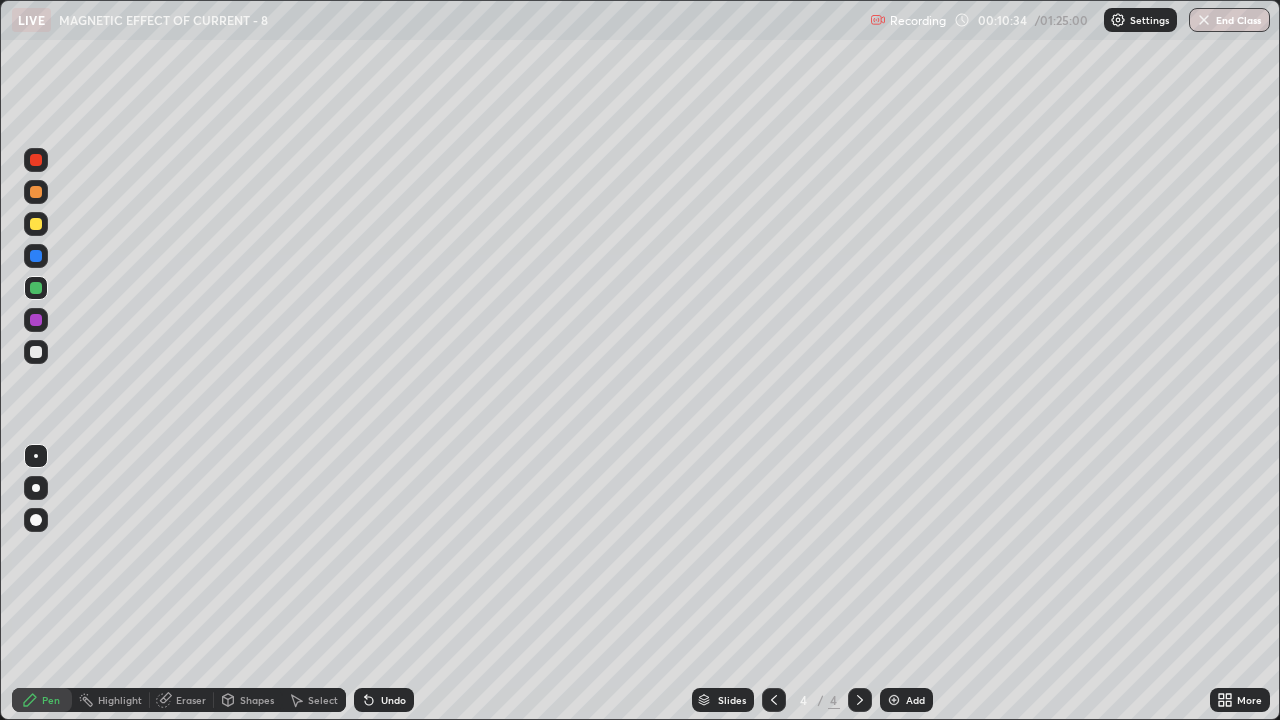 click at bounding box center (36, 224) 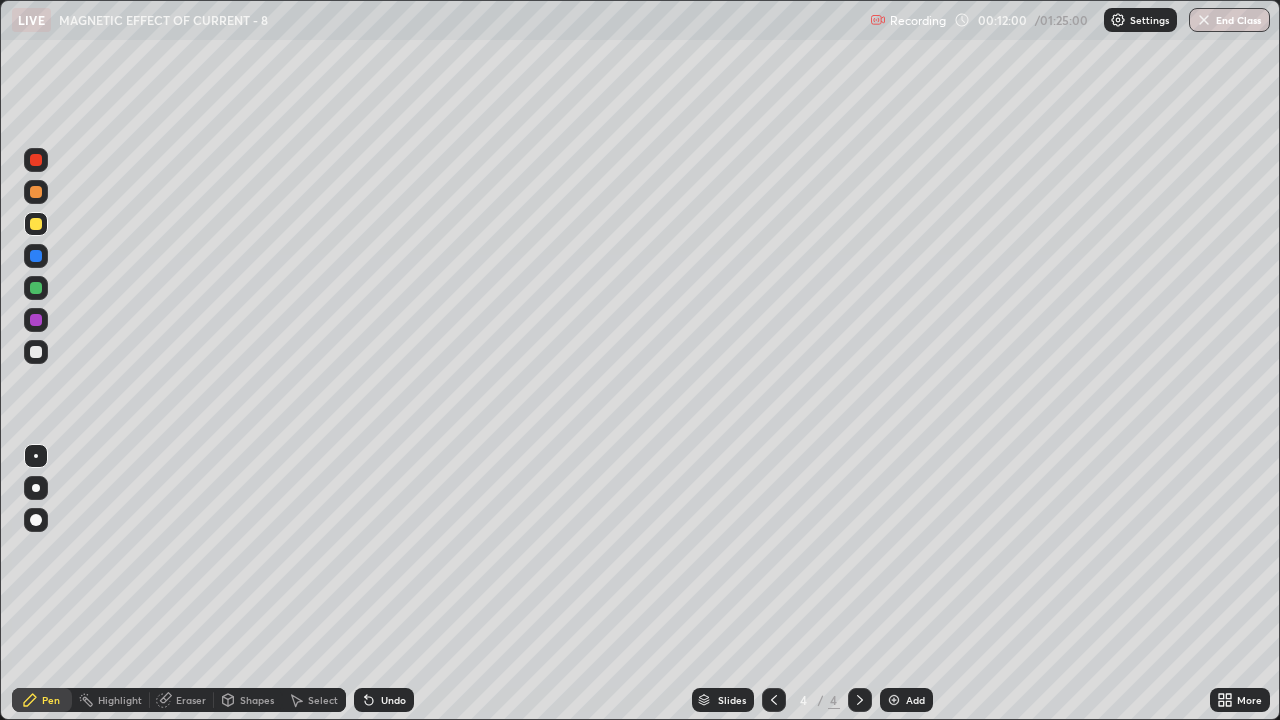 click at bounding box center (36, 224) 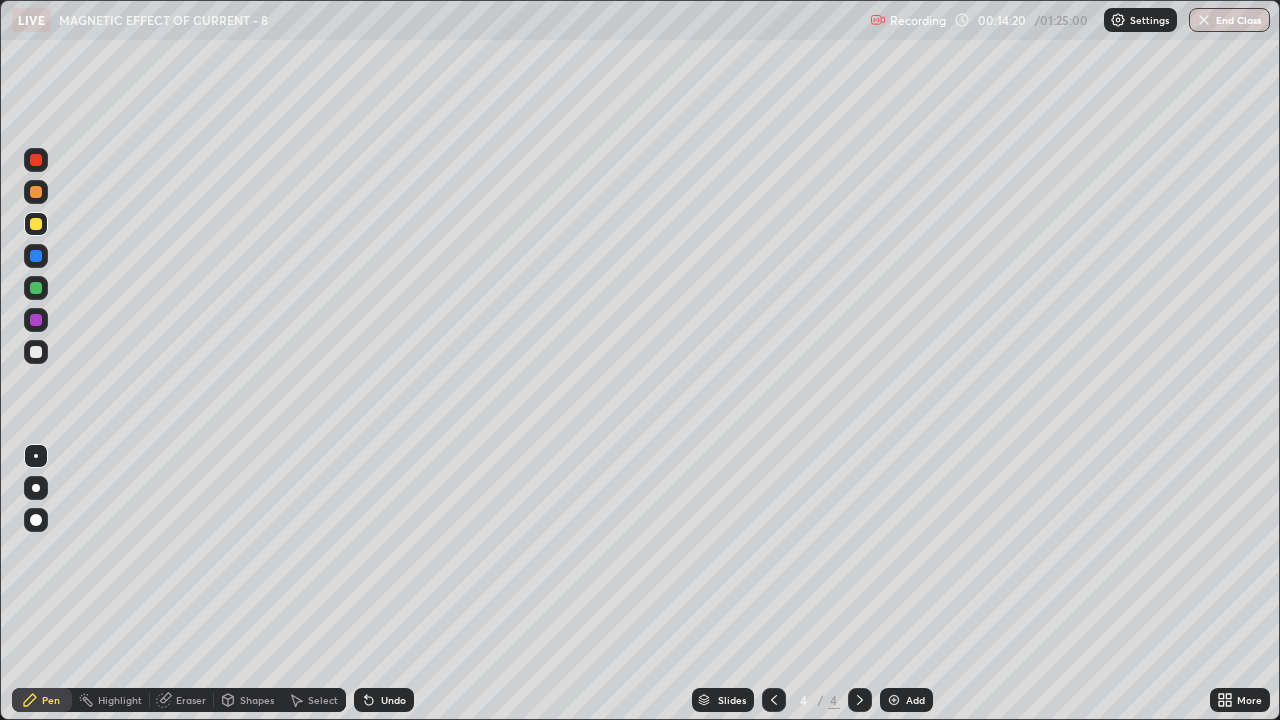 click on "Undo" at bounding box center [393, 700] 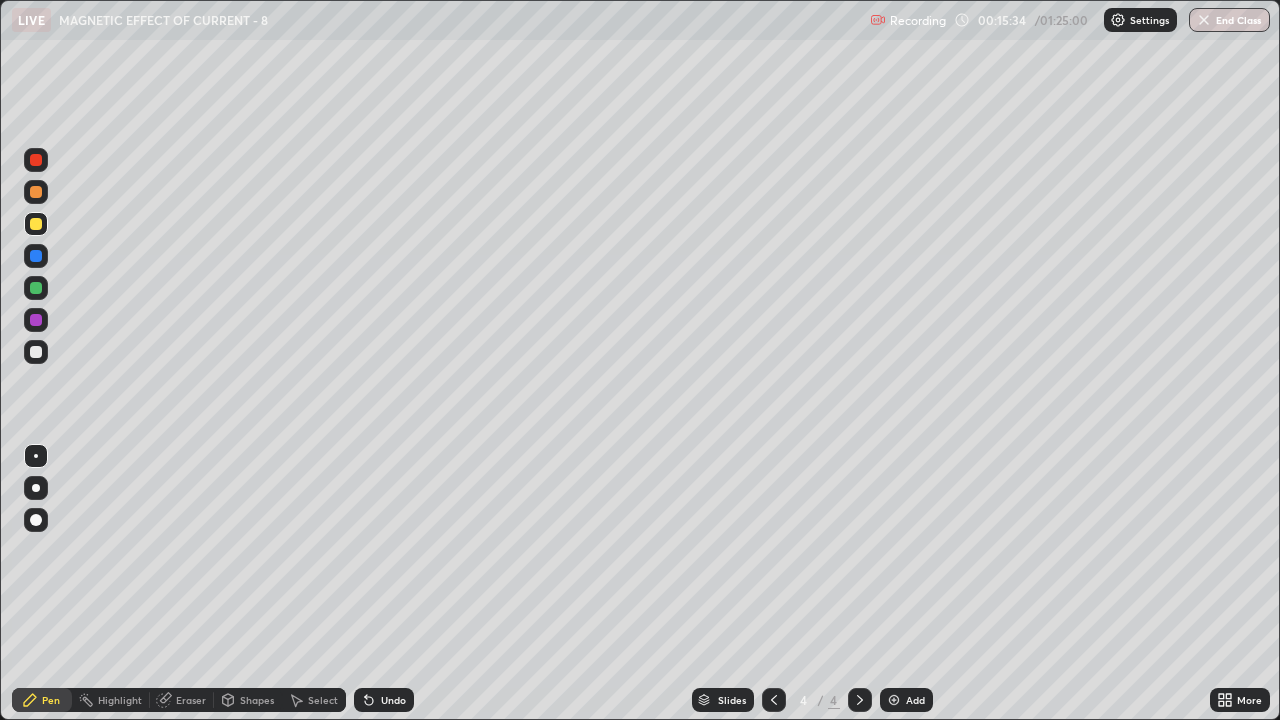 click on "Select" at bounding box center (323, 700) 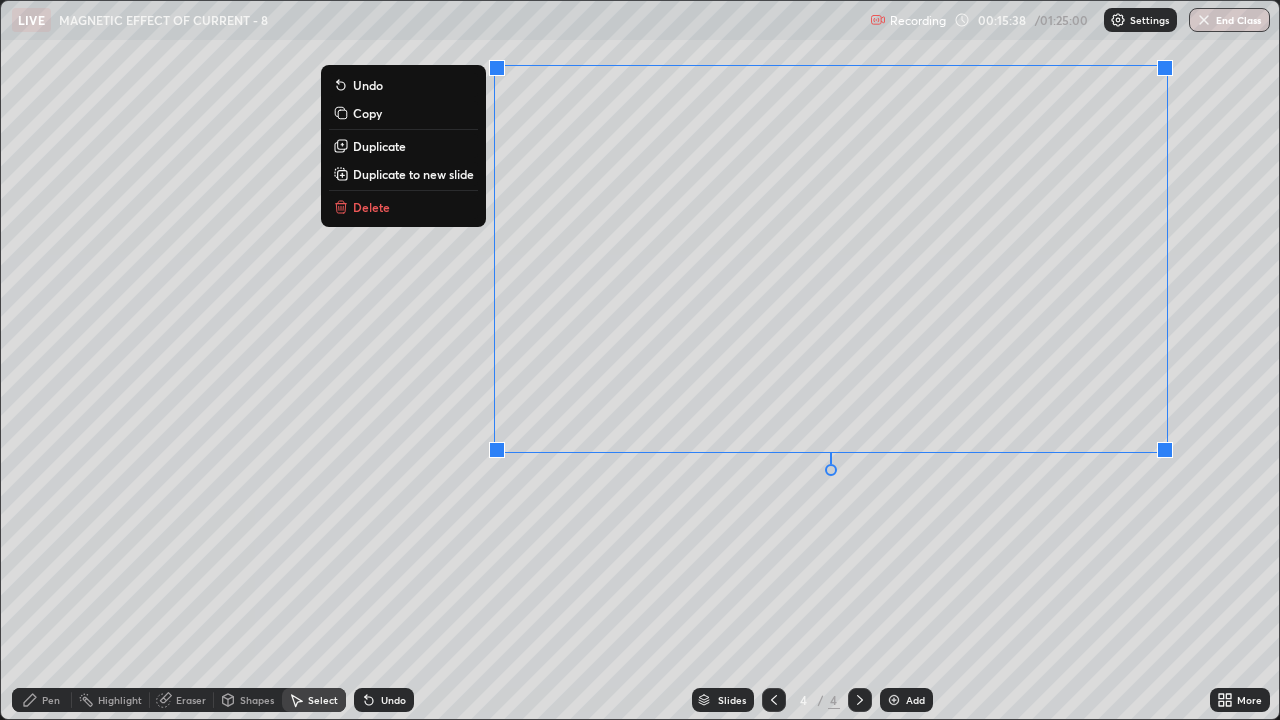 click on "Delete" at bounding box center (403, 207) 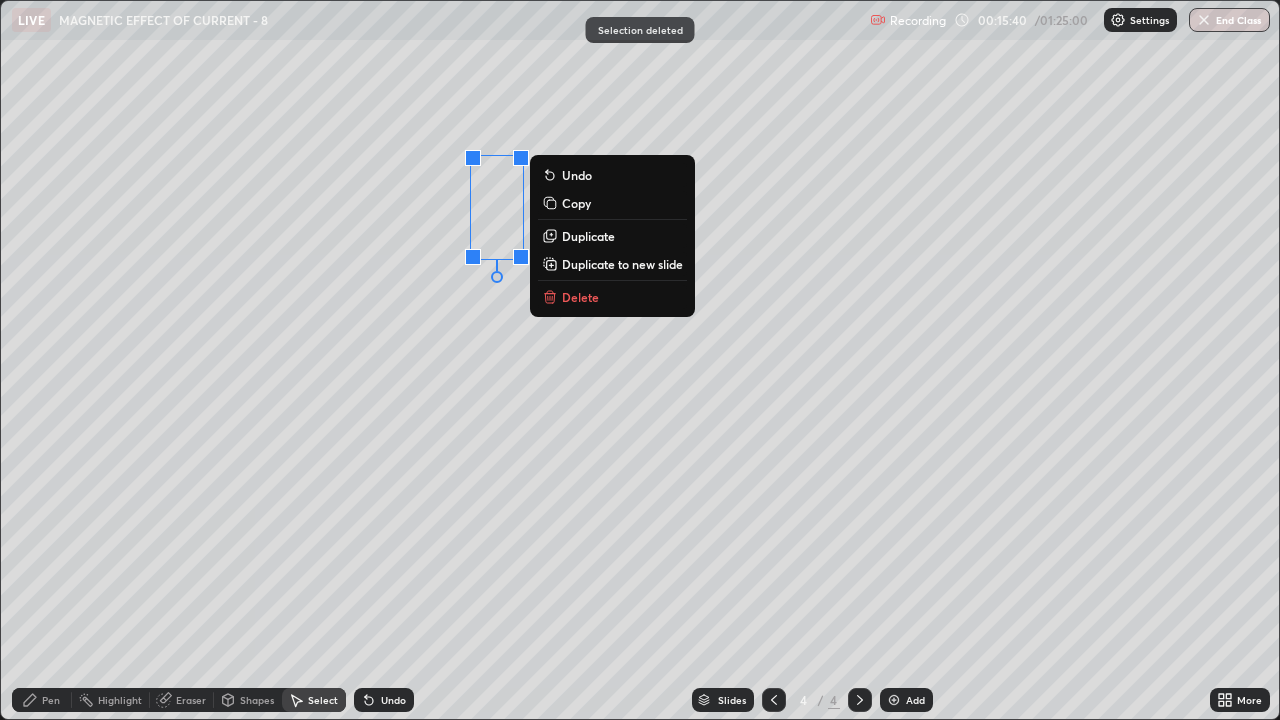 click on "Delete" at bounding box center (612, 297) 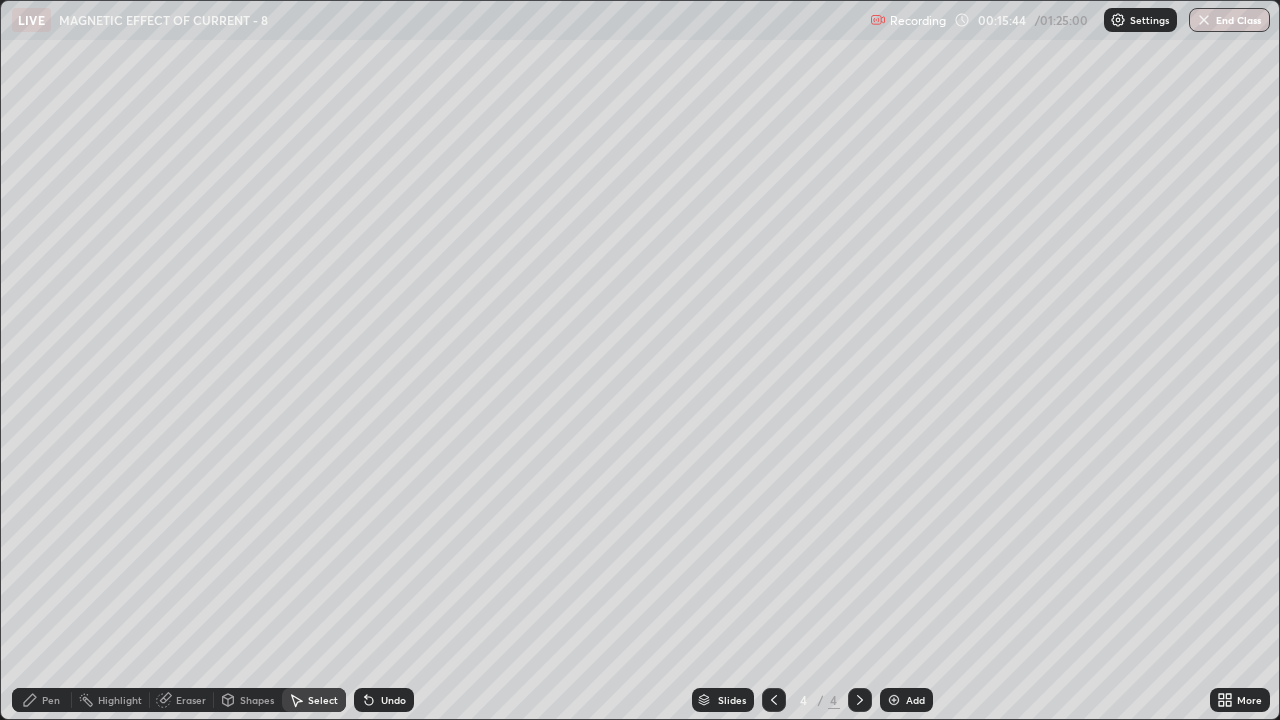 click on "Pen" at bounding box center [42, 700] 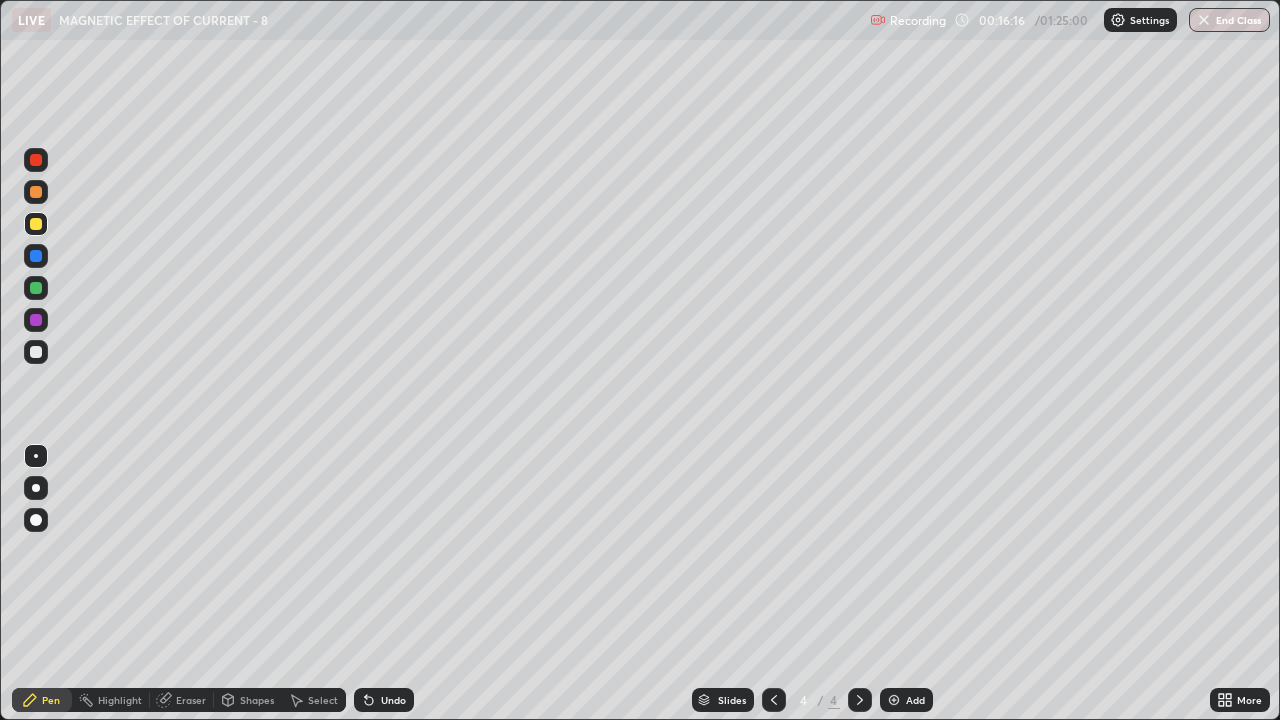 click on "Select" at bounding box center [314, 700] 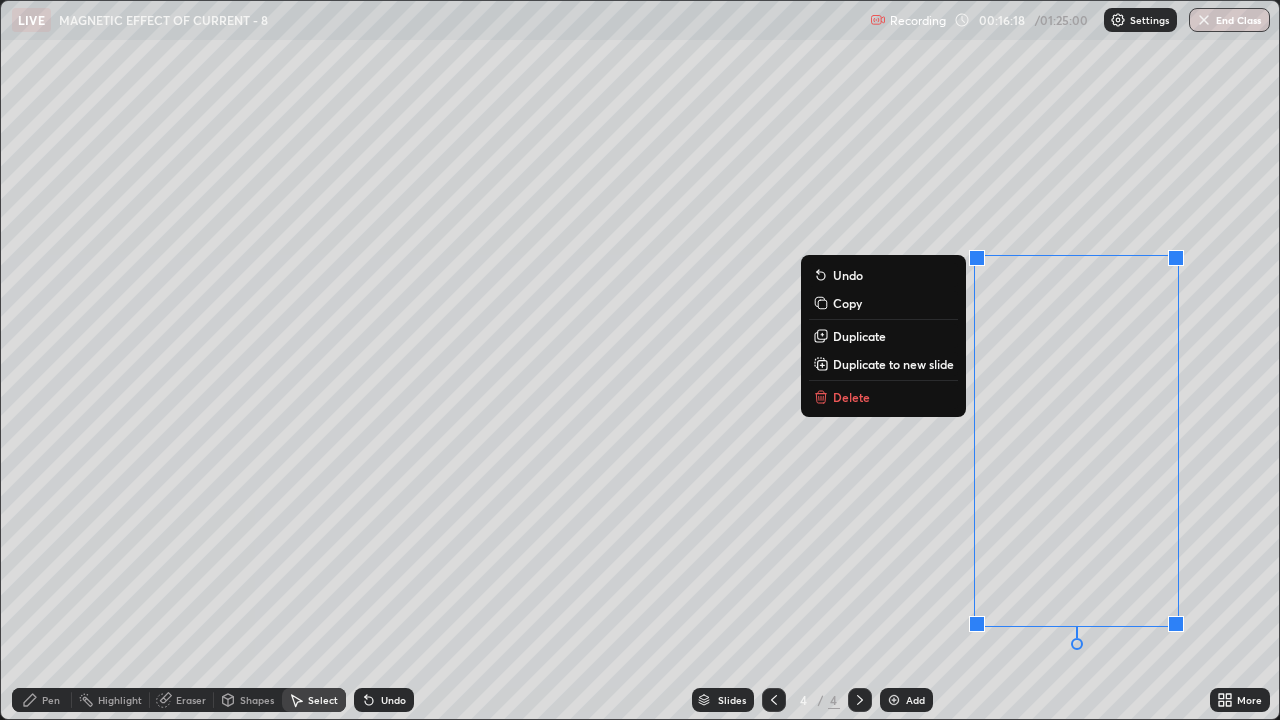 click on "Delete" at bounding box center (883, 397) 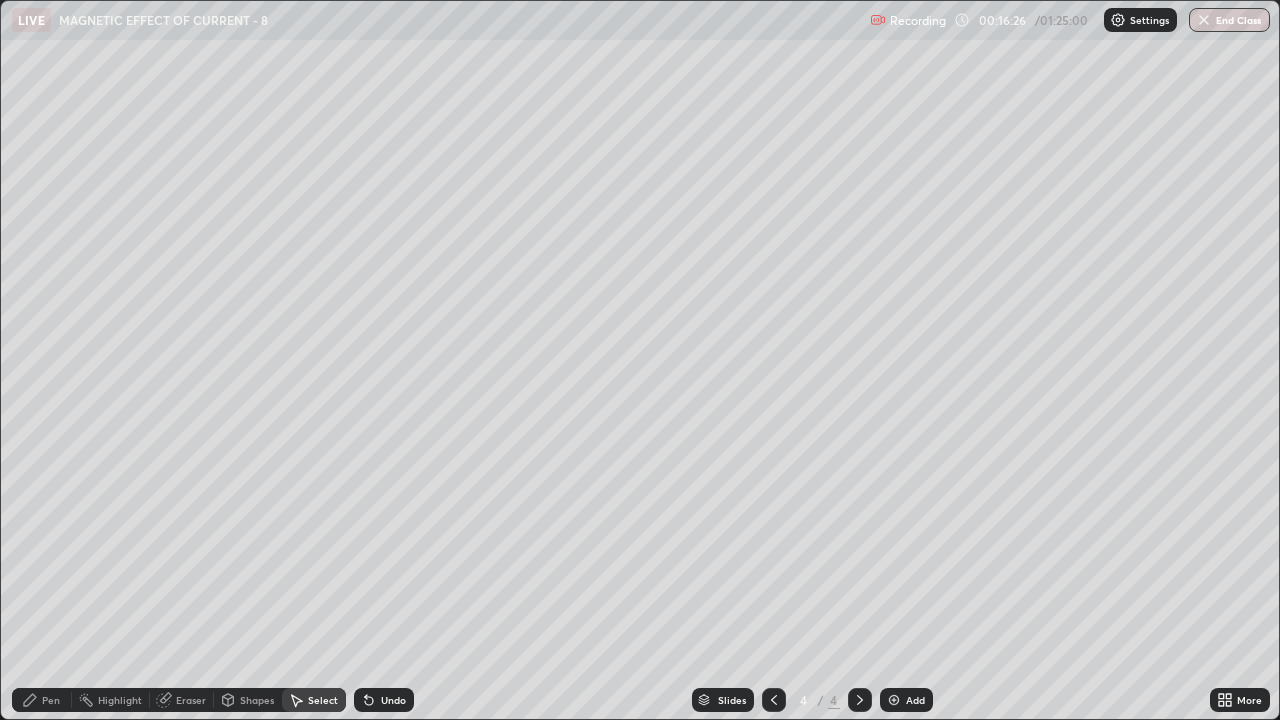 click on "Pen" at bounding box center [51, 700] 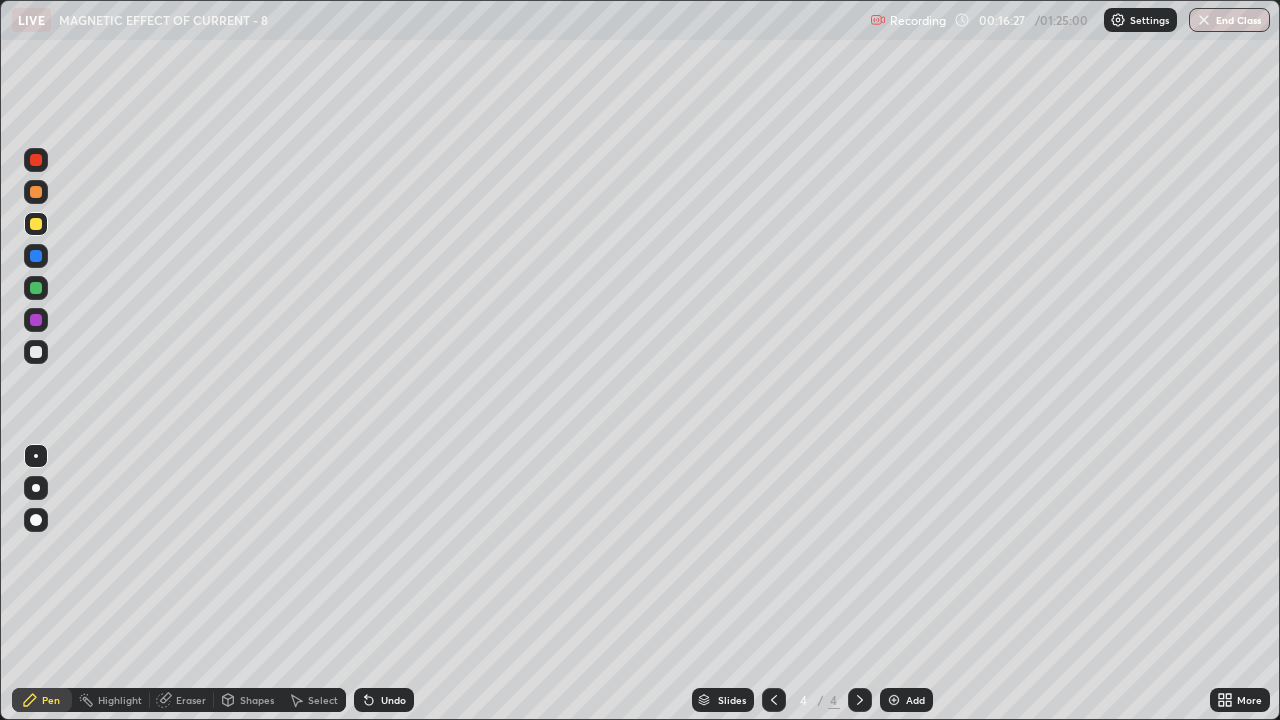 click at bounding box center [36, 352] 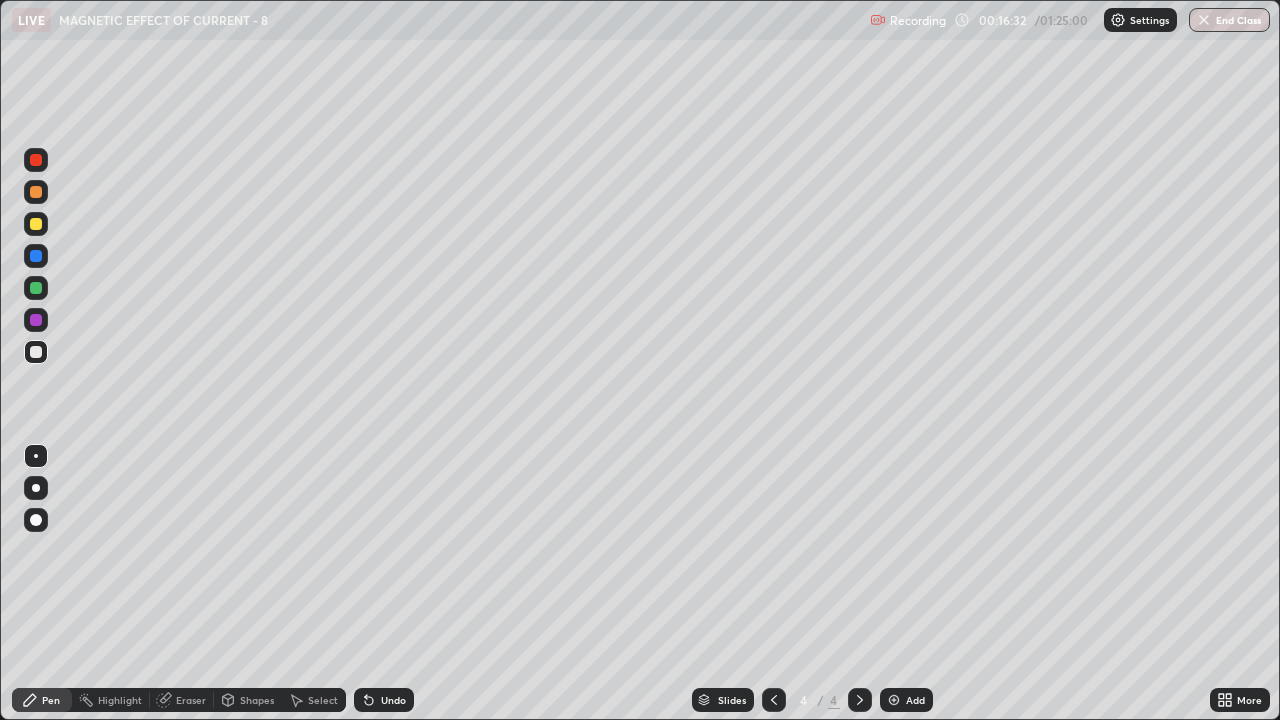 click on "Shapes" at bounding box center [248, 700] 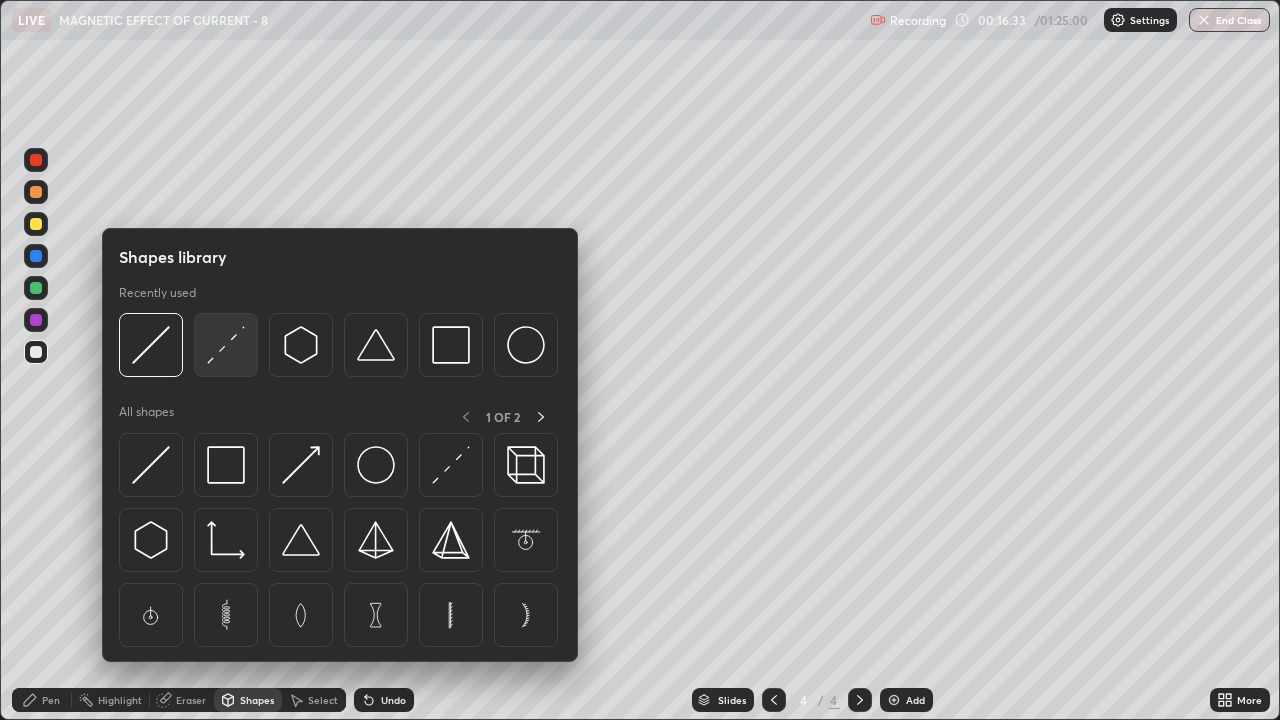click at bounding box center [226, 345] 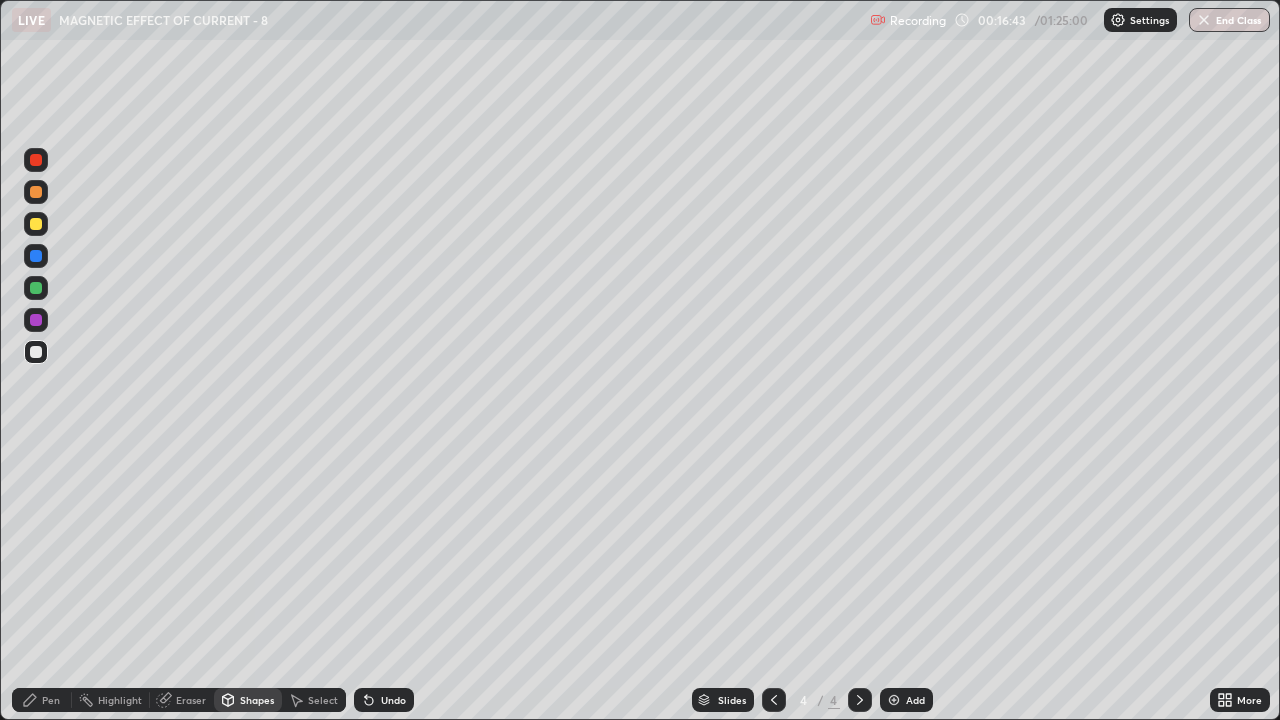 click on "Pen" at bounding box center [51, 700] 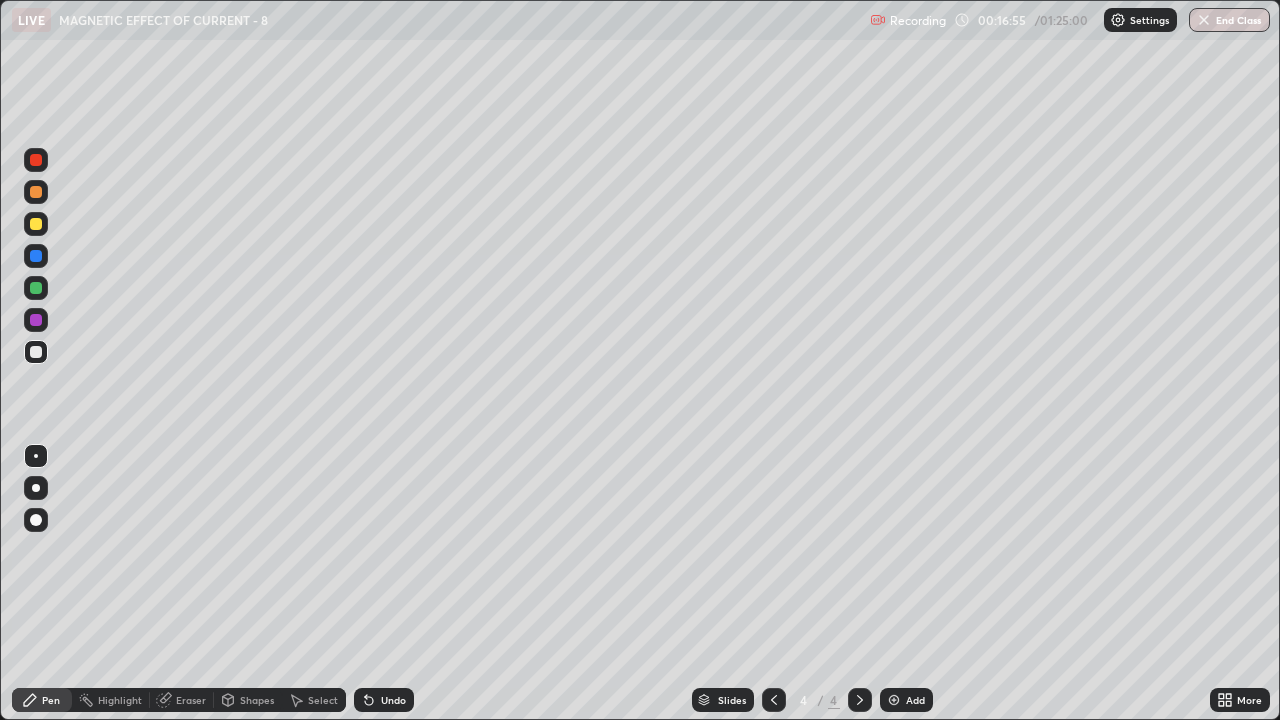 click 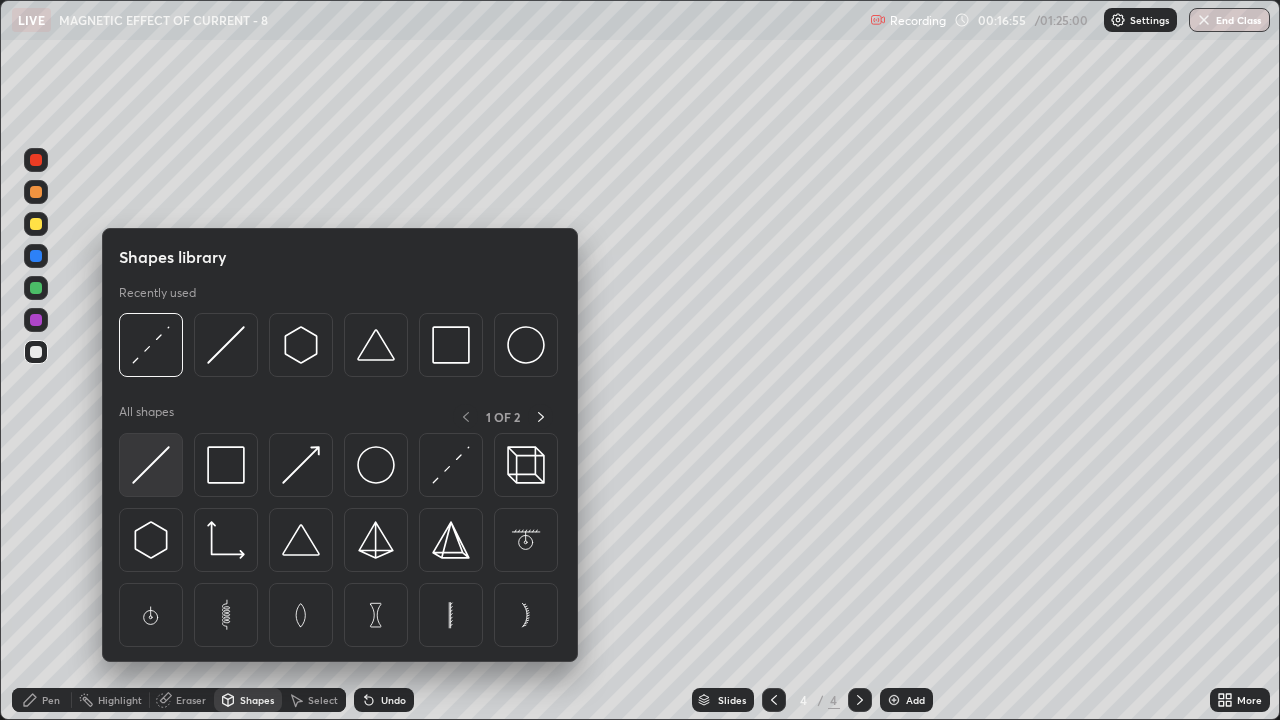click at bounding box center [151, 465] 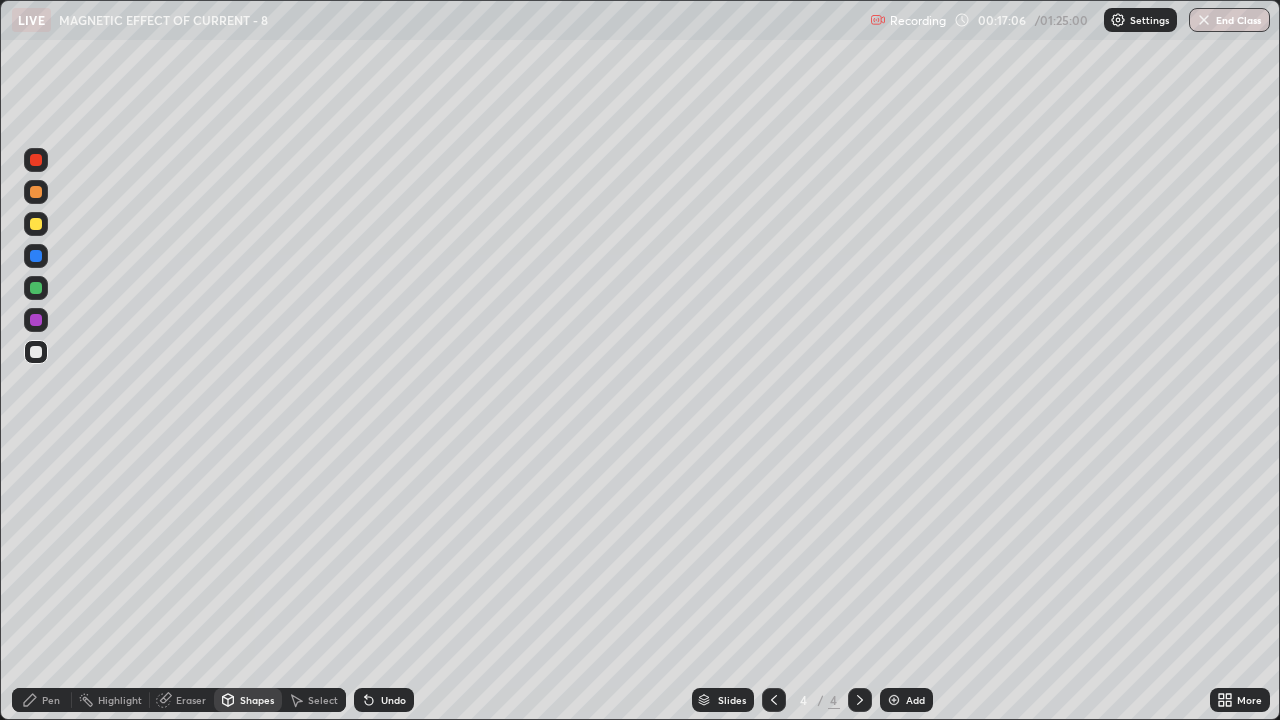 click on "Pen" at bounding box center [51, 700] 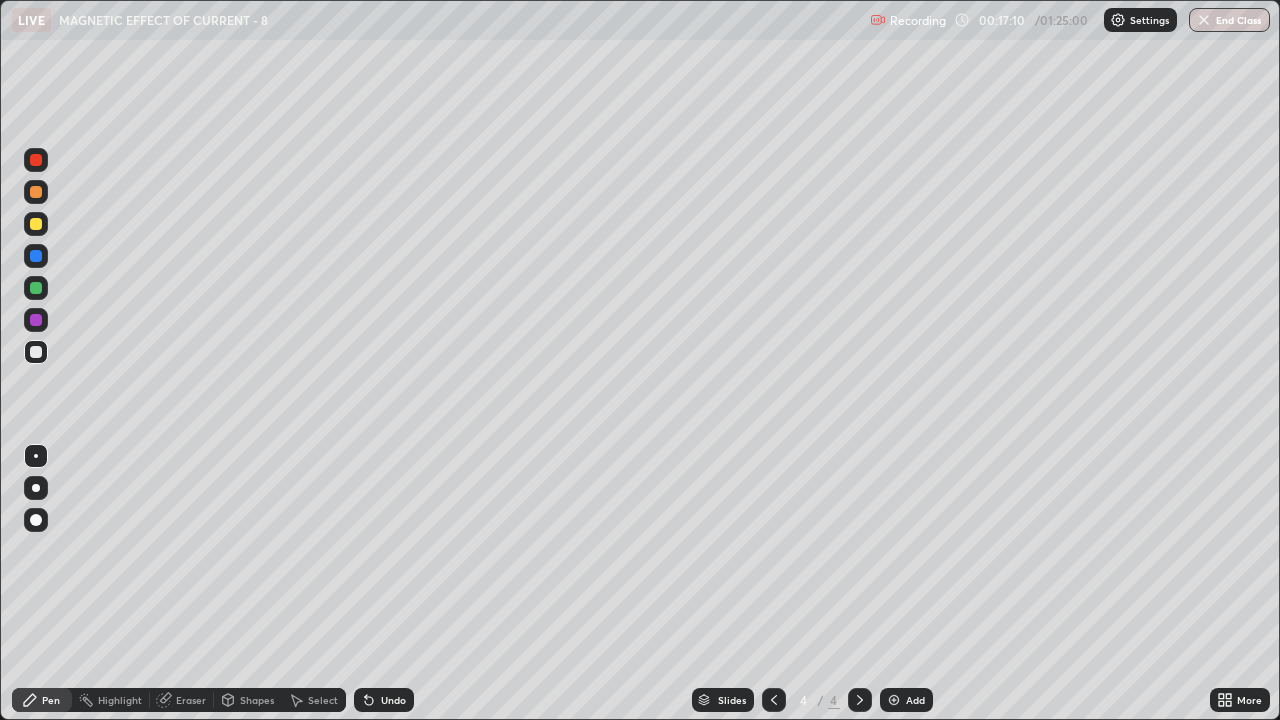 click on "Undo" at bounding box center (393, 700) 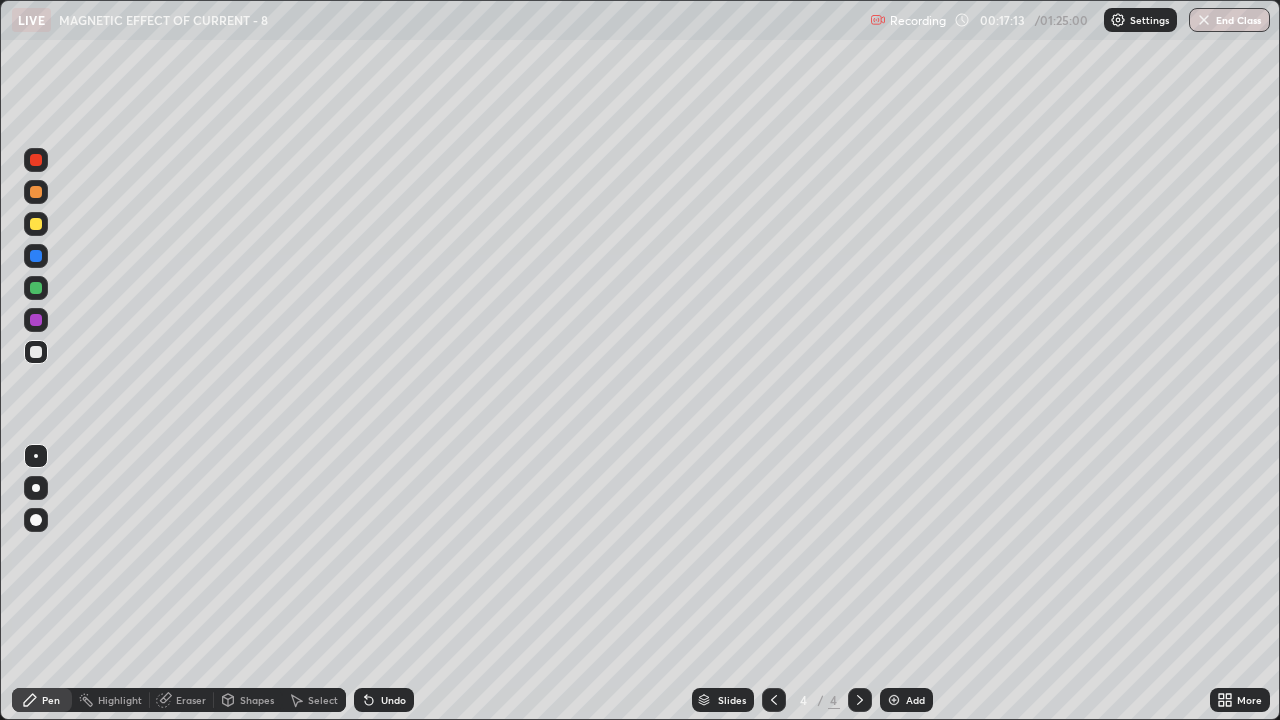 click on "Undo" at bounding box center (393, 700) 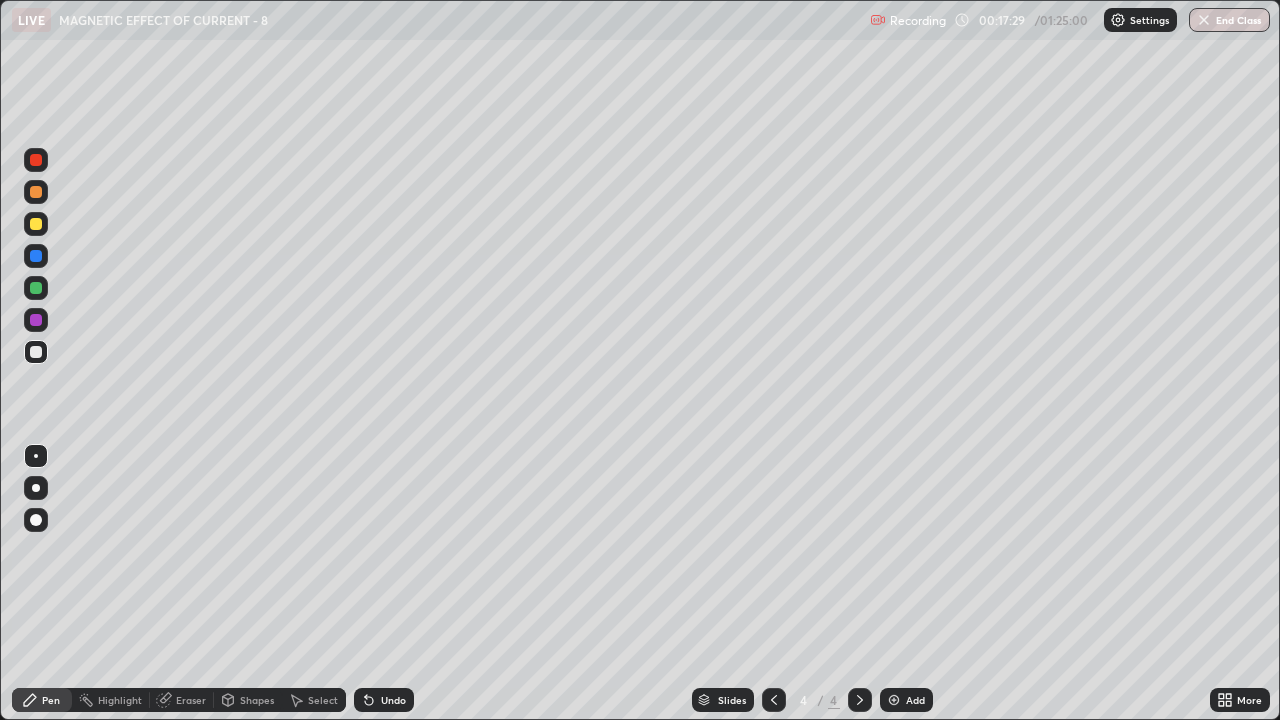 click on "Eraser" at bounding box center [182, 700] 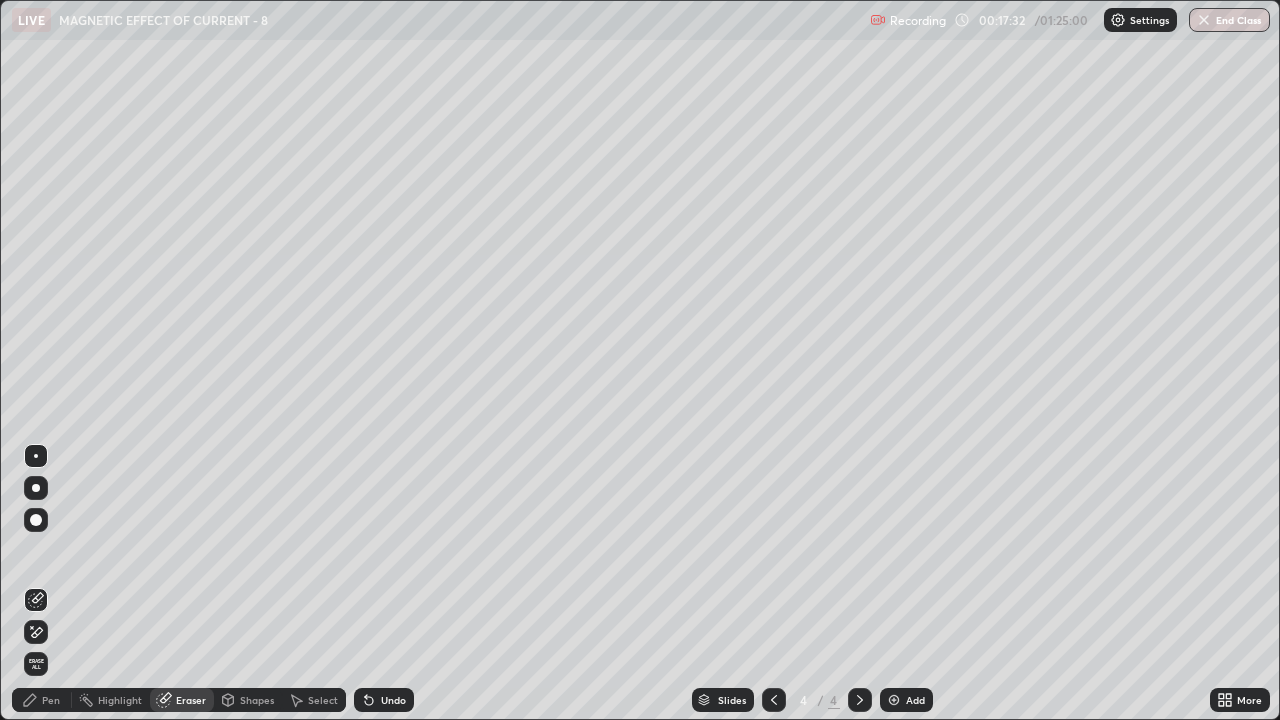 click on "Pen" at bounding box center [51, 700] 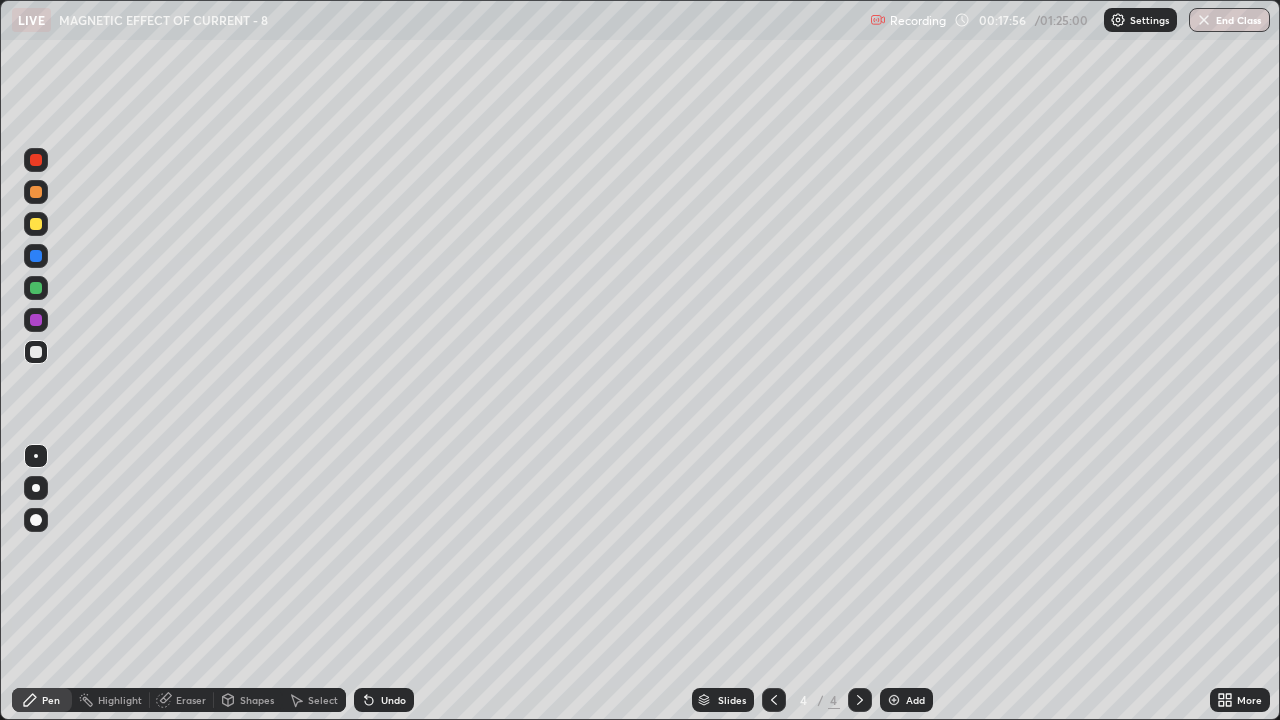 click at bounding box center (36, 224) 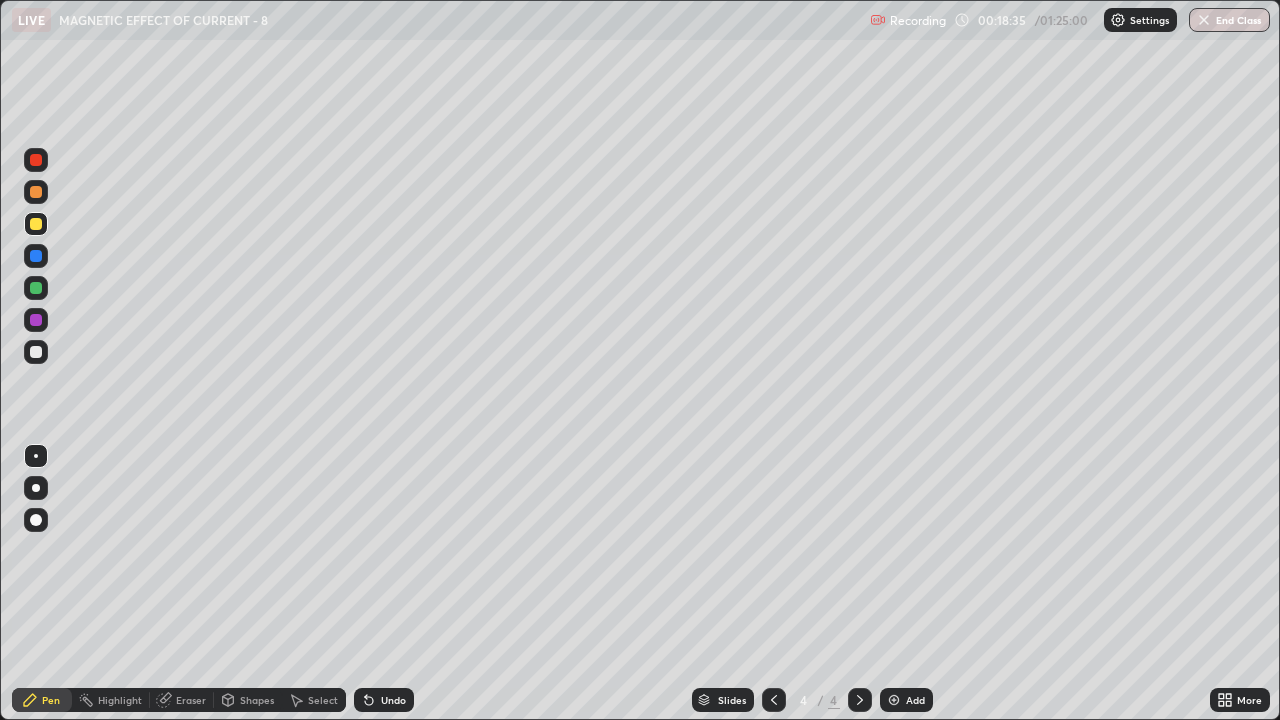click on "Select" at bounding box center (314, 700) 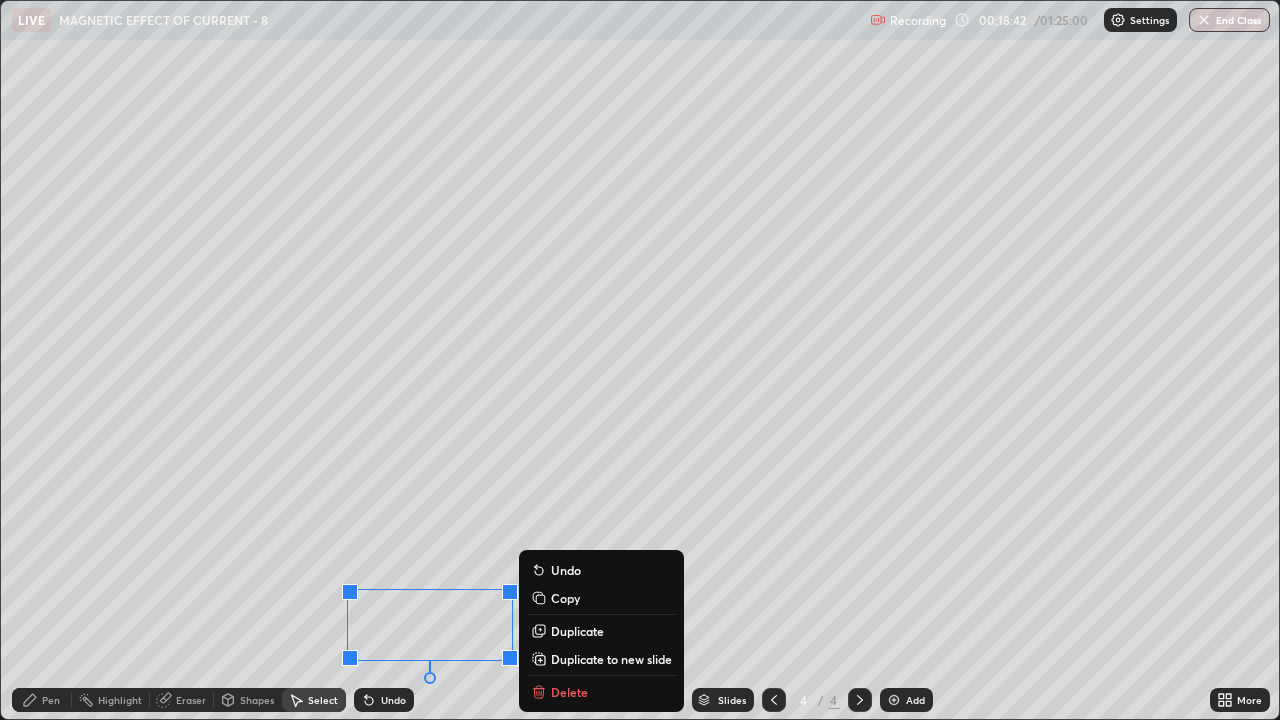 click 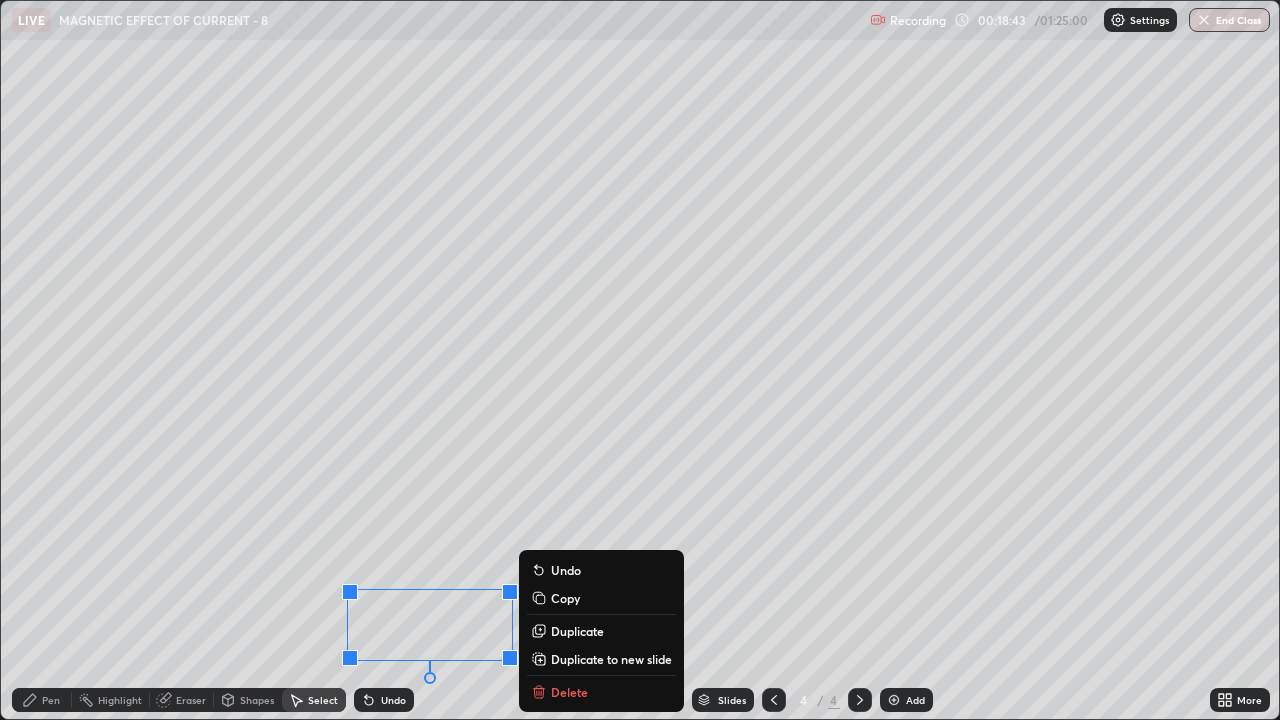 click on "0 ° Undo Copy Duplicate Duplicate to new slide Delete" at bounding box center [640, 360] 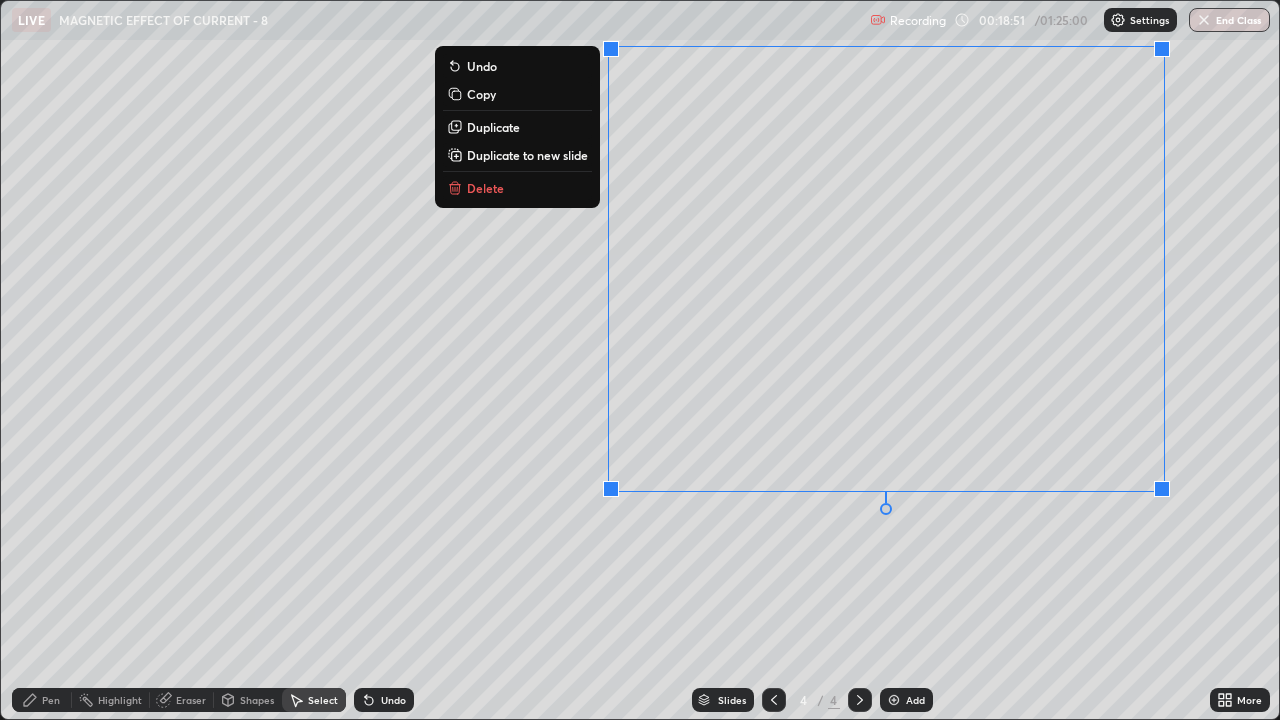 click on "Duplicate to new slide" at bounding box center (527, 155) 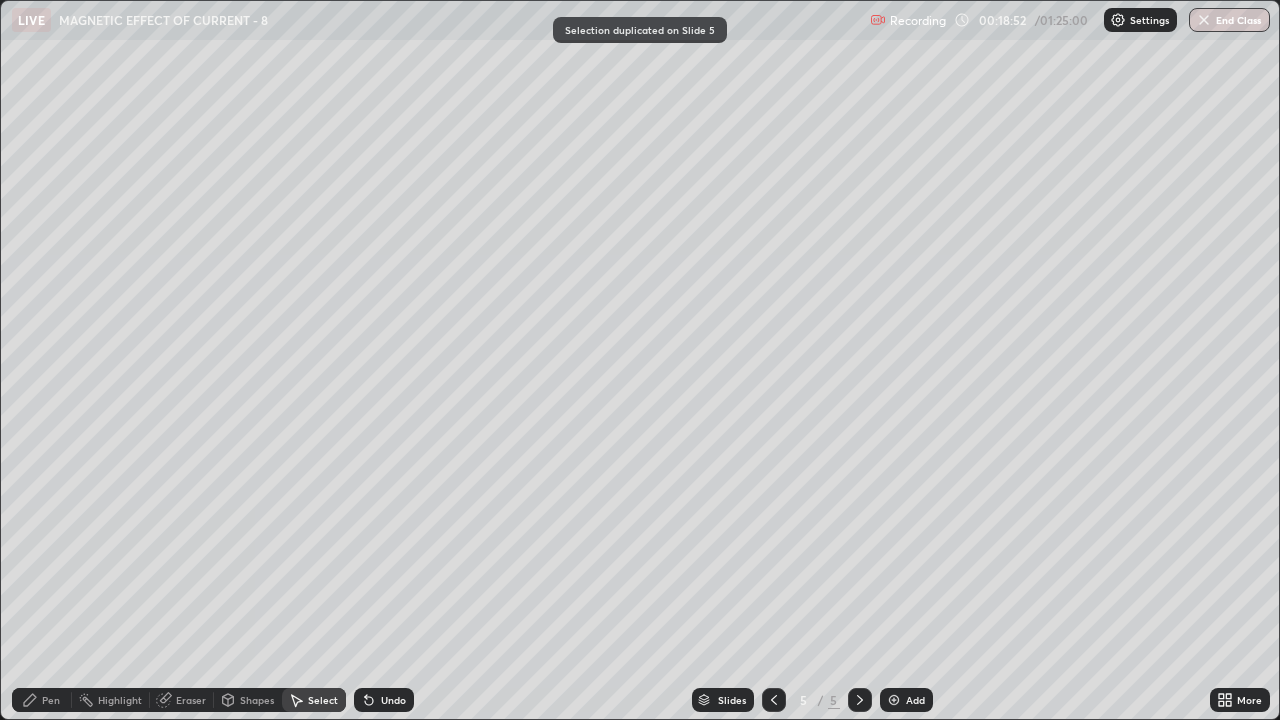 click on "Pen" at bounding box center [51, 700] 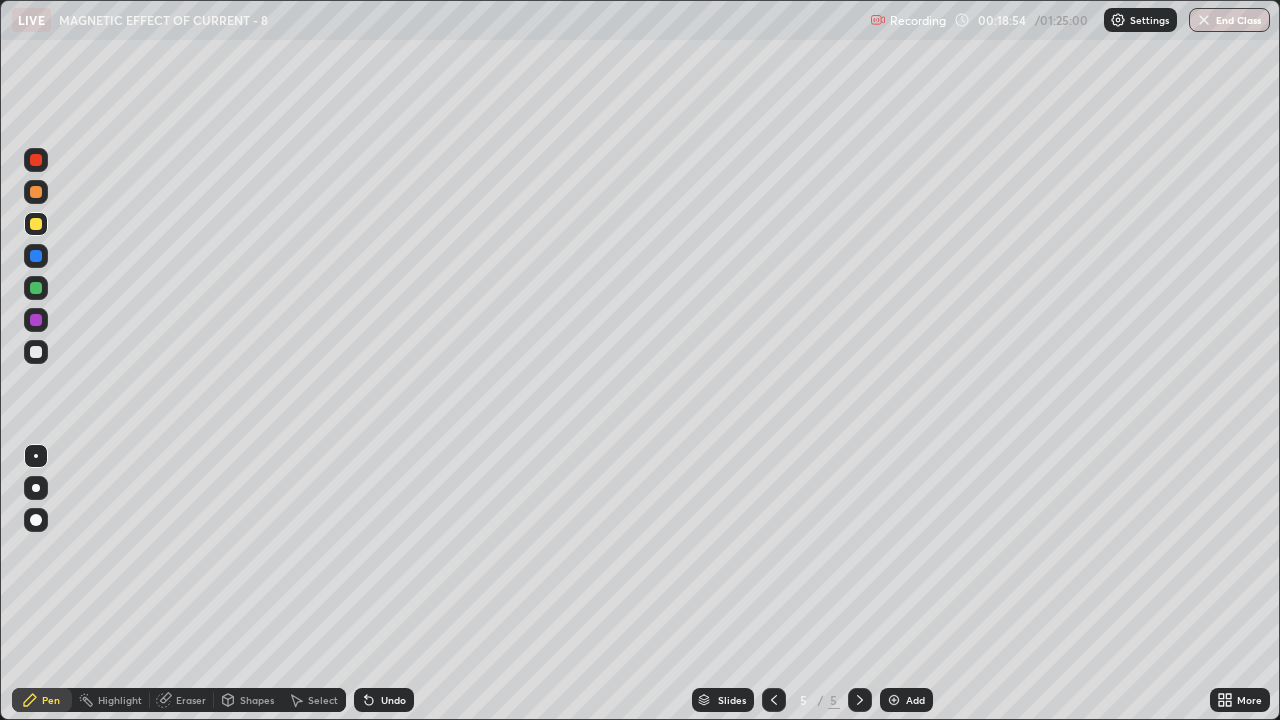 click 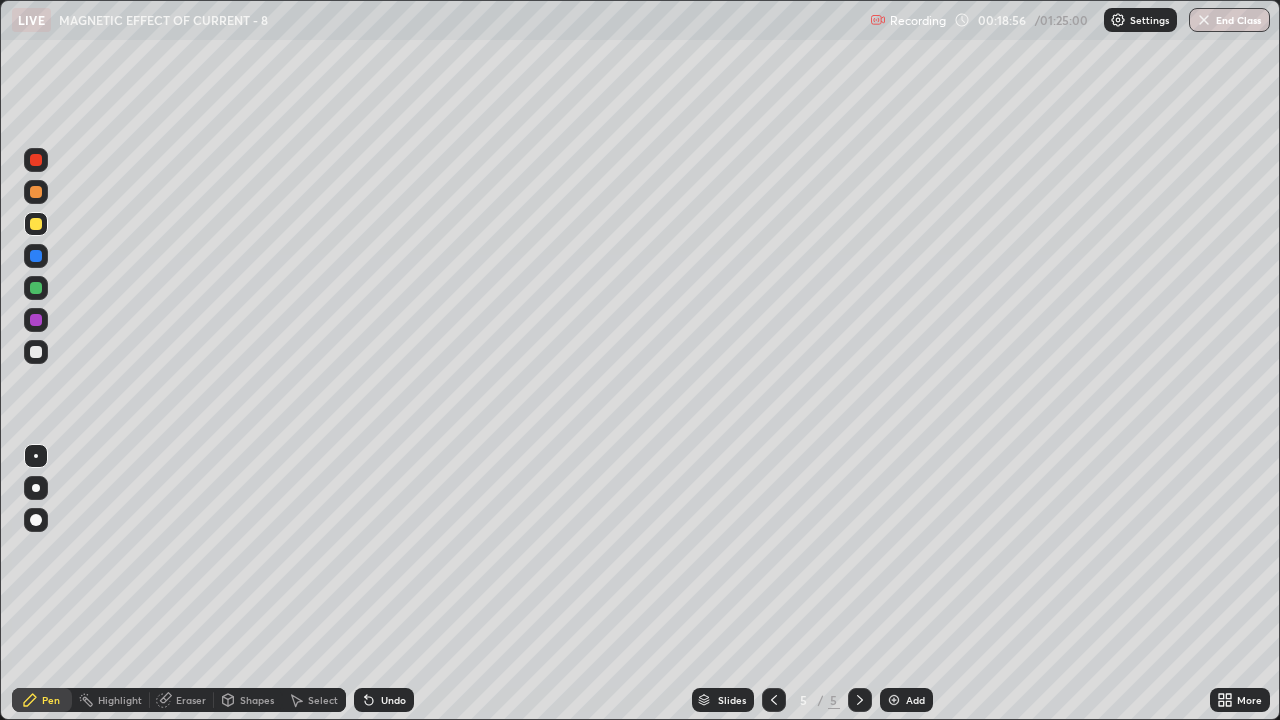 click 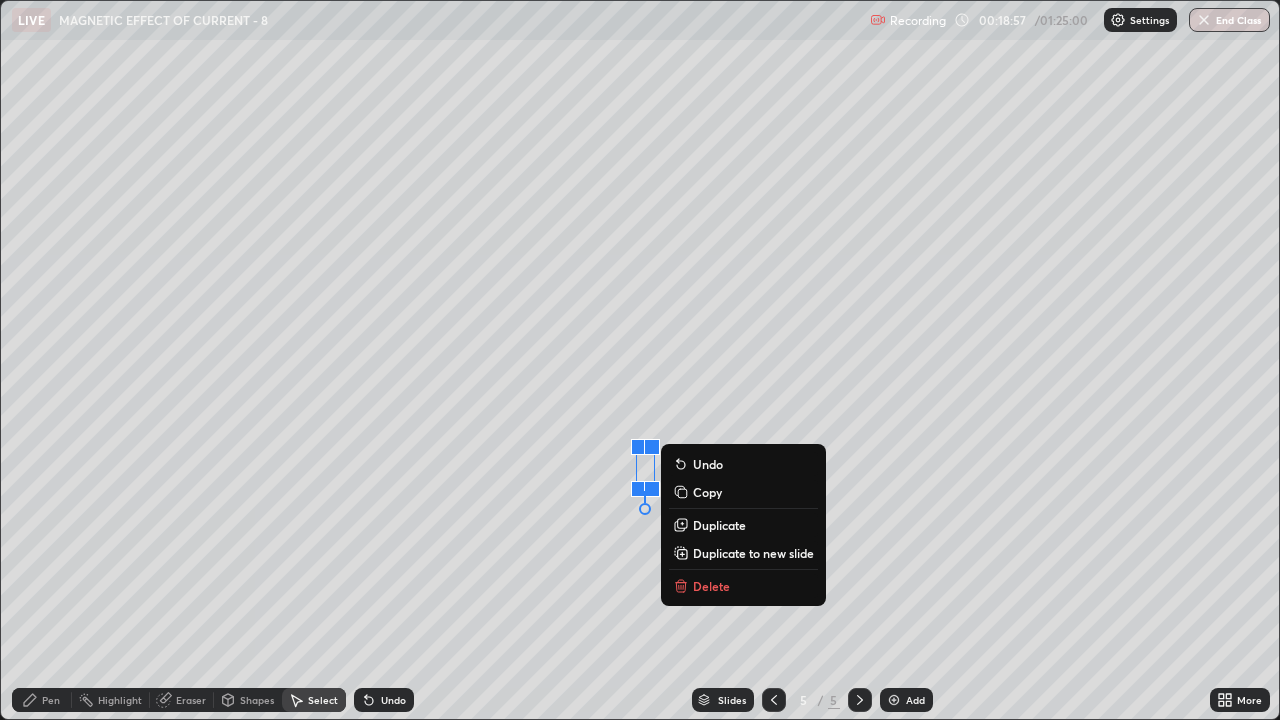 click on "Delete" at bounding box center (711, 586) 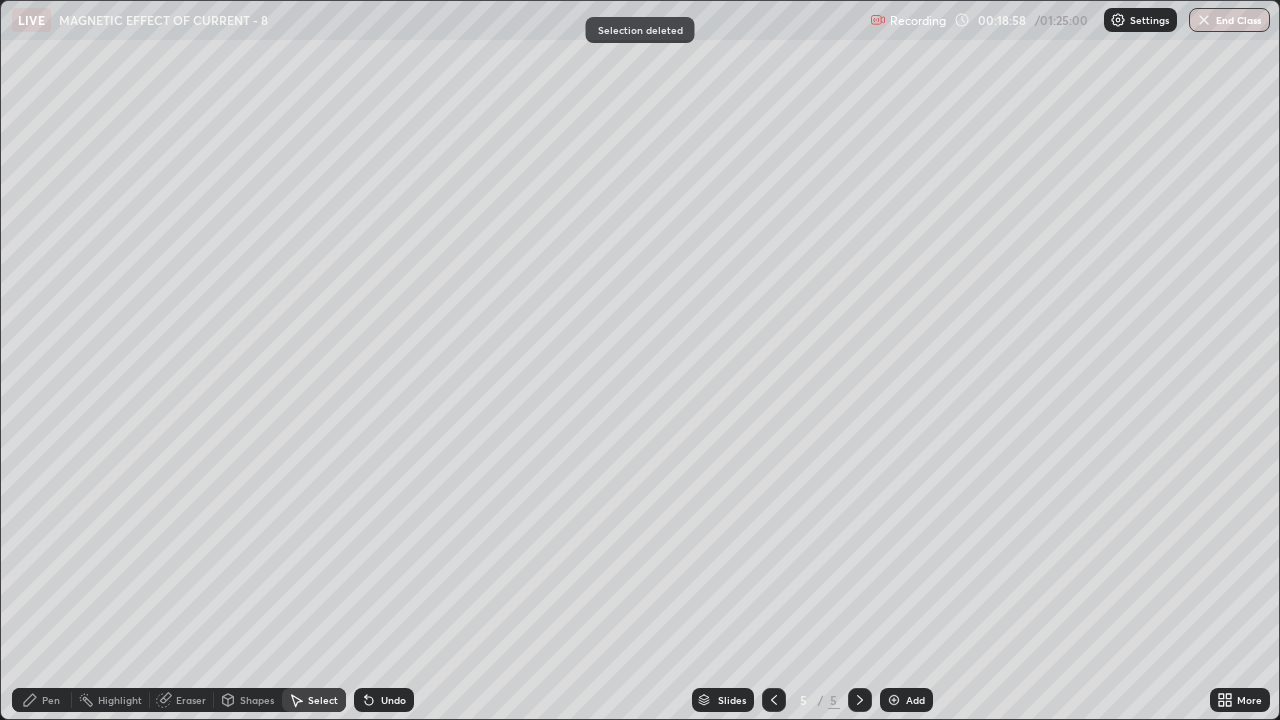 click 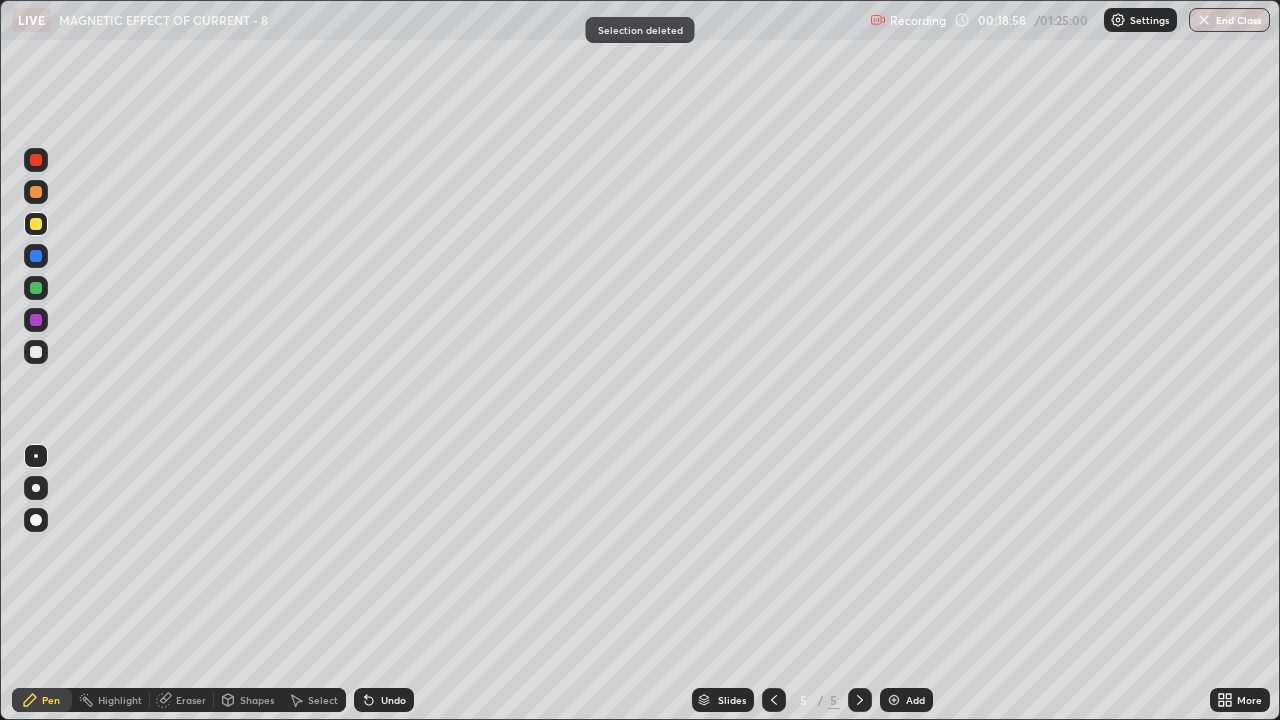 click at bounding box center (36, 352) 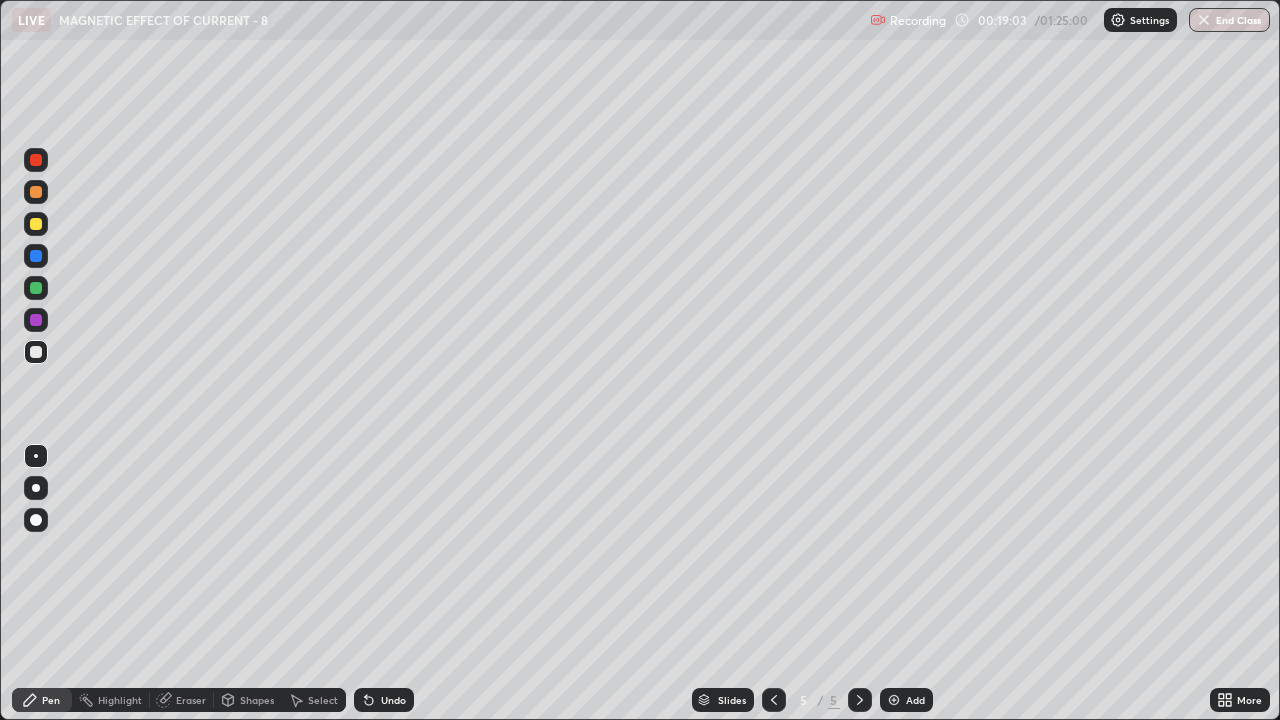 click on "Shapes" at bounding box center [248, 700] 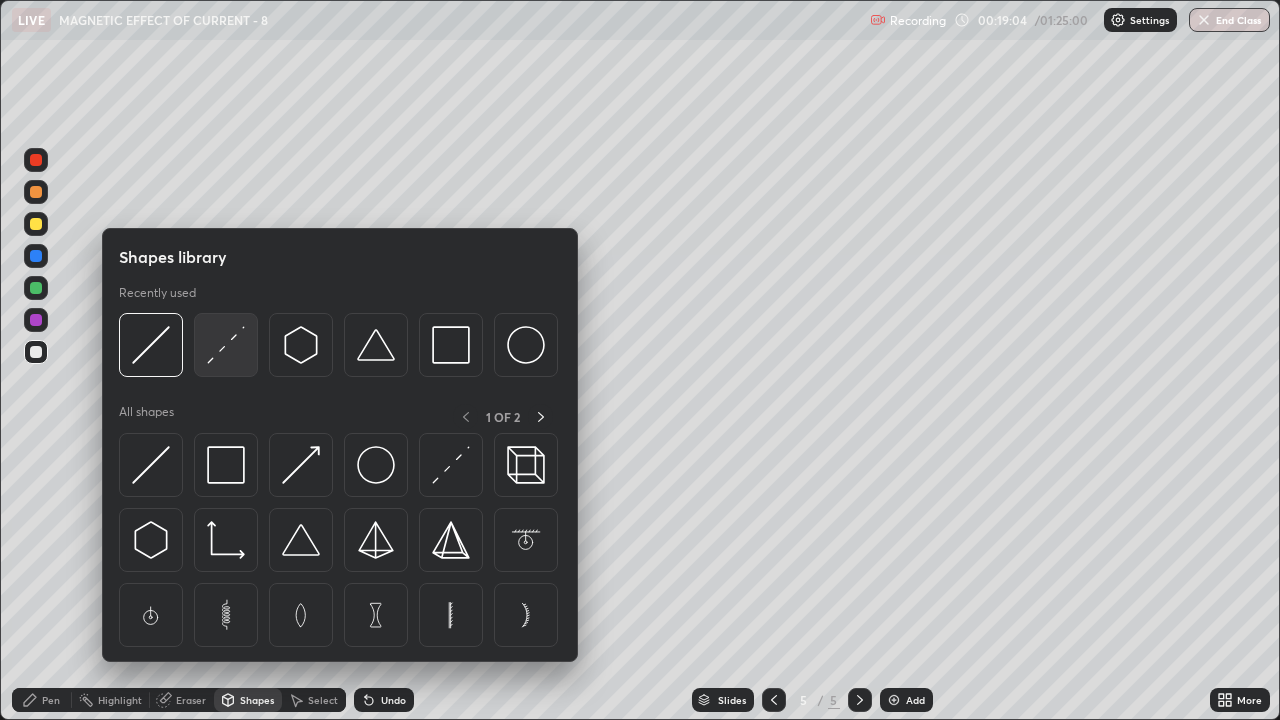 click at bounding box center (226, 345) 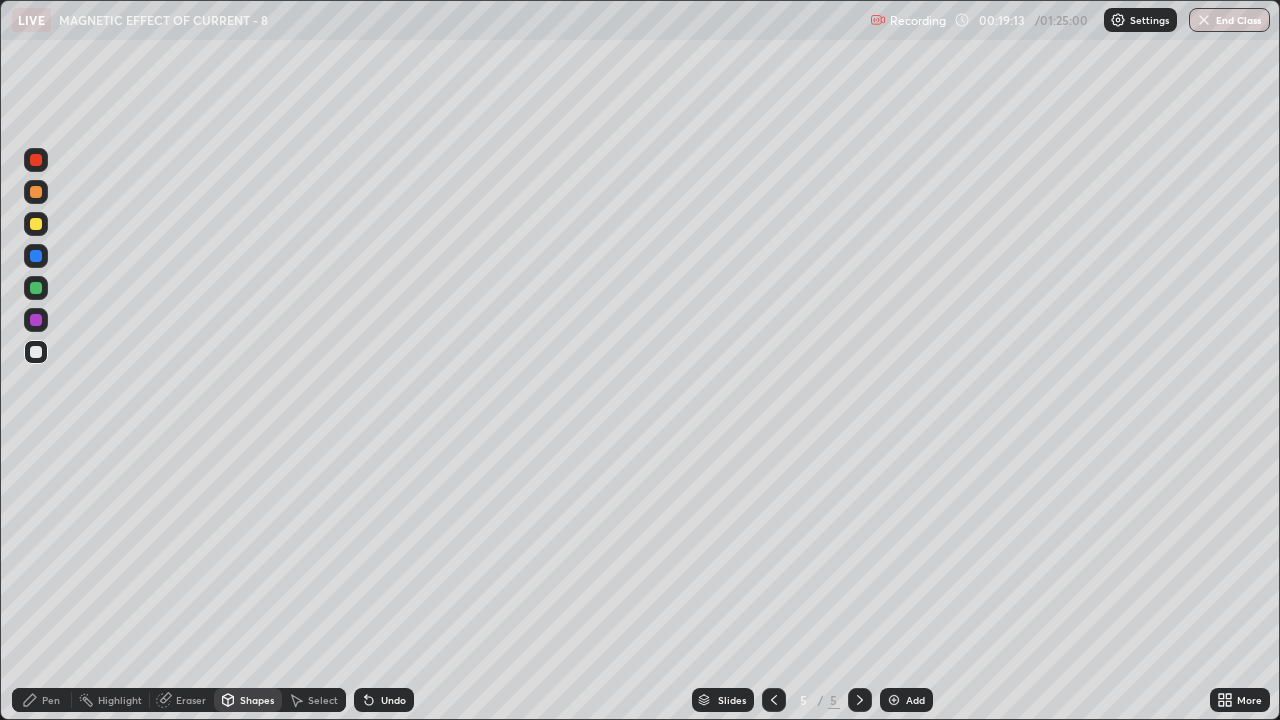 click on "Pen" at bounding box center (51, 700) 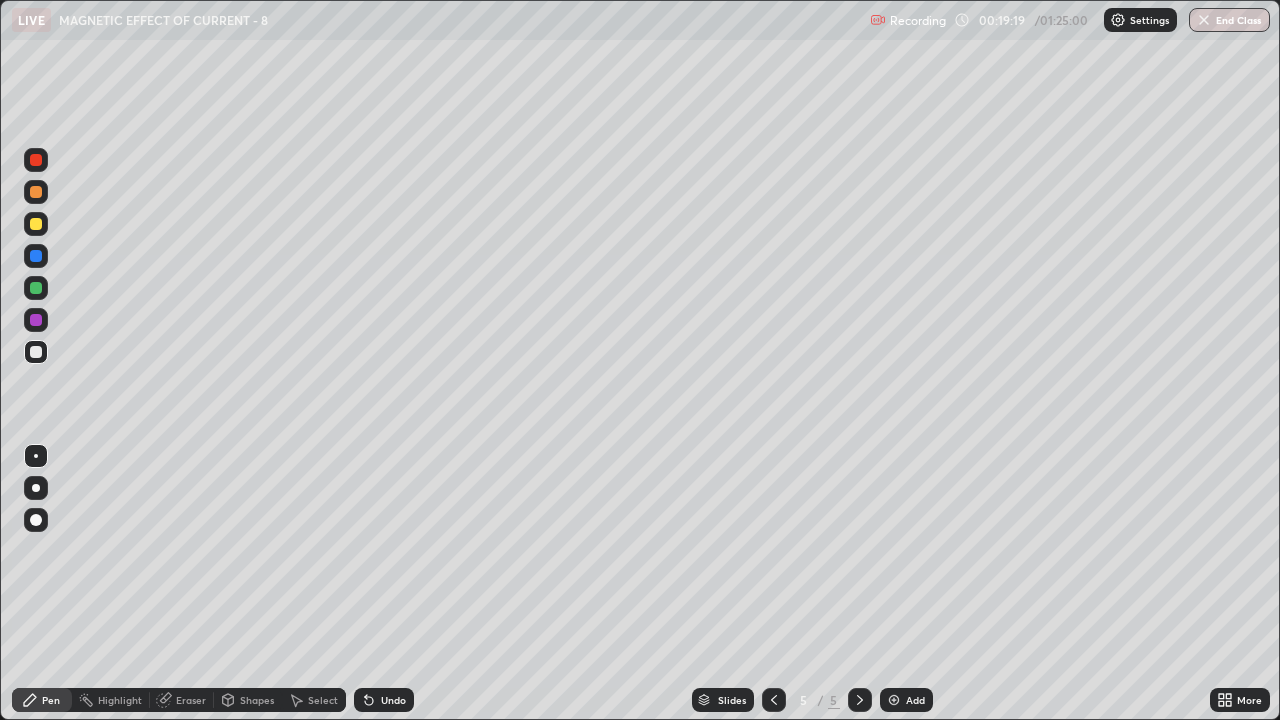 click on "Shapes" at bounding box center [248, 700] 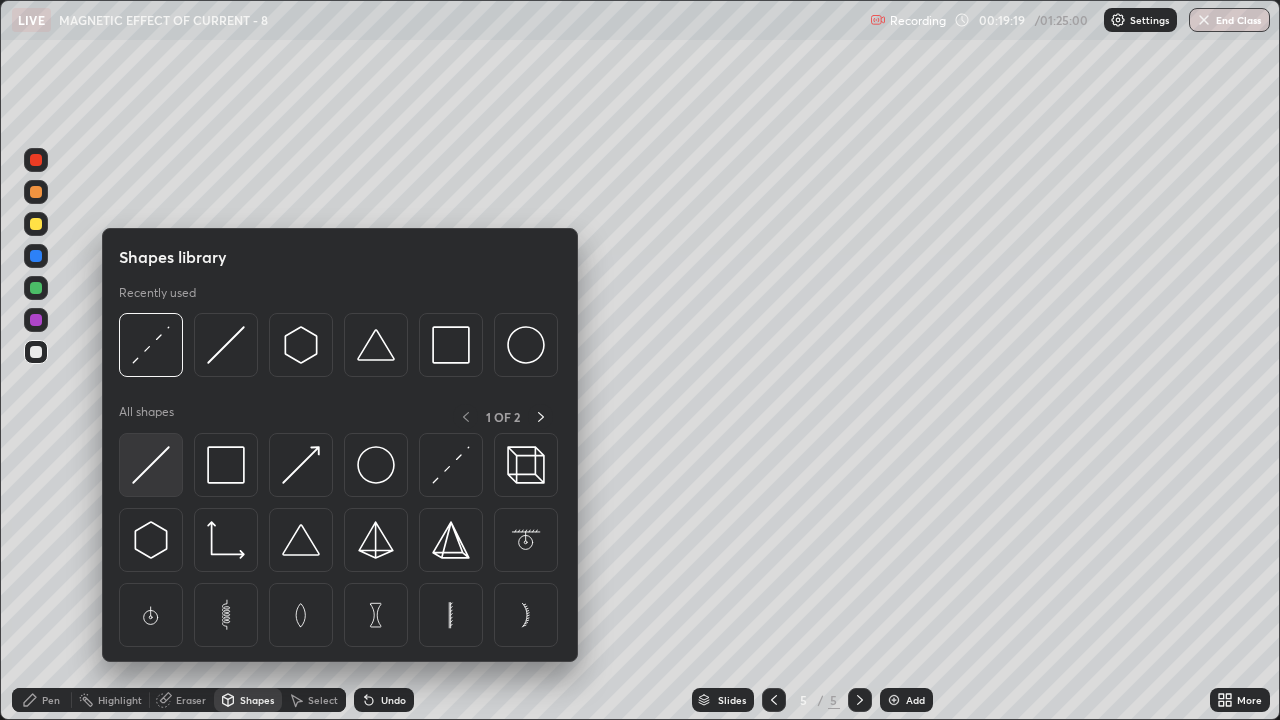 click at bounding box center [151, 465] 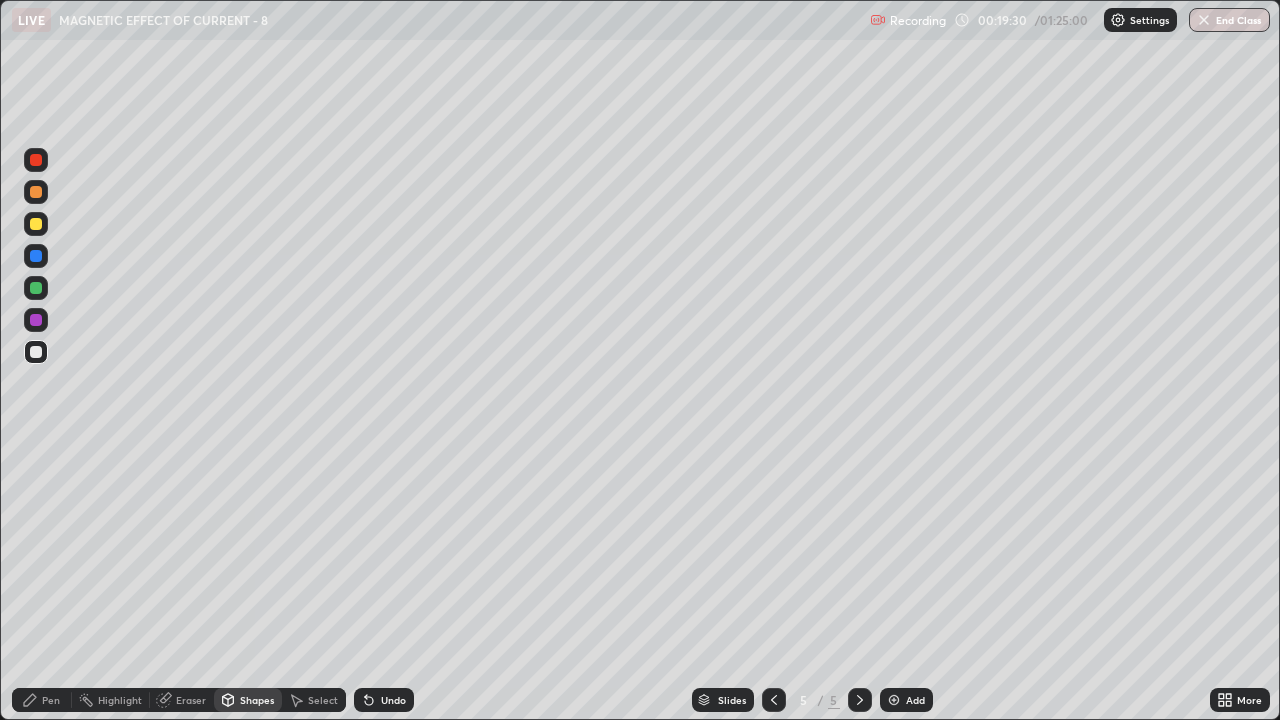 click on "Pen" at bounding box center (51, 700) 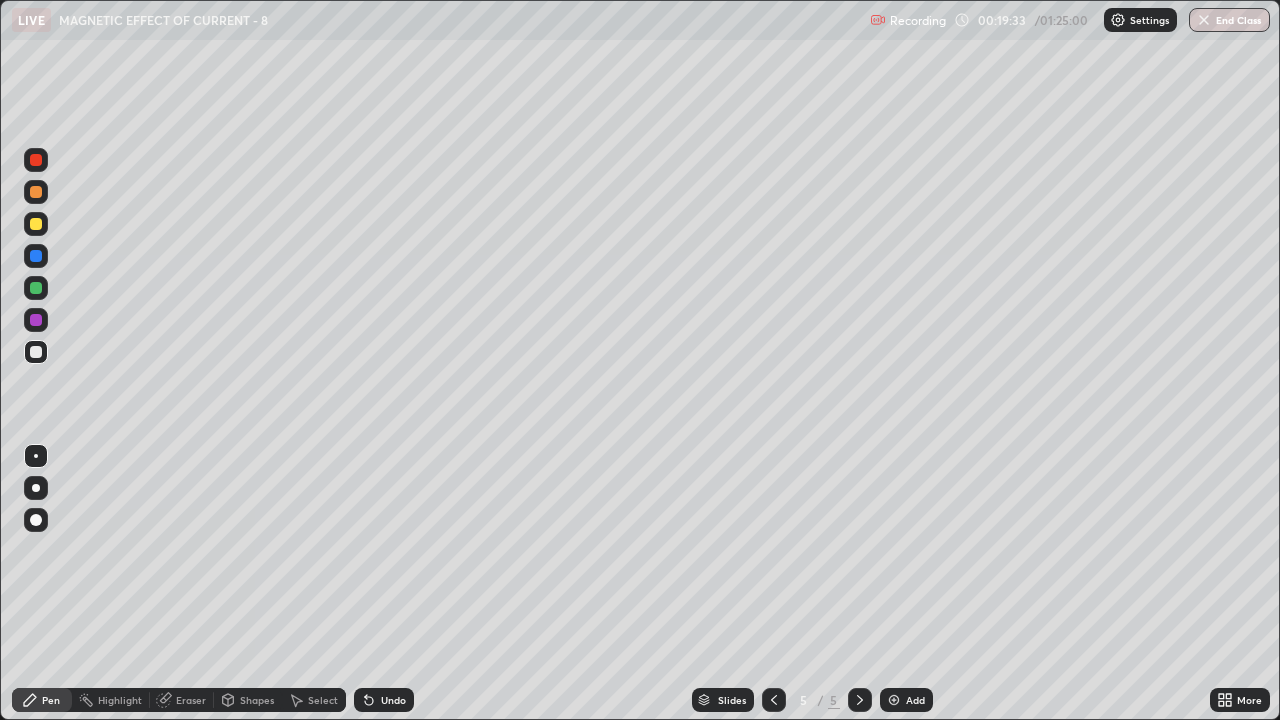 click on "Undo" at bounding box center [393, 700] 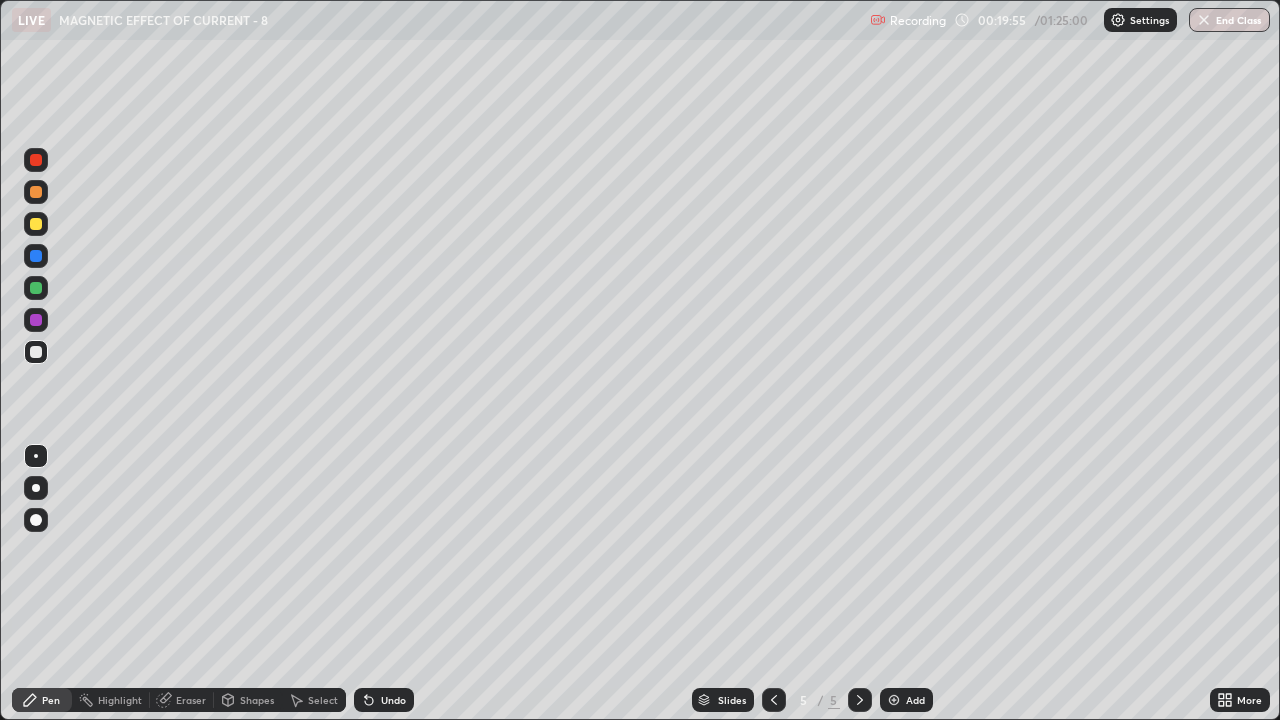click at bounding box center (36, 224) 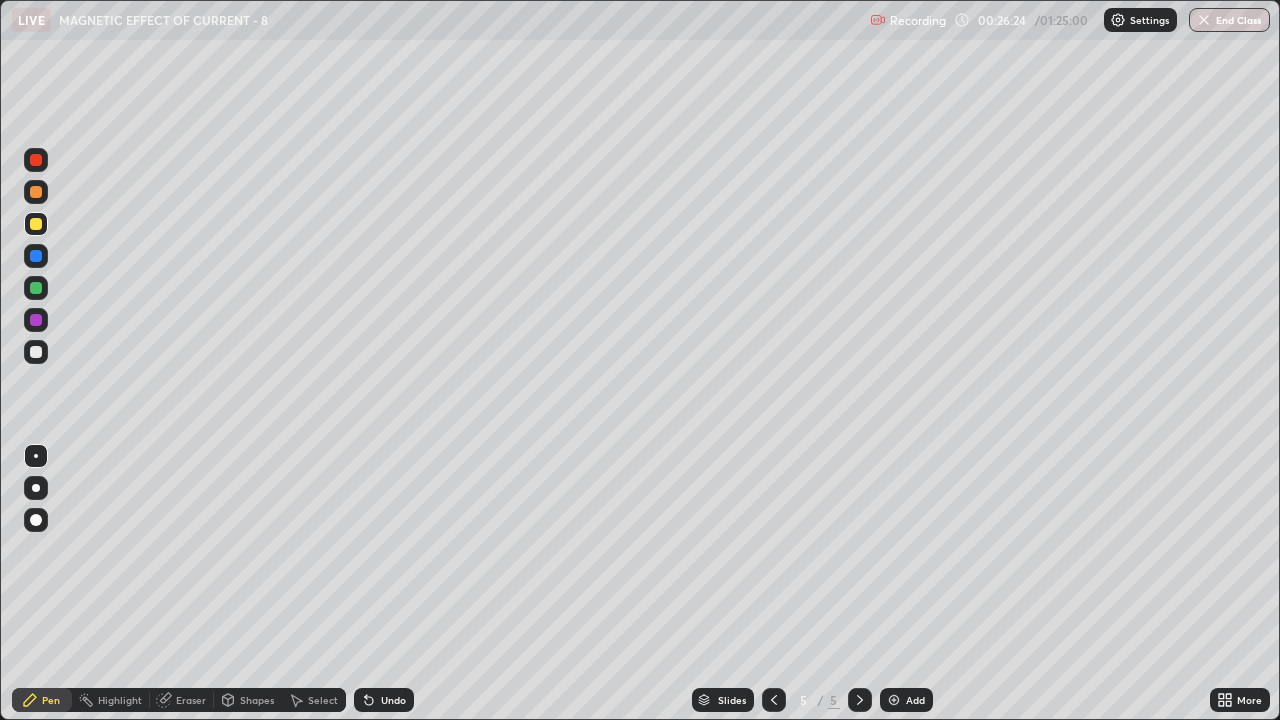 click on "Select" at bounding box center [314, 700] 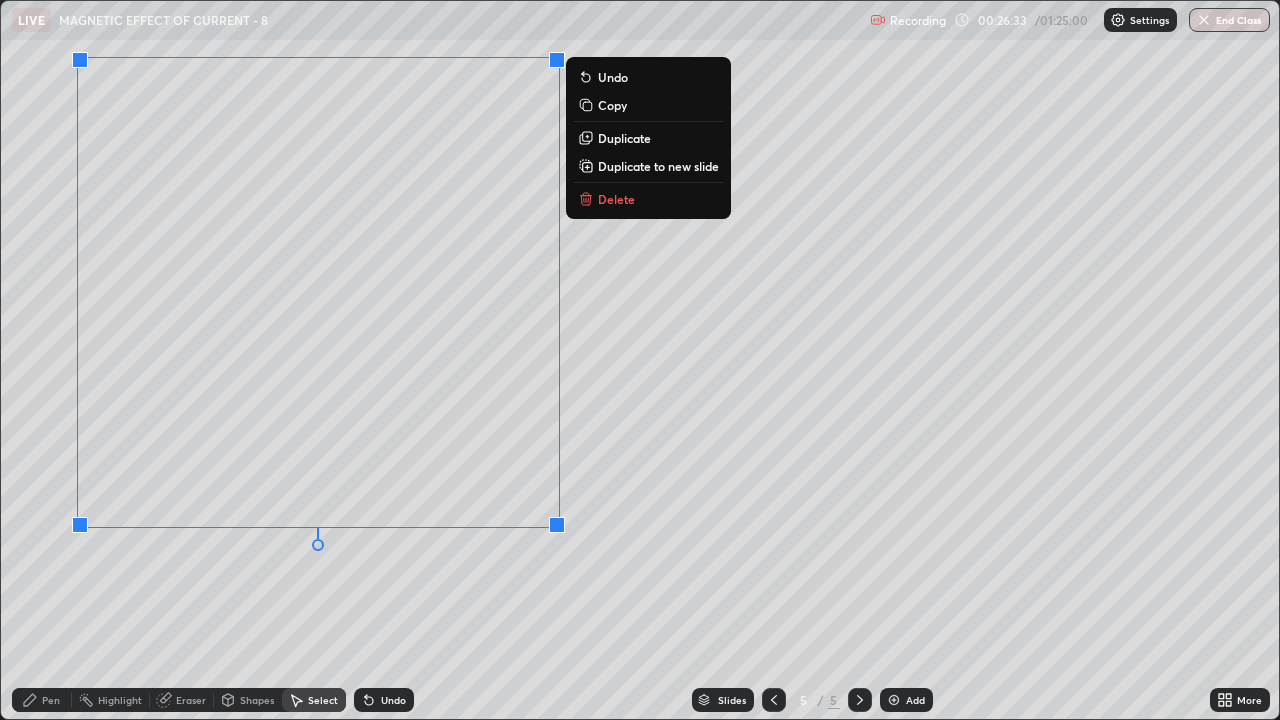 click on "0 ° Undo Copy Duplicate Duplicate to new slide Delete" at bounding box center [640, 360] 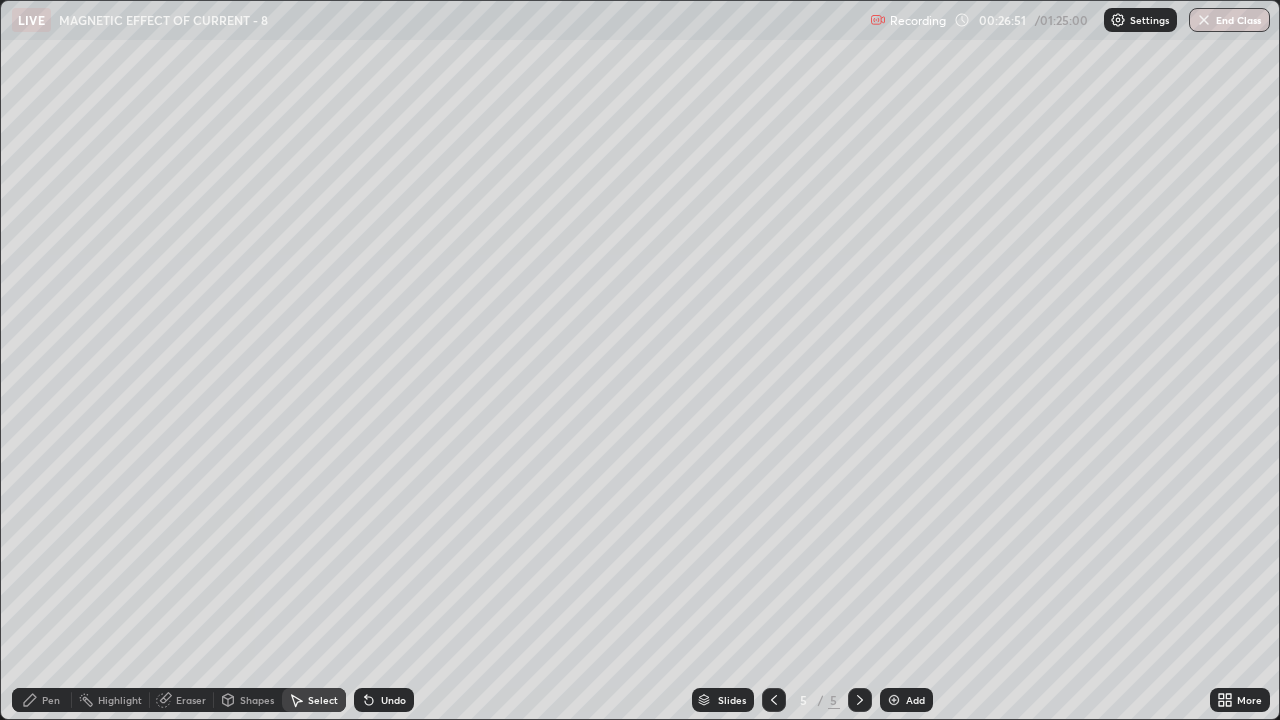 click on "Select" at bounding box center (314, 700) 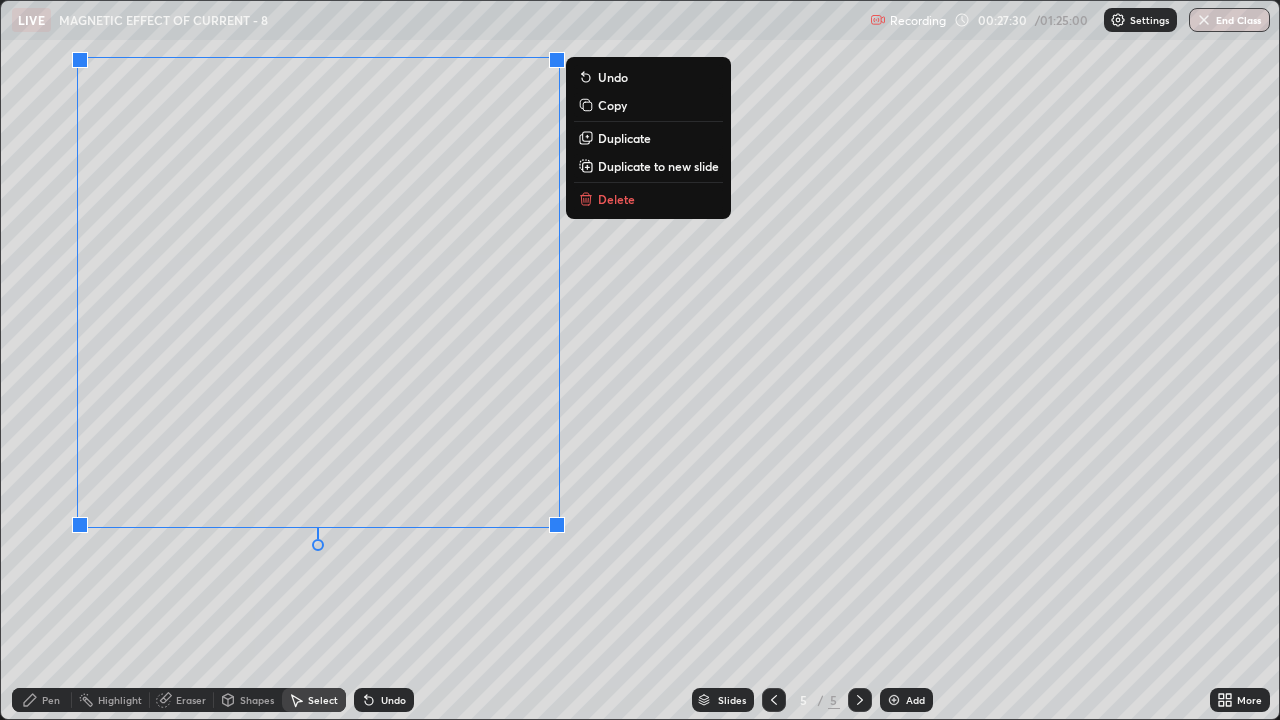click on "0 ° Undo Copy Duplicate Duplicate to new slide Delete" at bounding box center [640, 360] 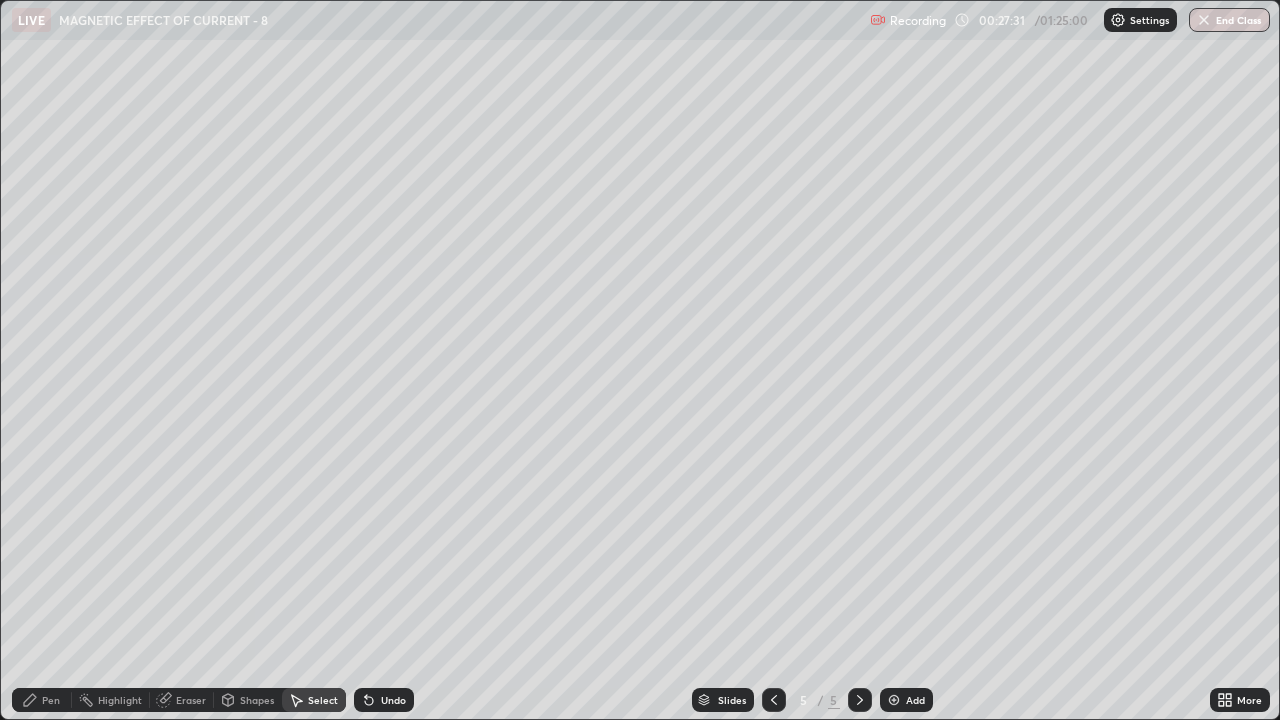 click on "Pen" at bounding box center (42, 700) 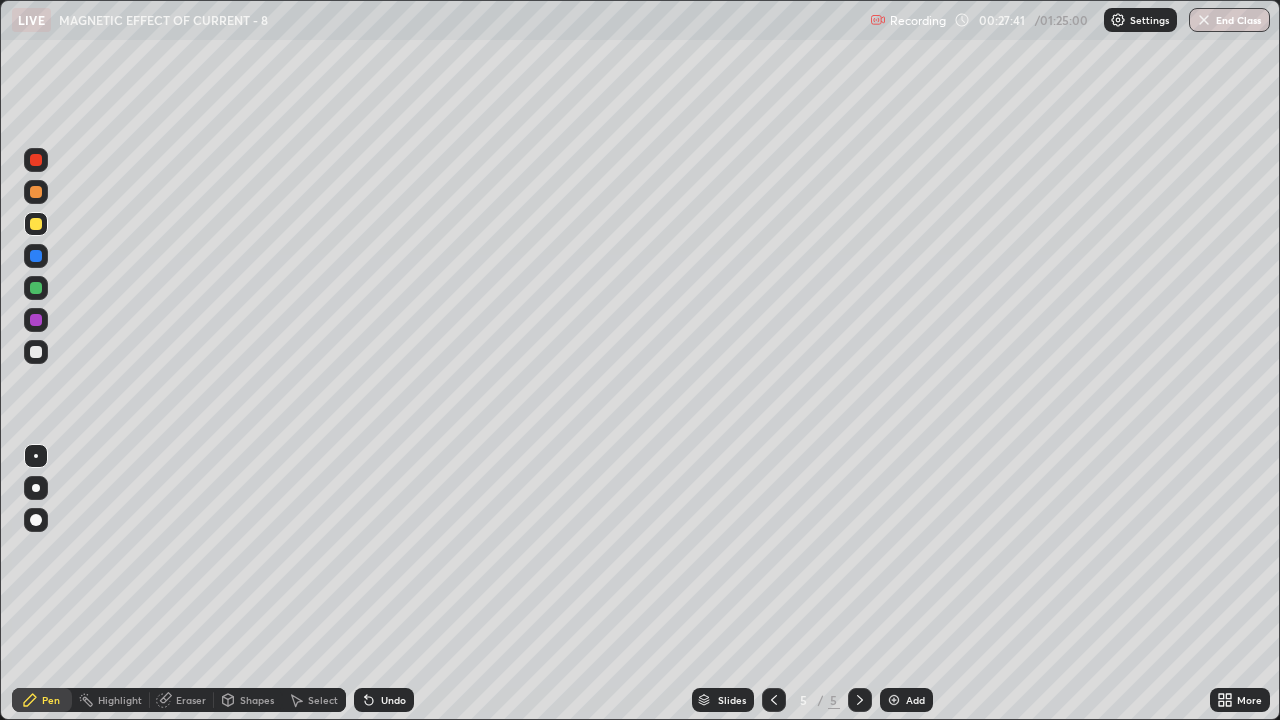 click on "Undo" at bounding box center [393, 700] 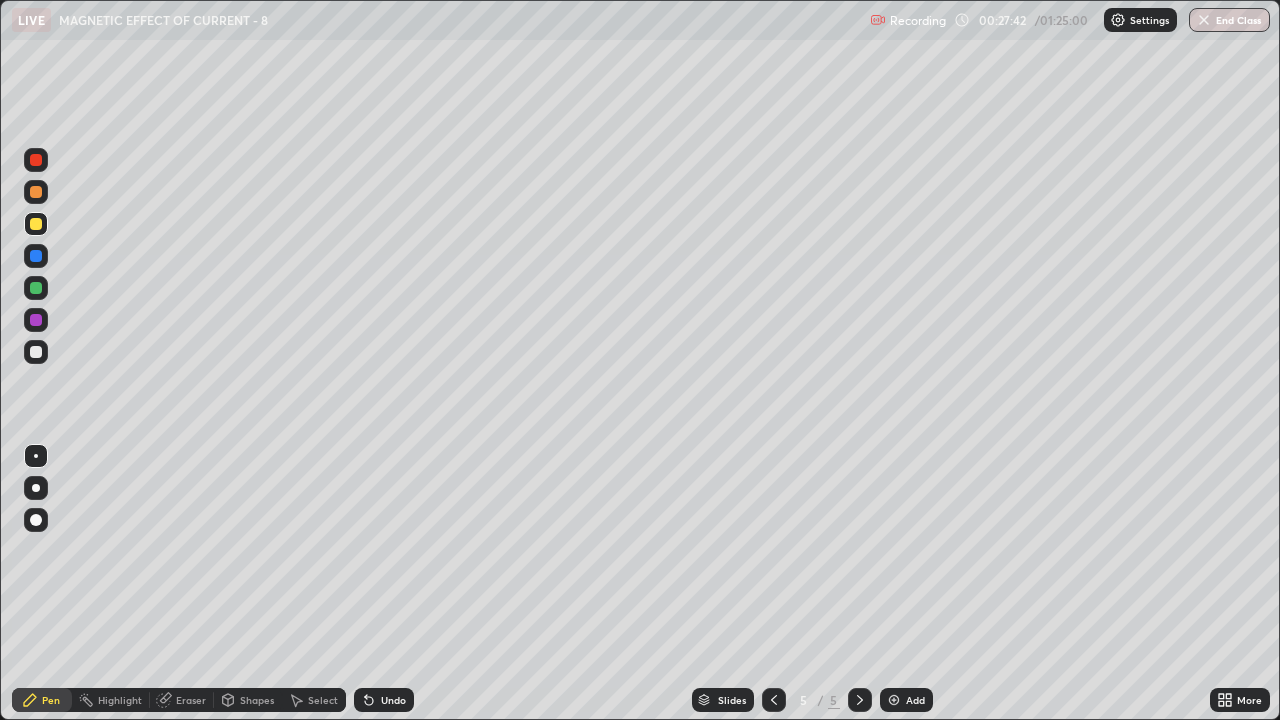 click on "Undo" at bounding box center (384, 700) 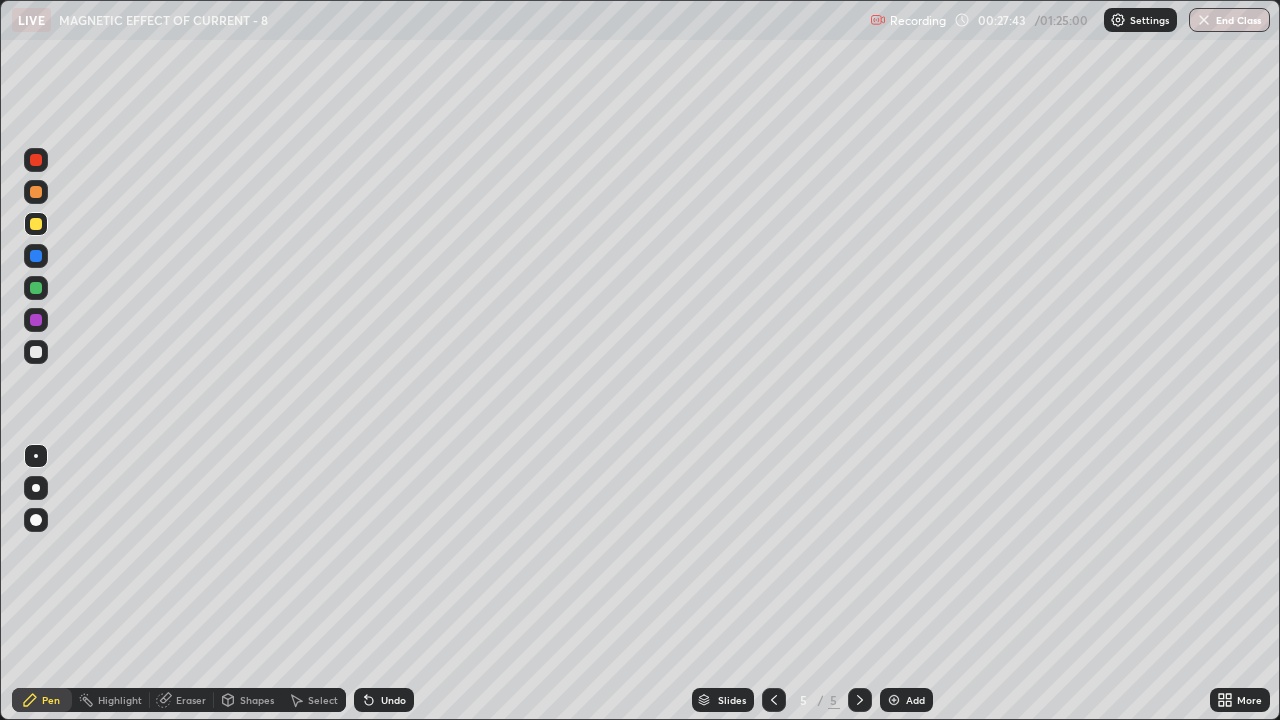 click on "Undo" at bounding box center [393, 700] 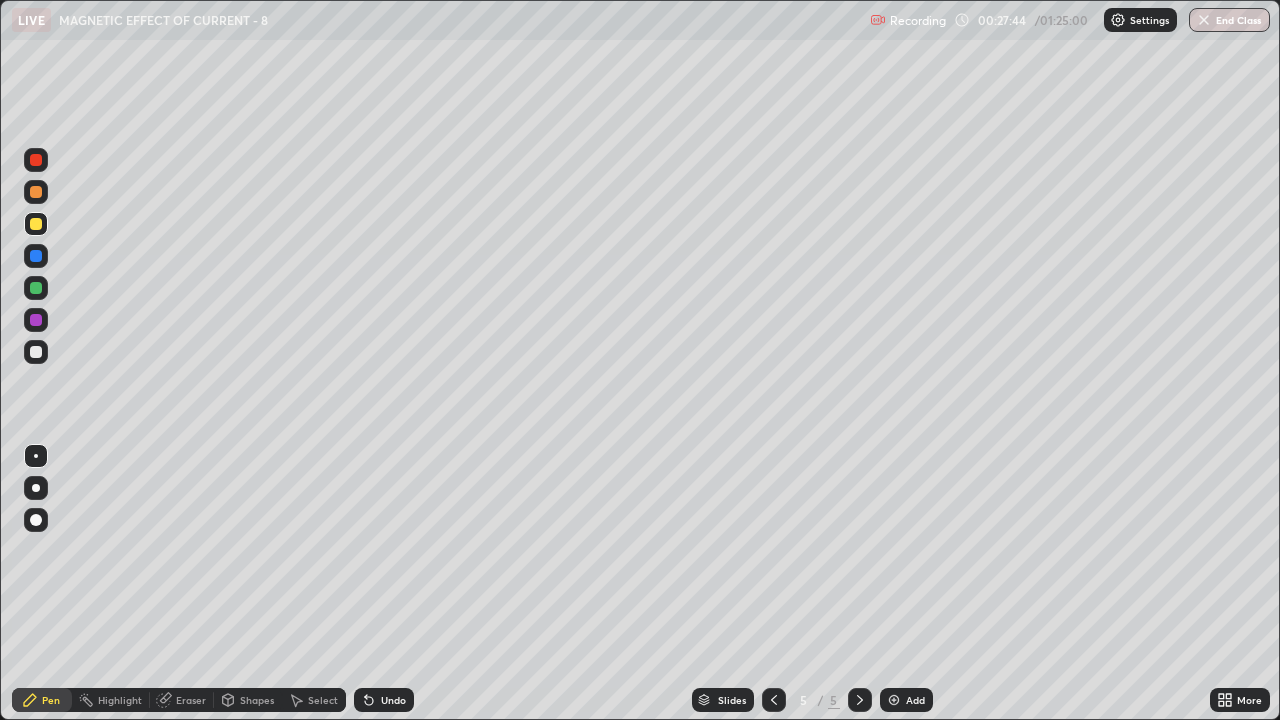 click on "Undo" at bounding box center (393, 700) 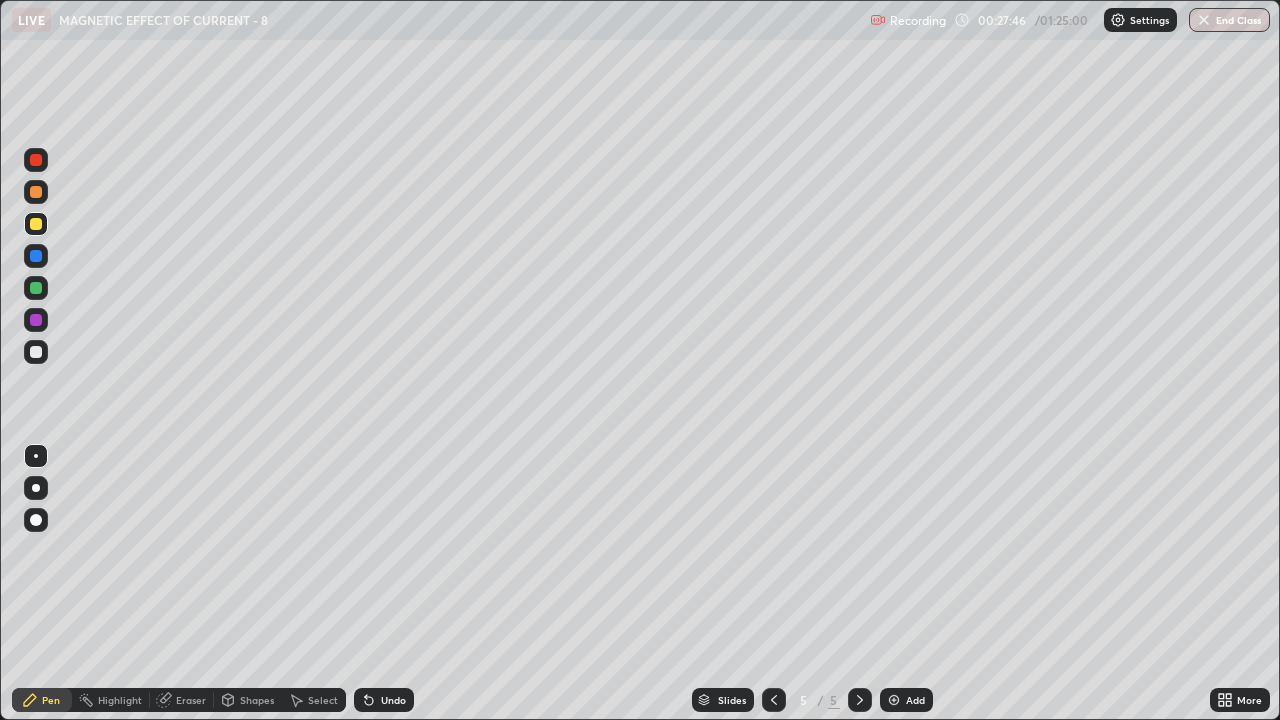 click on "Select" at bounding box center [323, 700] 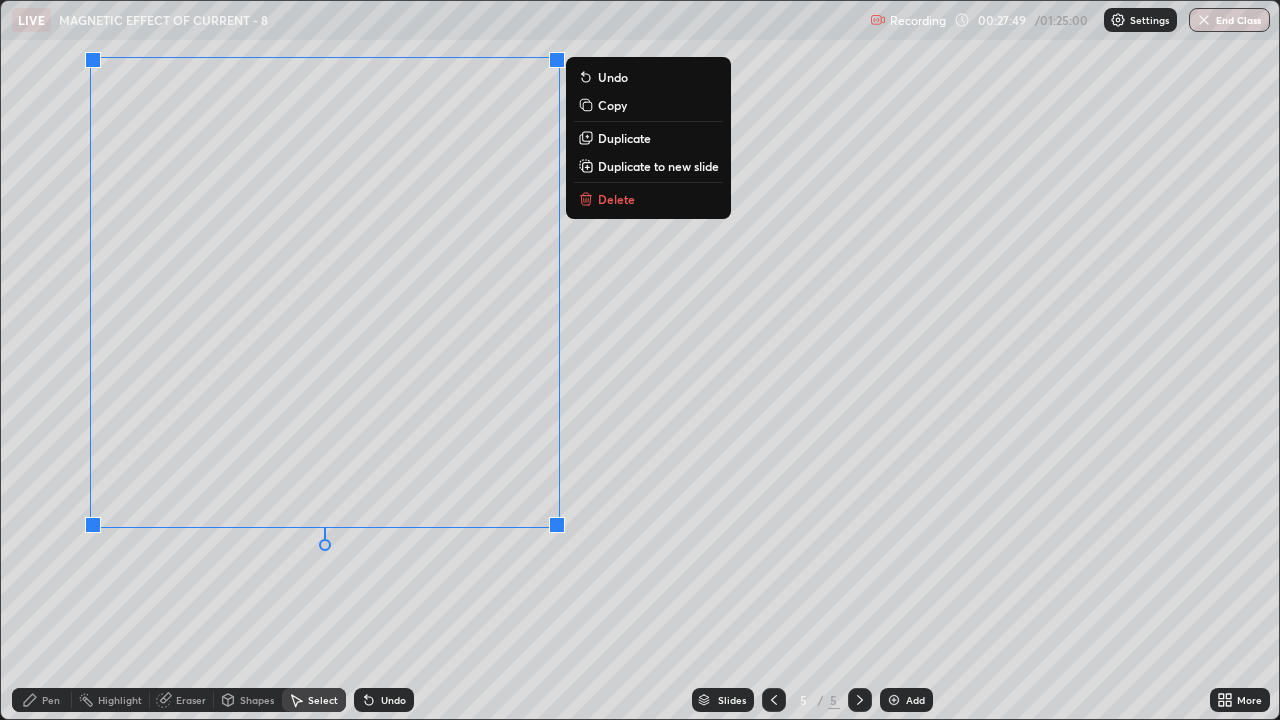 click on "Duplicate to new slide" at bounding box center [658, 166] 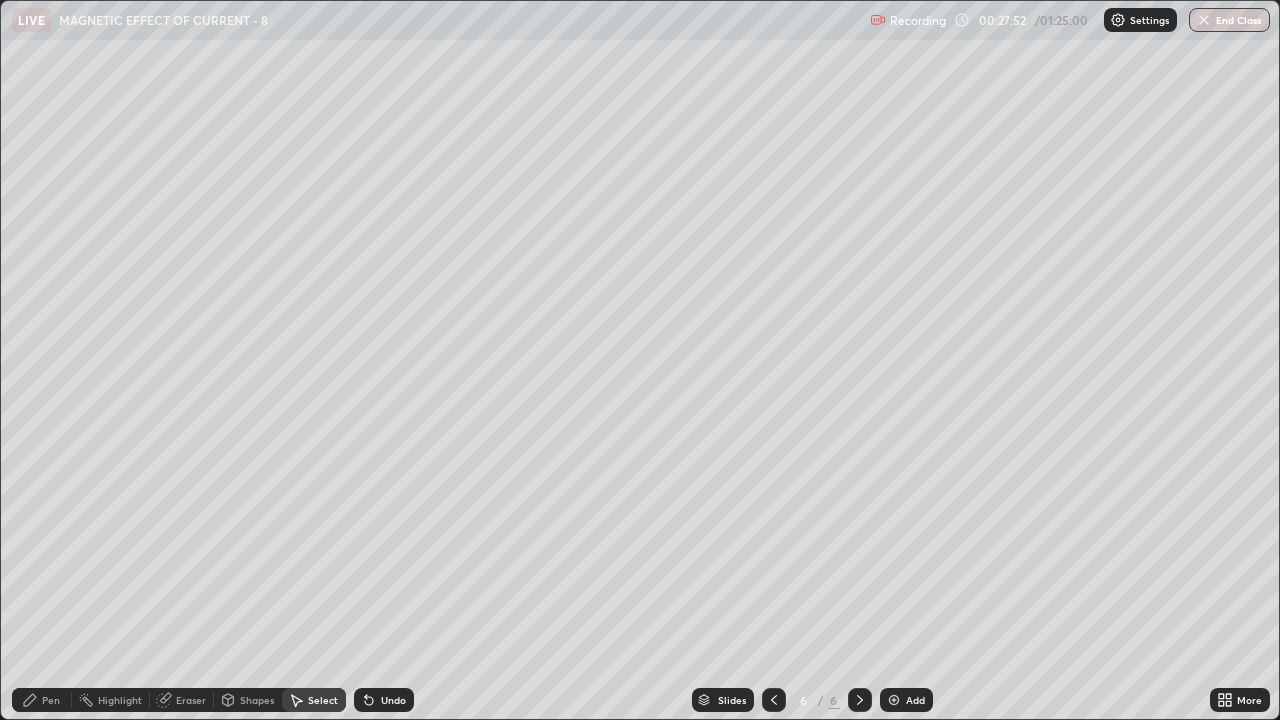 click on "Pen" at bounding box center (51, 700) 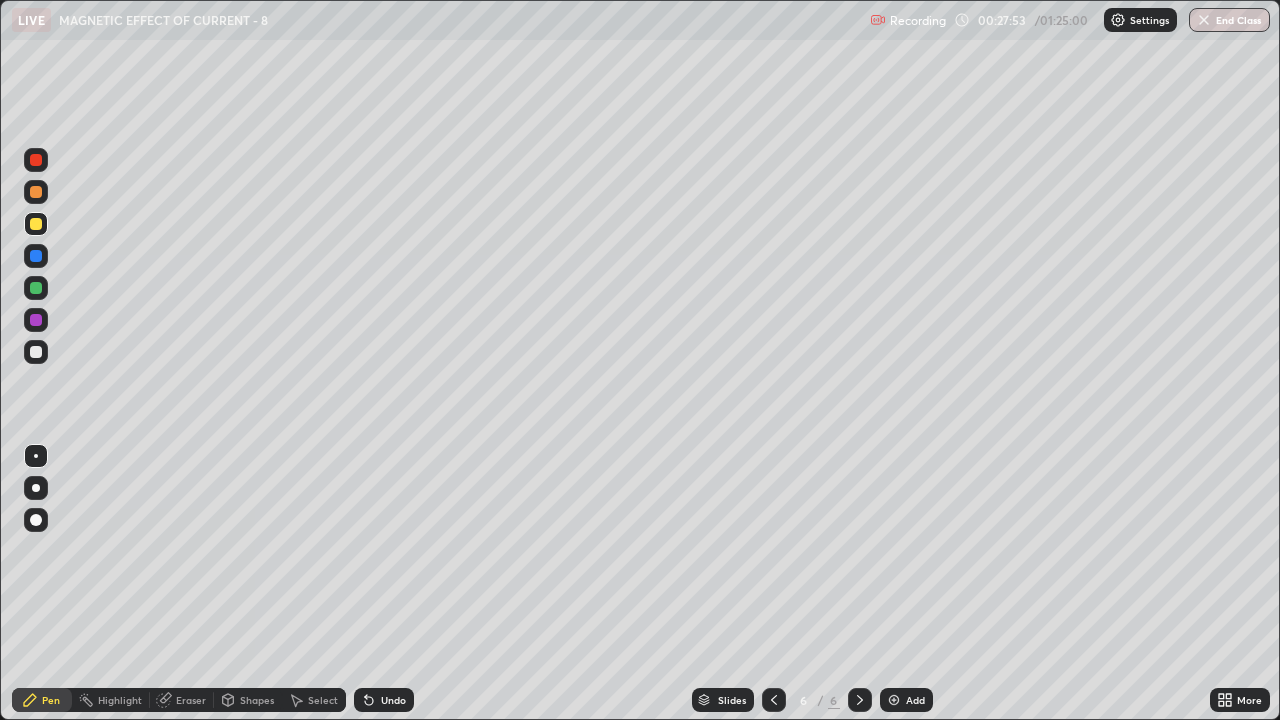 click at bounding box center [36, 224] 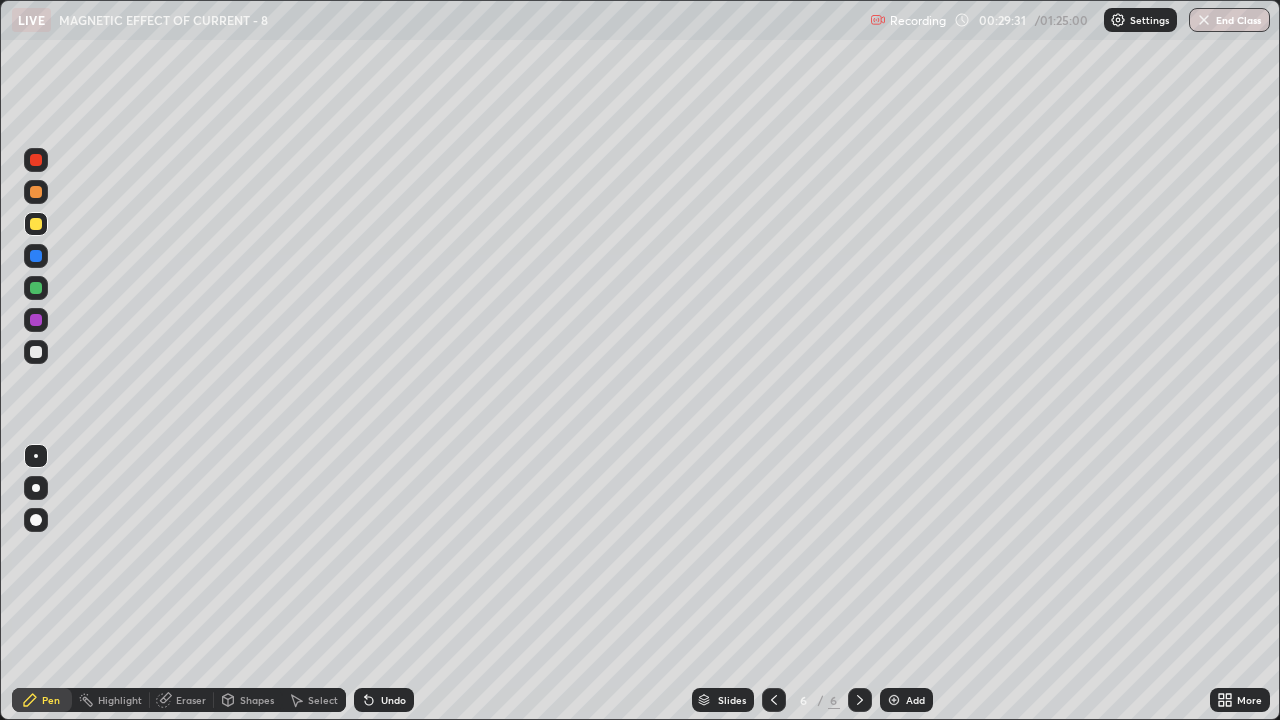 click on "Undo" at bounding box center (393, 700) 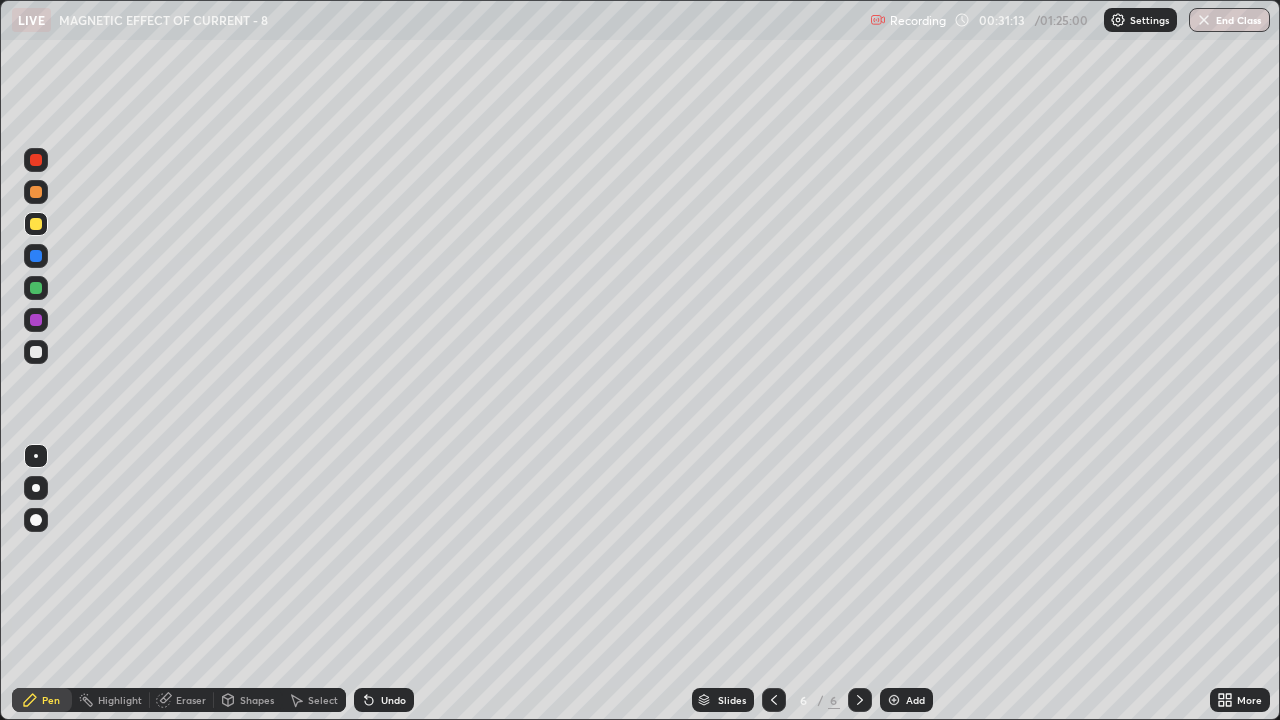 click on "Select" at bounding box center (314, 700) 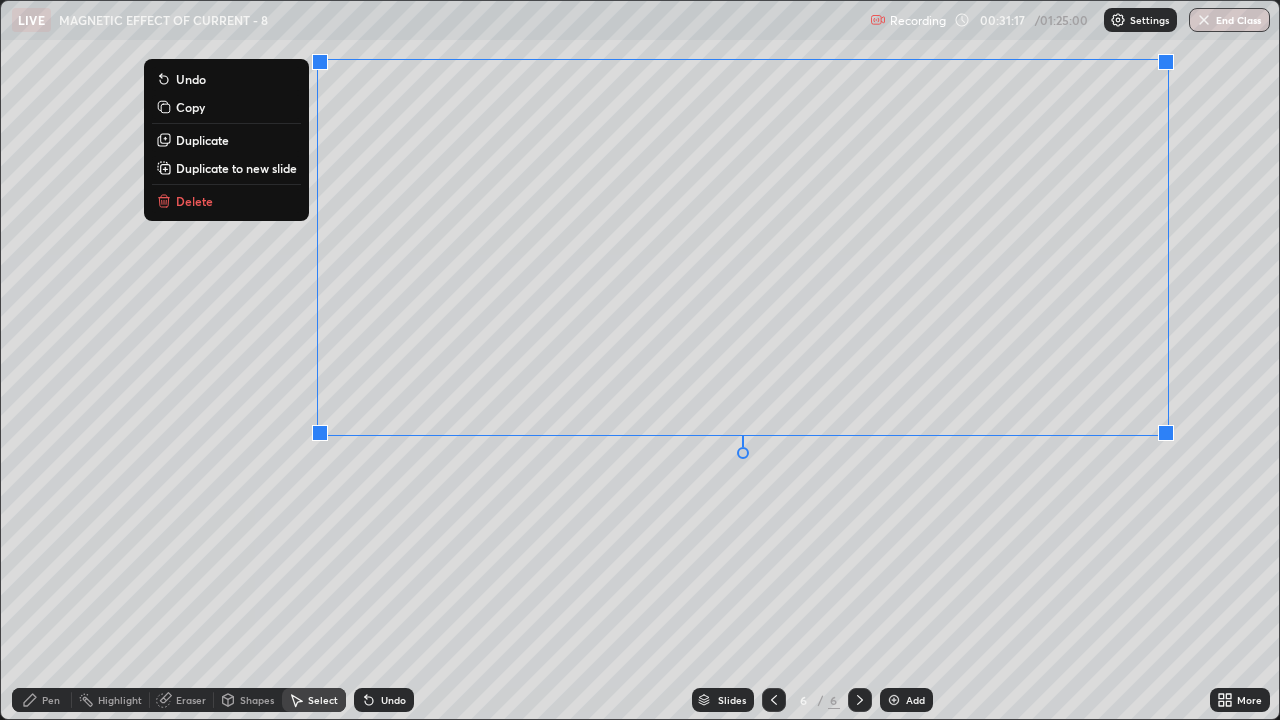 click on "Duplicate to new slide" at bounding box center [236, 168] 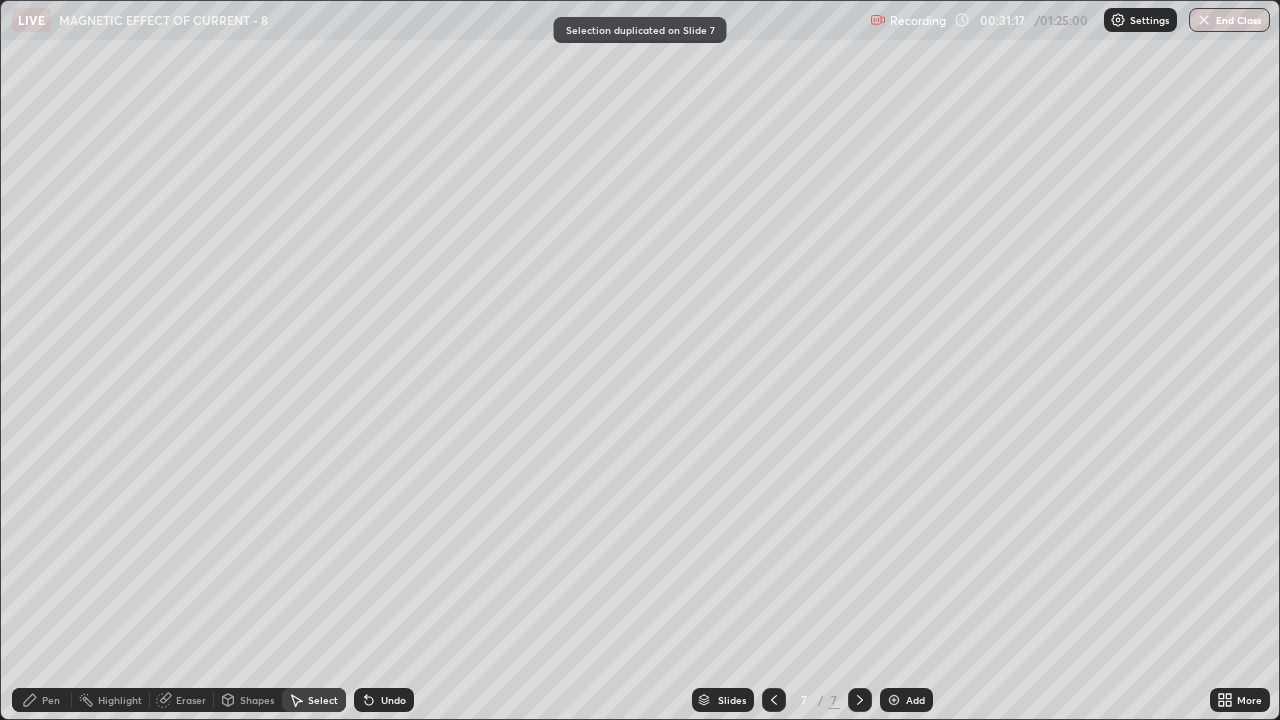 click on "Pen" at bounding box center (42, 700) 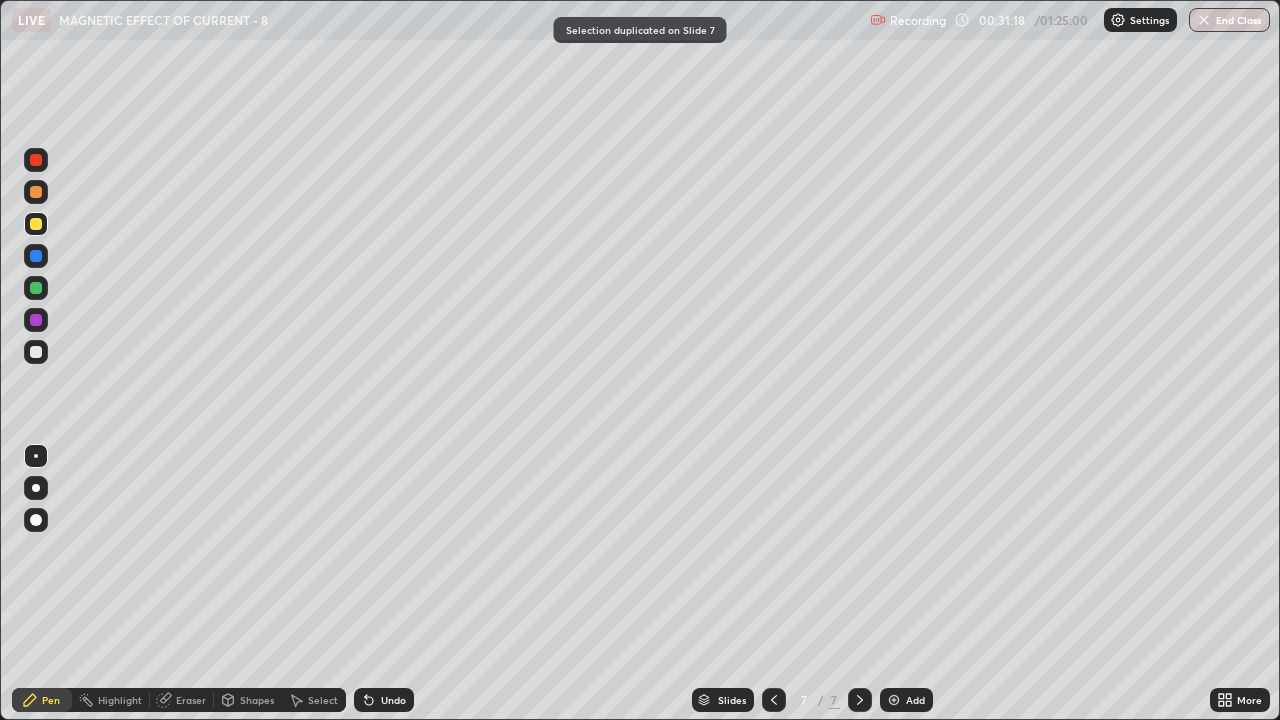 click at bounding box center (36, 352) 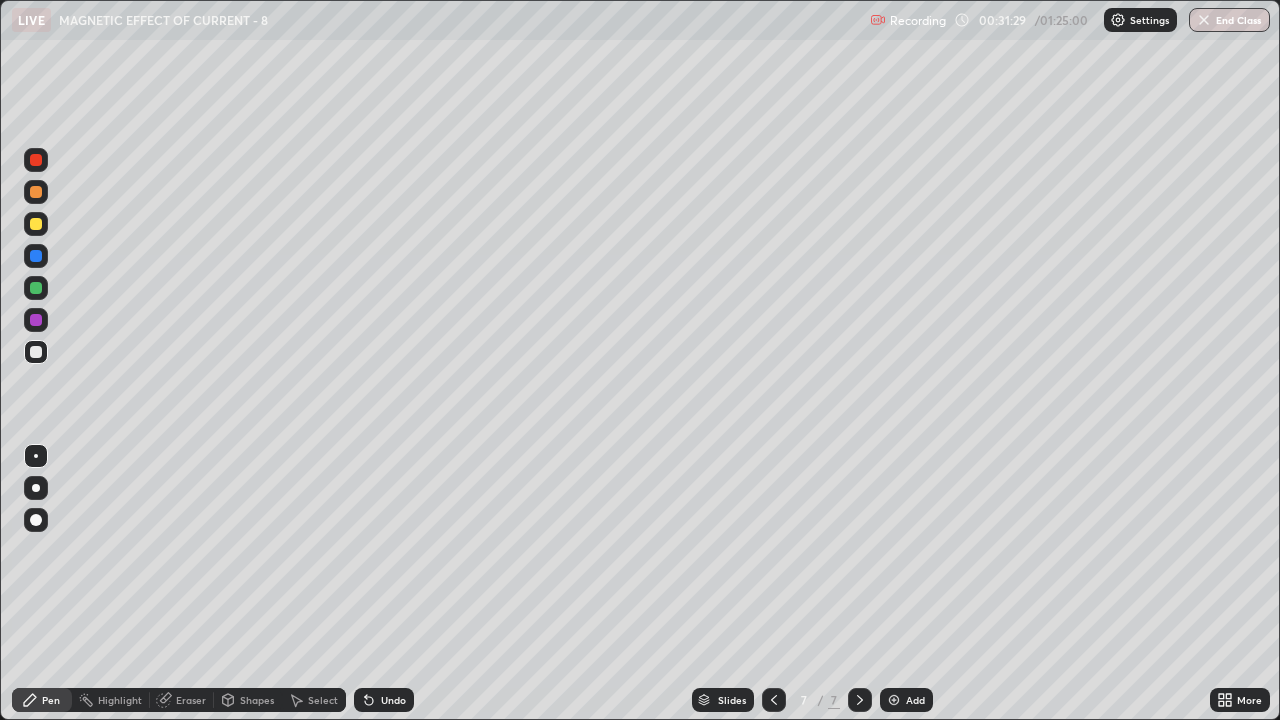 click on "Select" at bounding box center (314, 700) 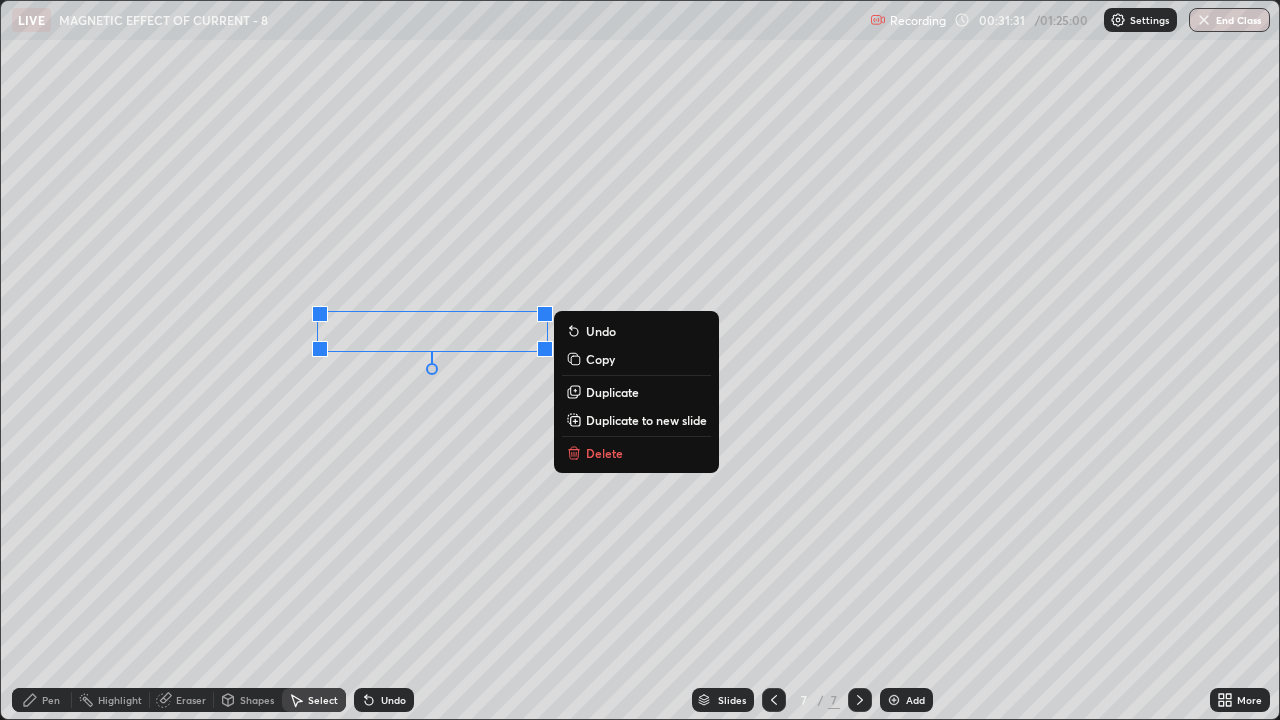 click on "Delete" at bounding box center (604, 453) 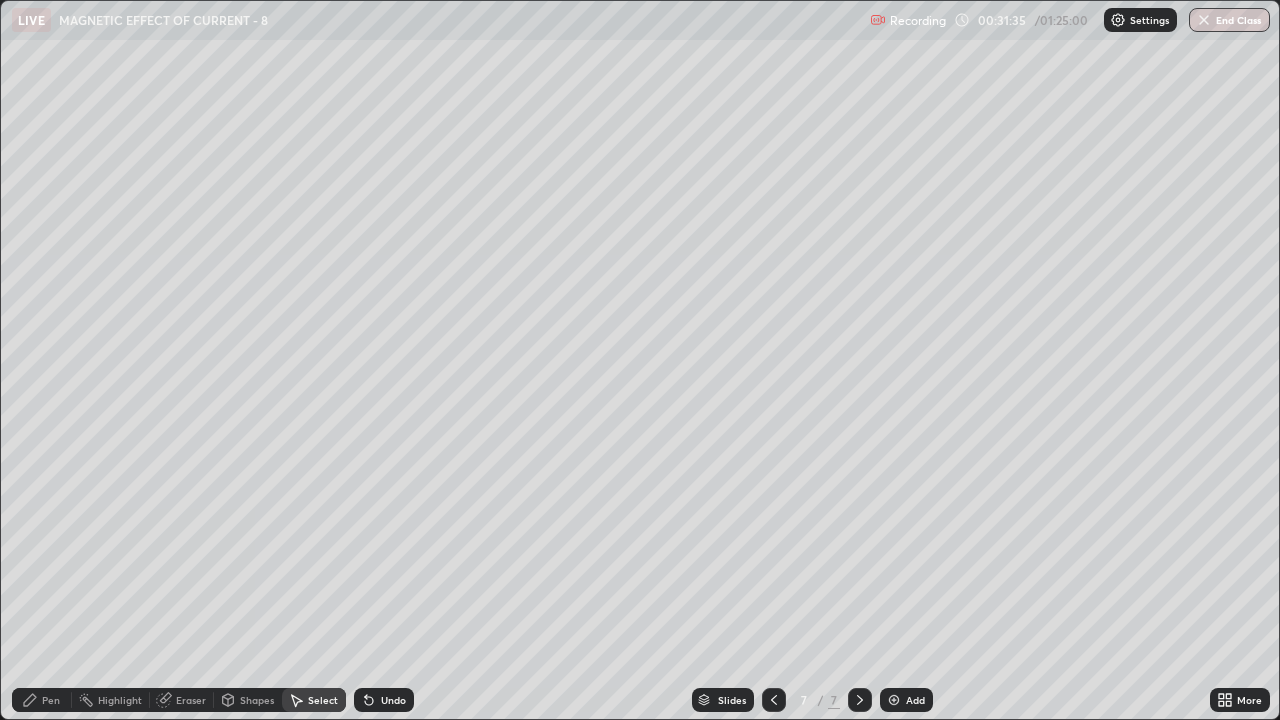 click on "Pen" at bounding box center (42, 700) 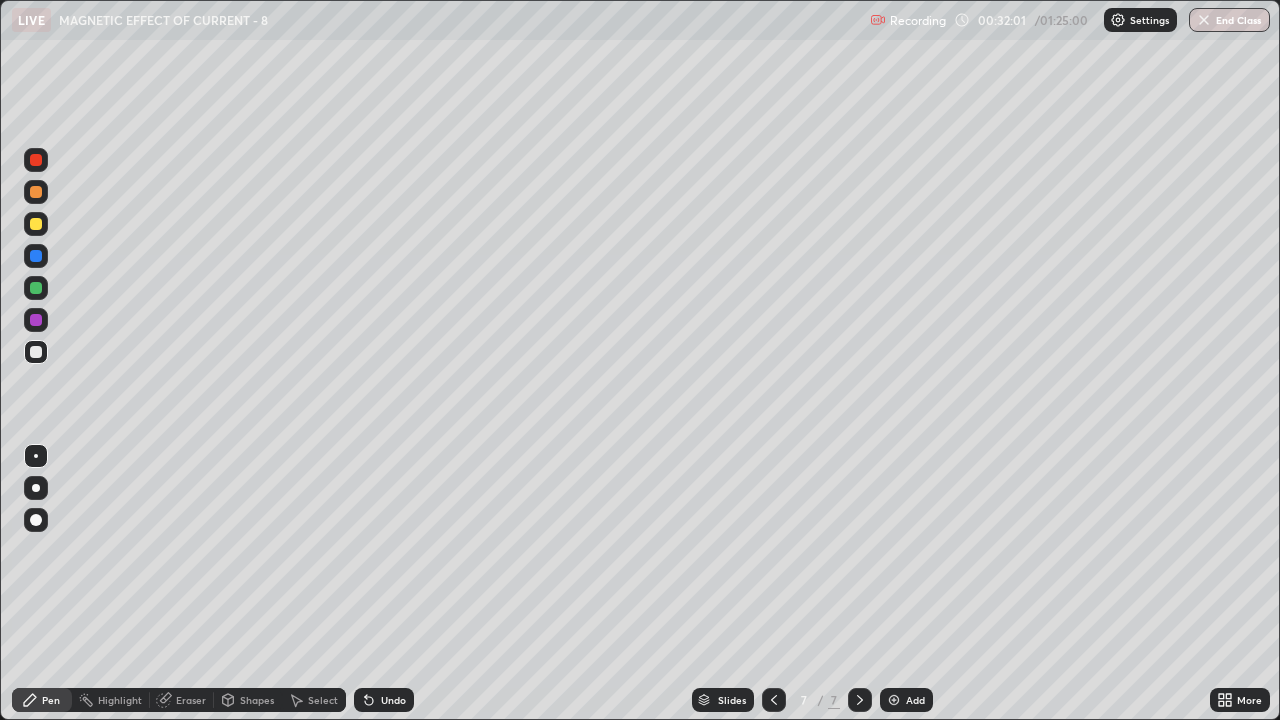 click at bounding box center [36, 224] 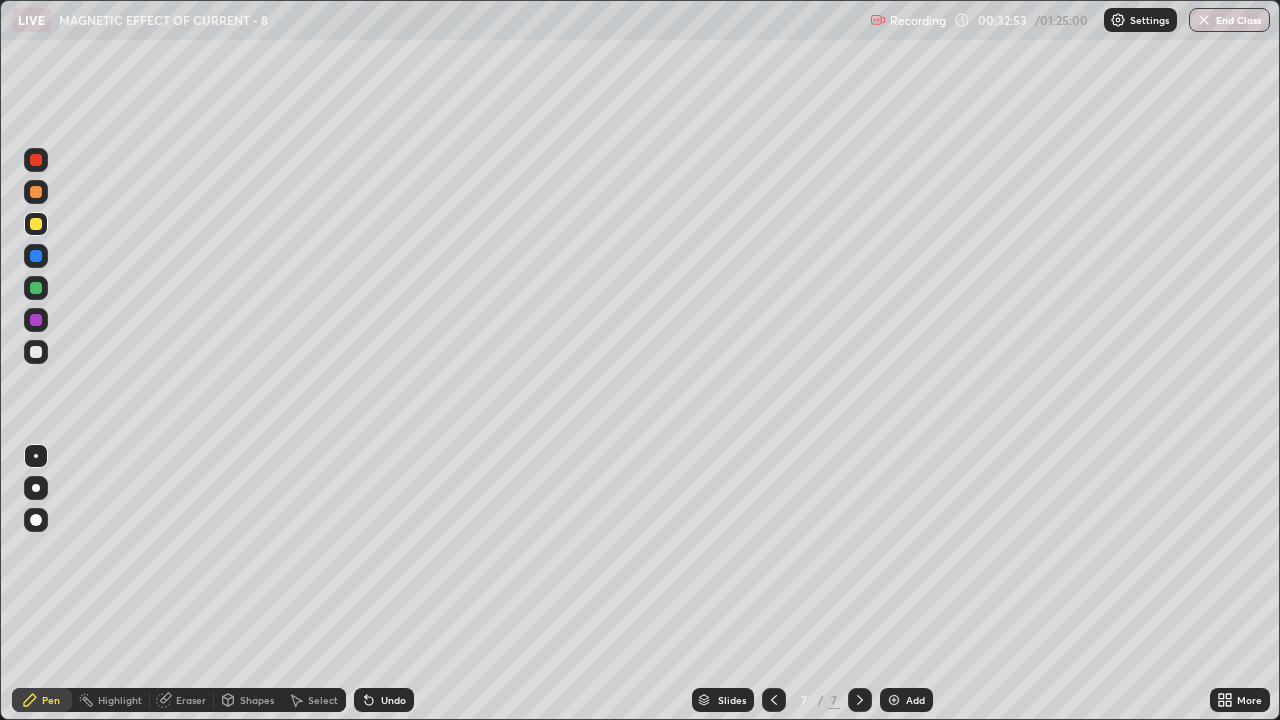 click 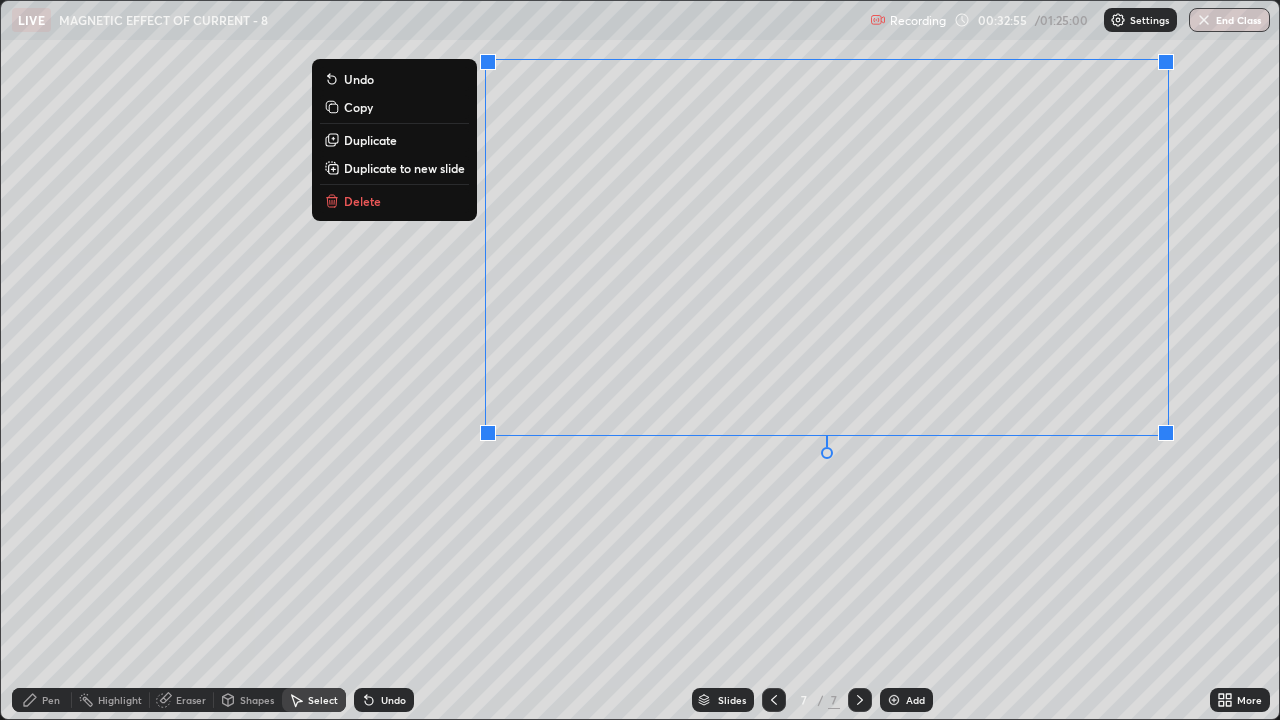 click on "Delete" at bounding box center (394, 201) 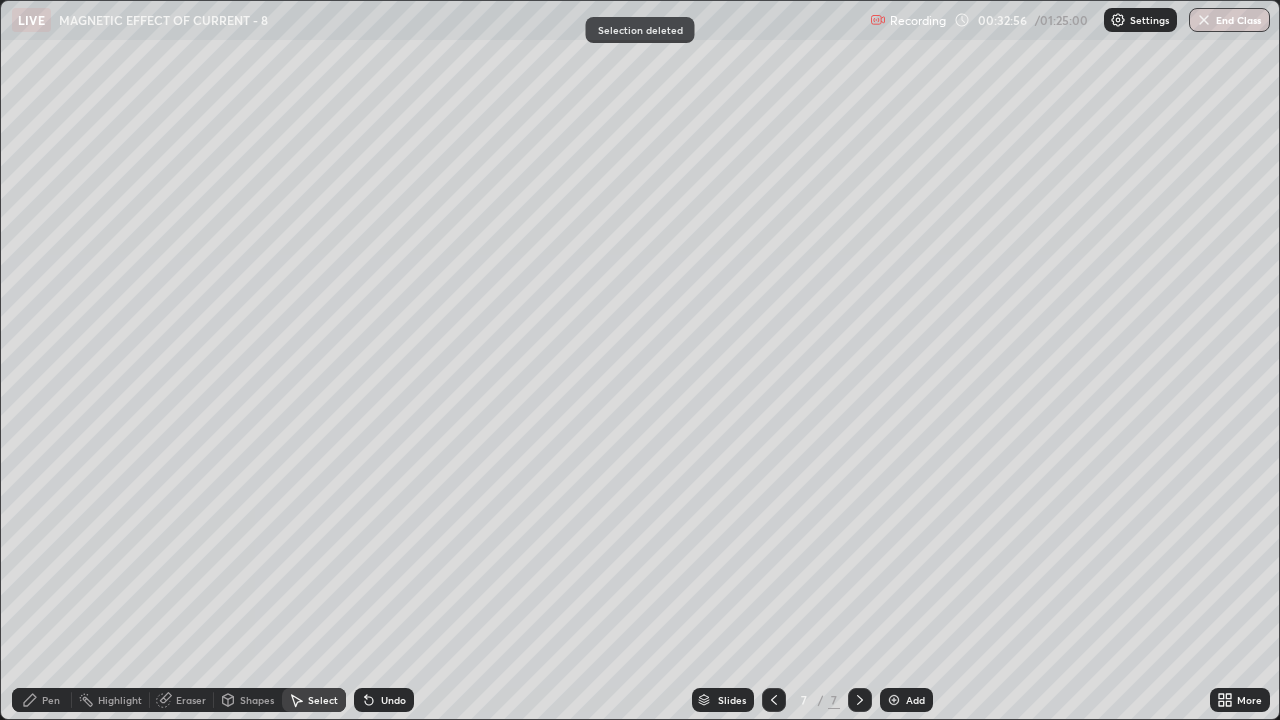 click on "Eraser" at bounding box center [191, 700] 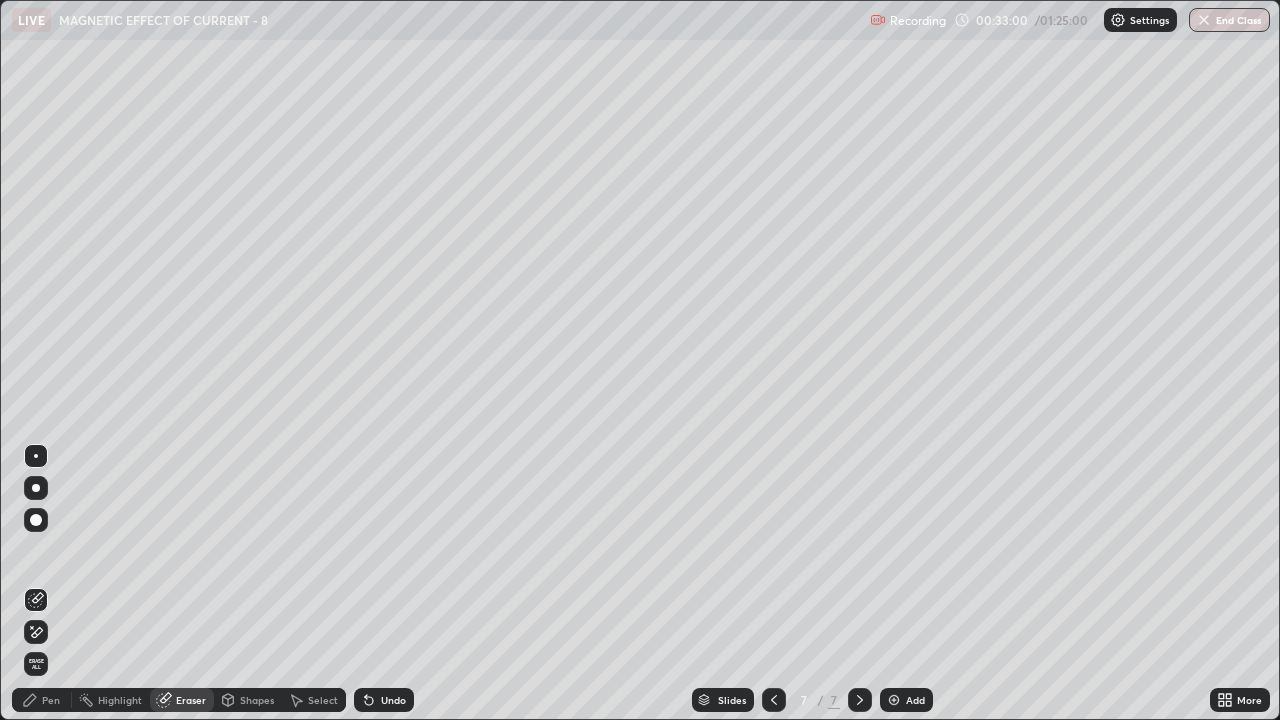 click on "Pen" at bounding box center (42, 700) 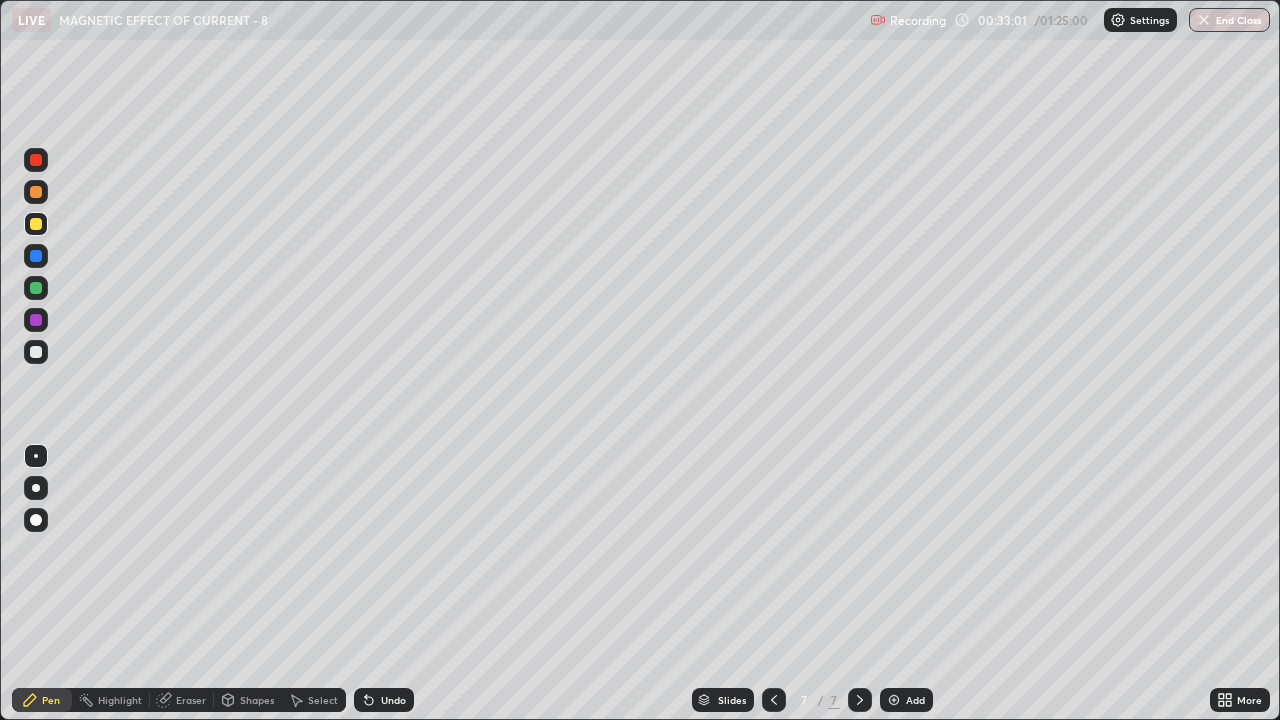click at bounding box center [36, 352] 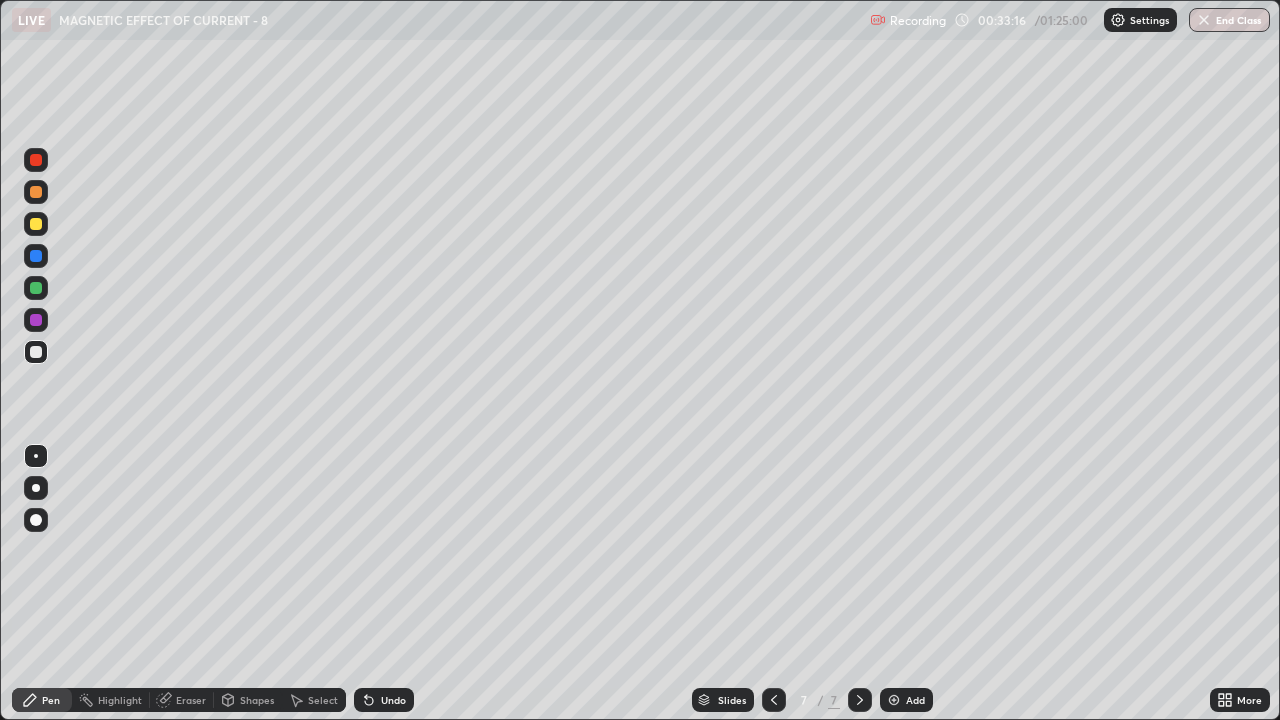 click at bounding box center [36, 224] 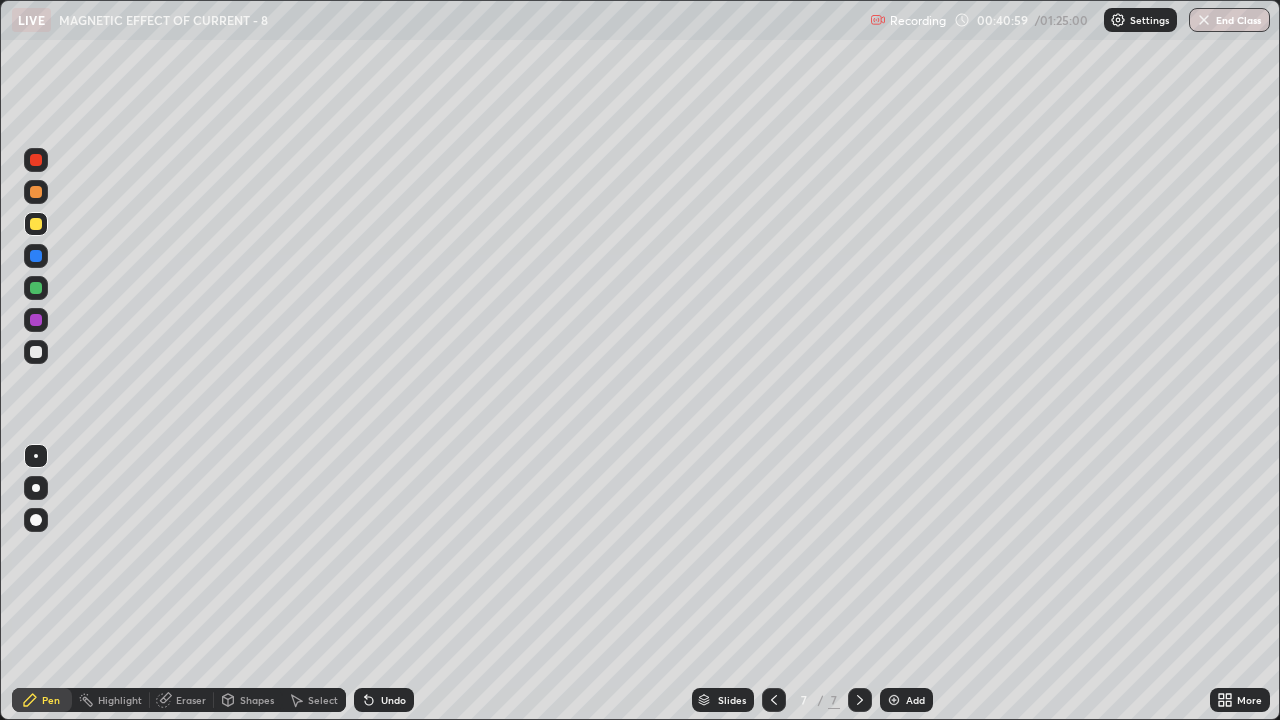 click at bounding box center [894, 700] 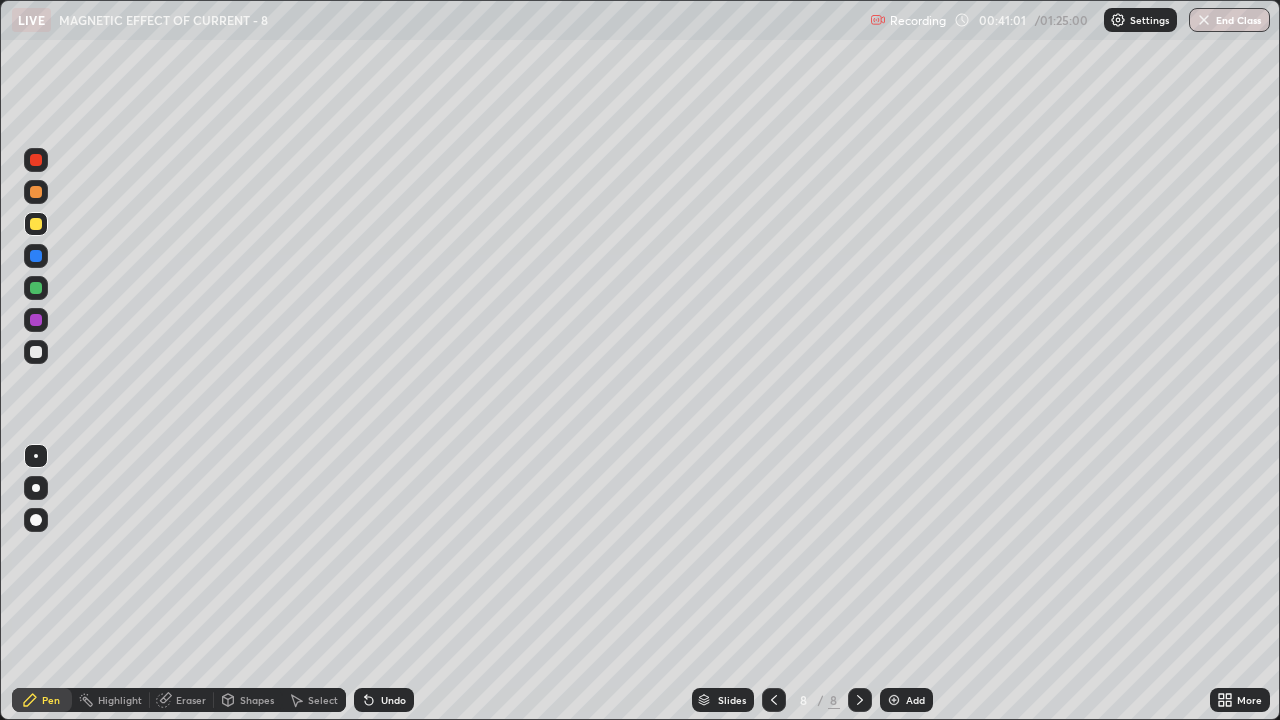 click at bounding box center (36, 352) 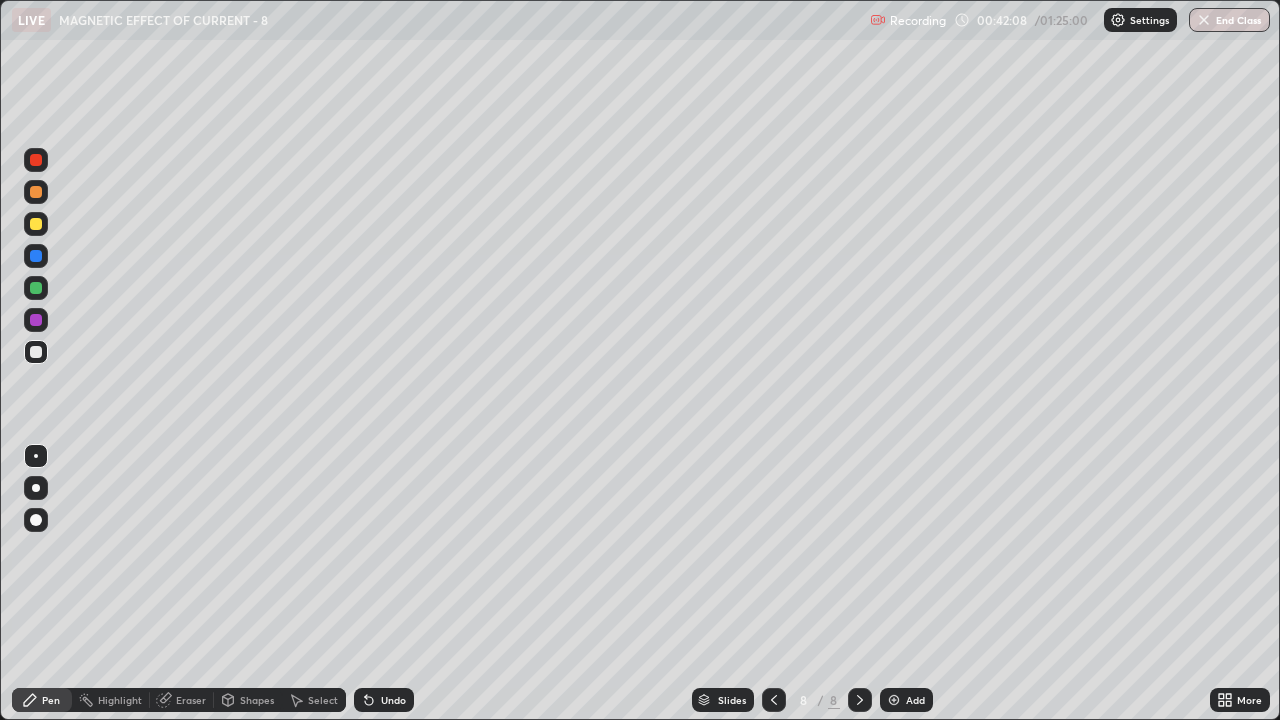 click at bounding box center (774, 700) 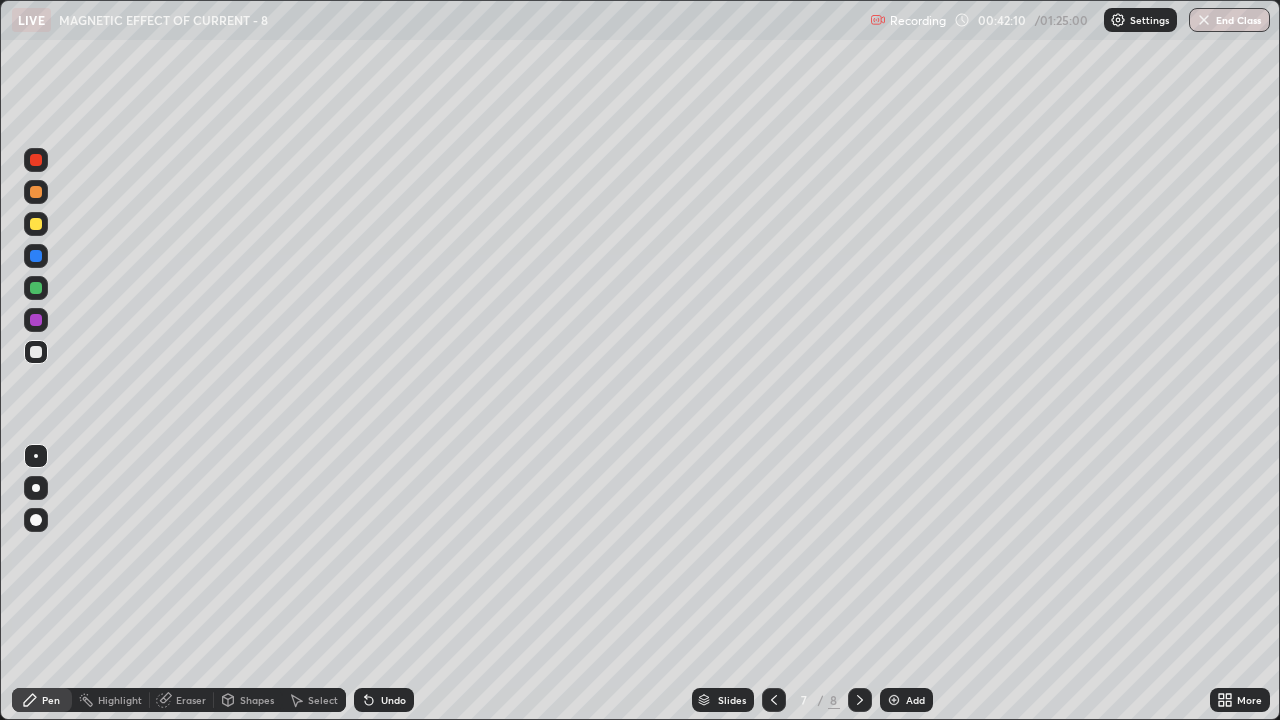 click 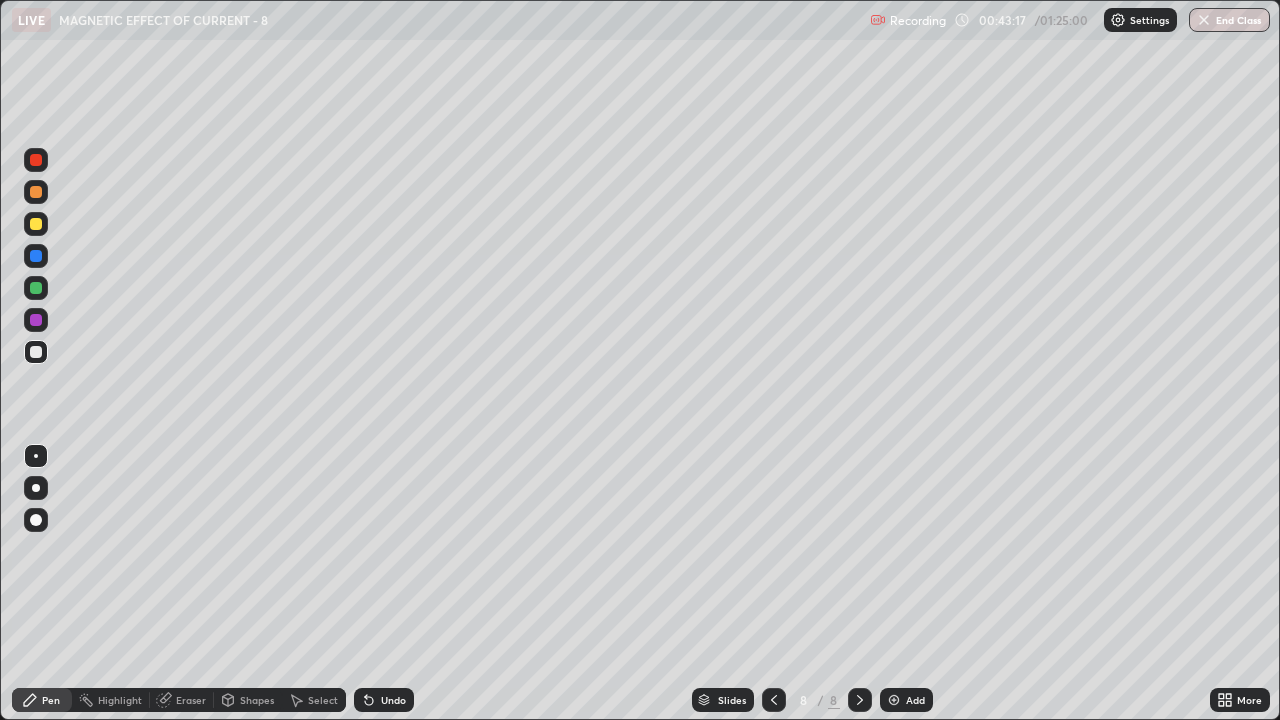 click 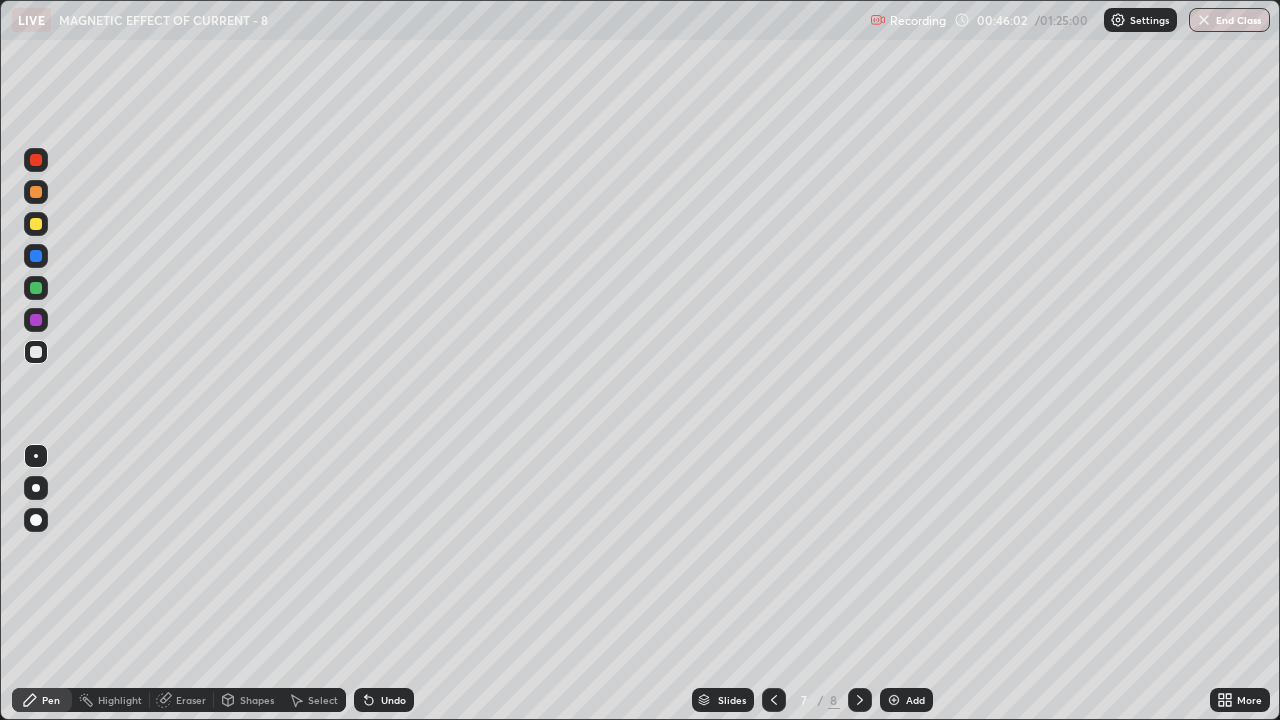 click on "Undo" at bounding box center [384, 700] 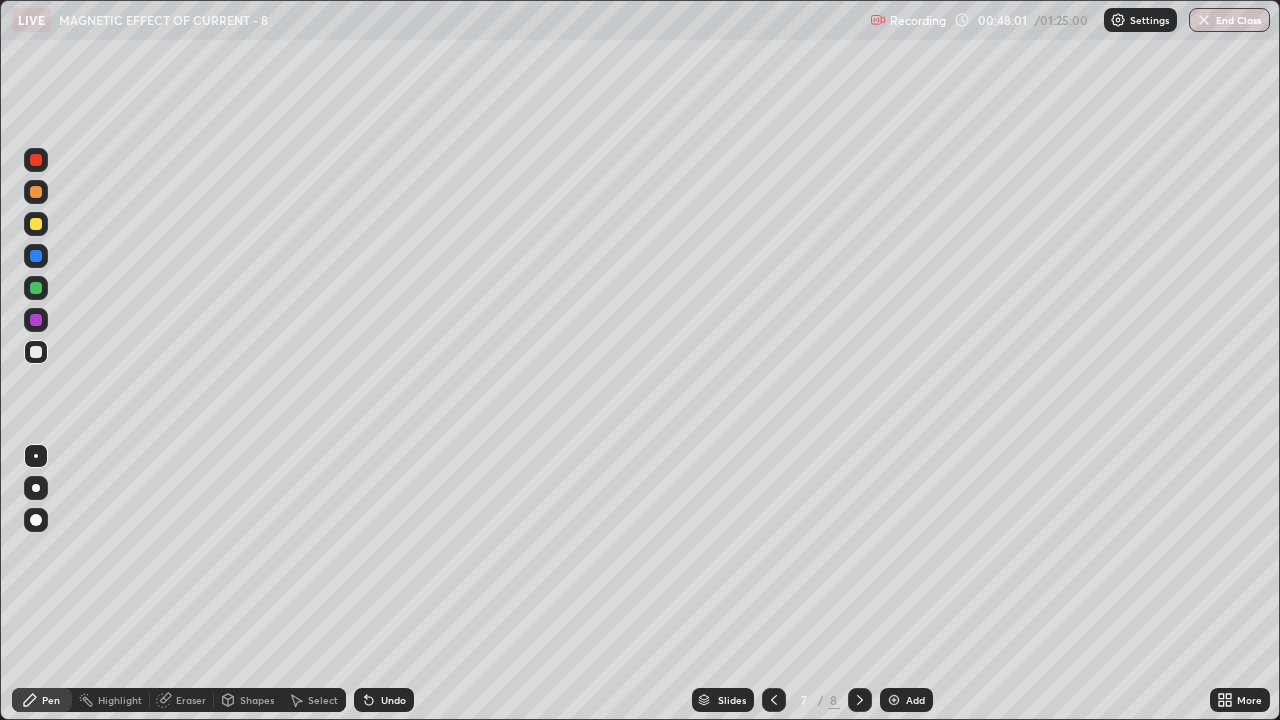 click 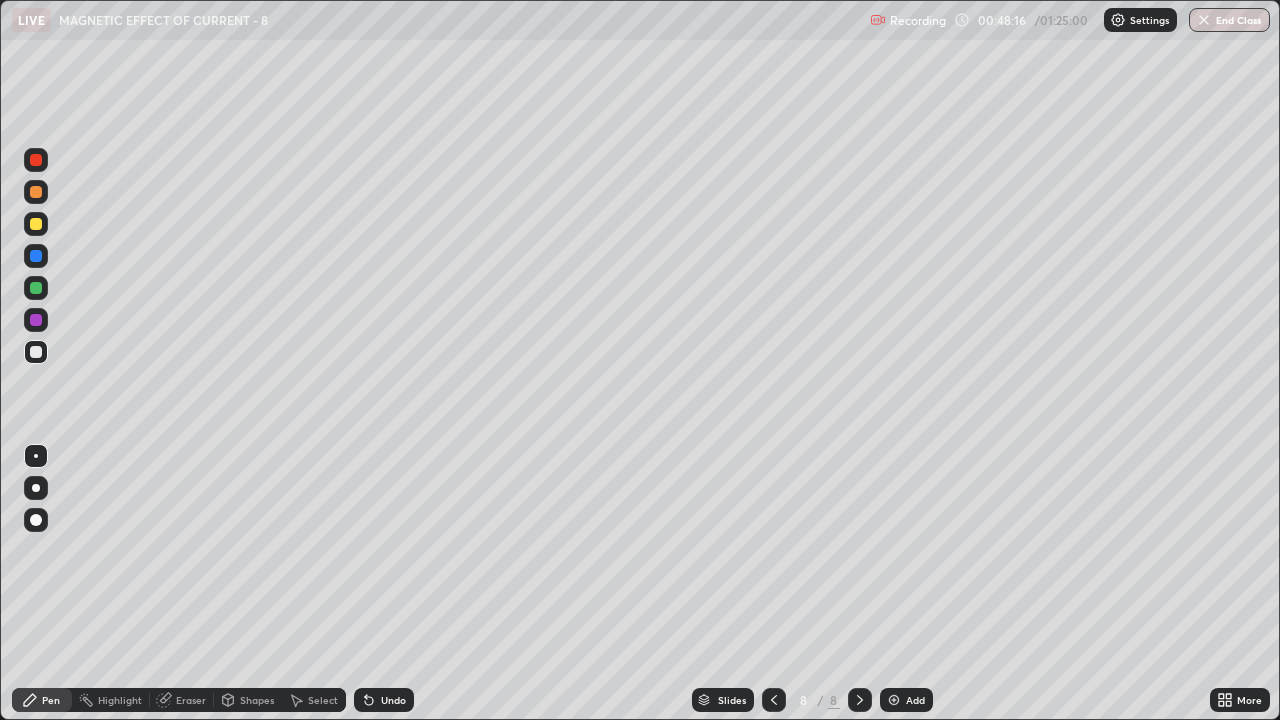 click on "Undo" at bounding box center [393, 700] 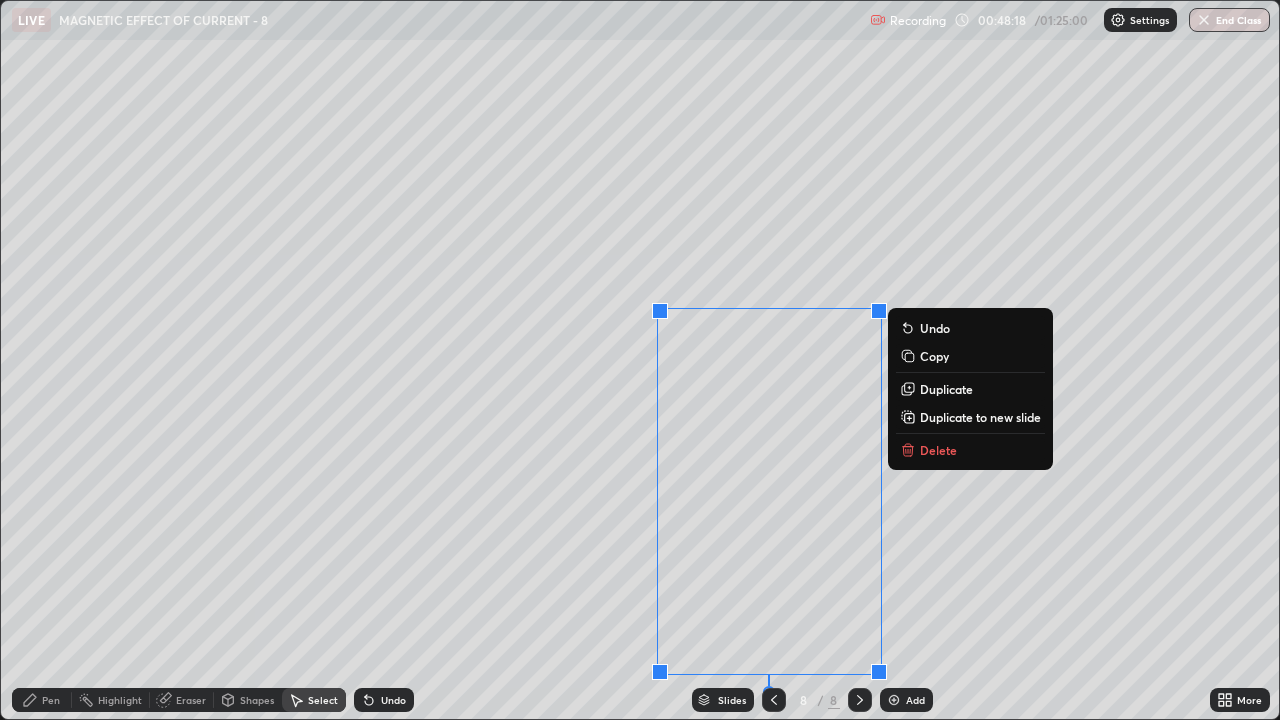 click on "0 ° Undo Copy Duplicate Duplicate to new slide Delete" at bounding box center [640, 360] 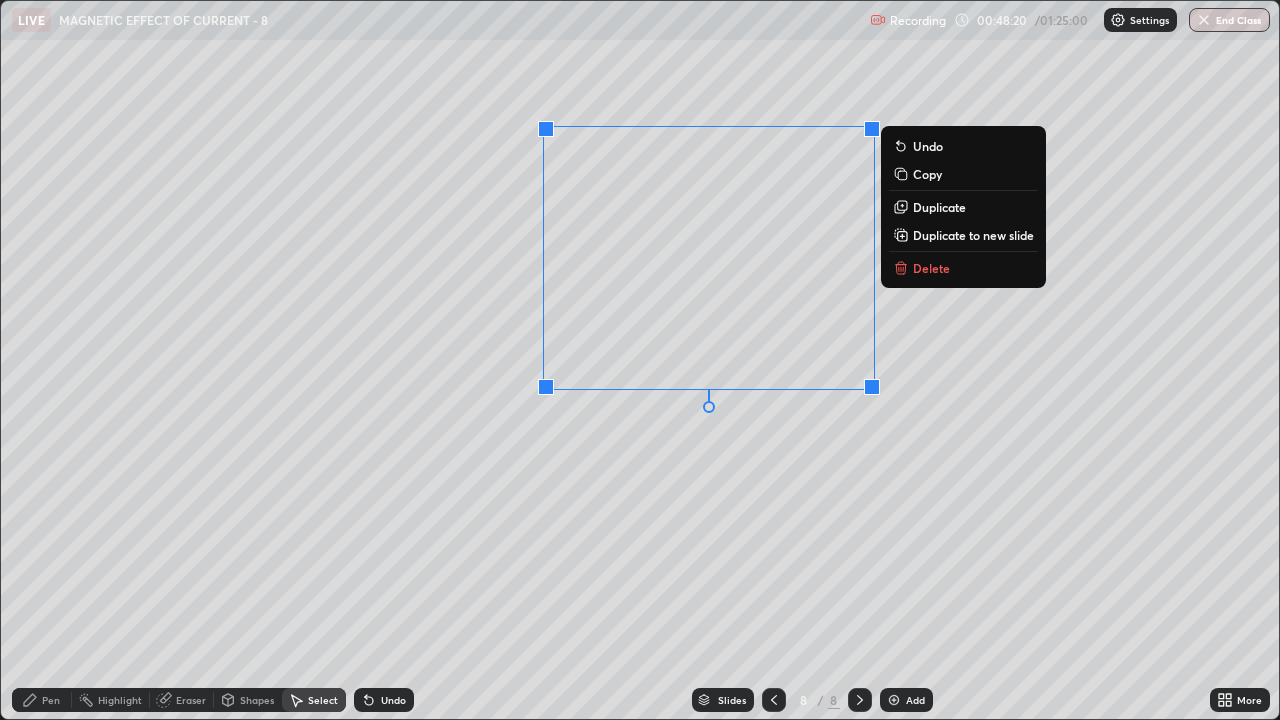 click on "Delete" at bounding box center (963, 268) 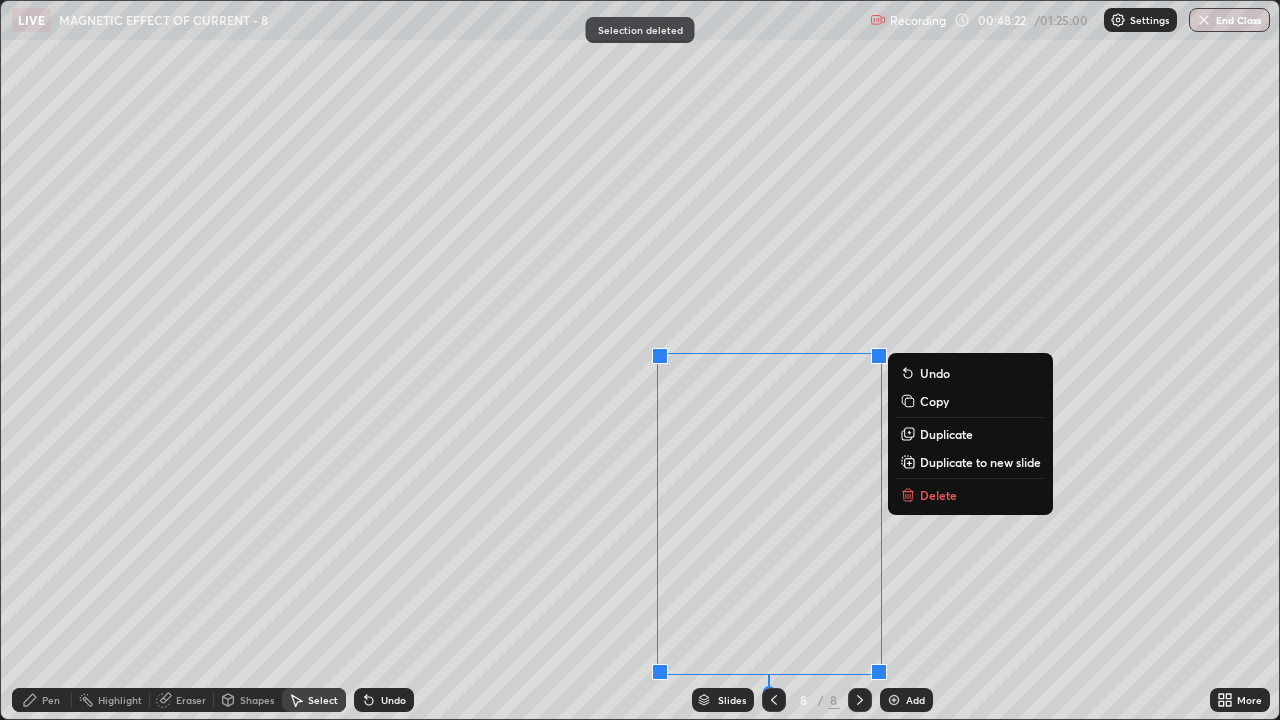 click on "0 ° Undo Copy Duplicate Duplicate to new slide Delete" at bounding box center [640, 360] 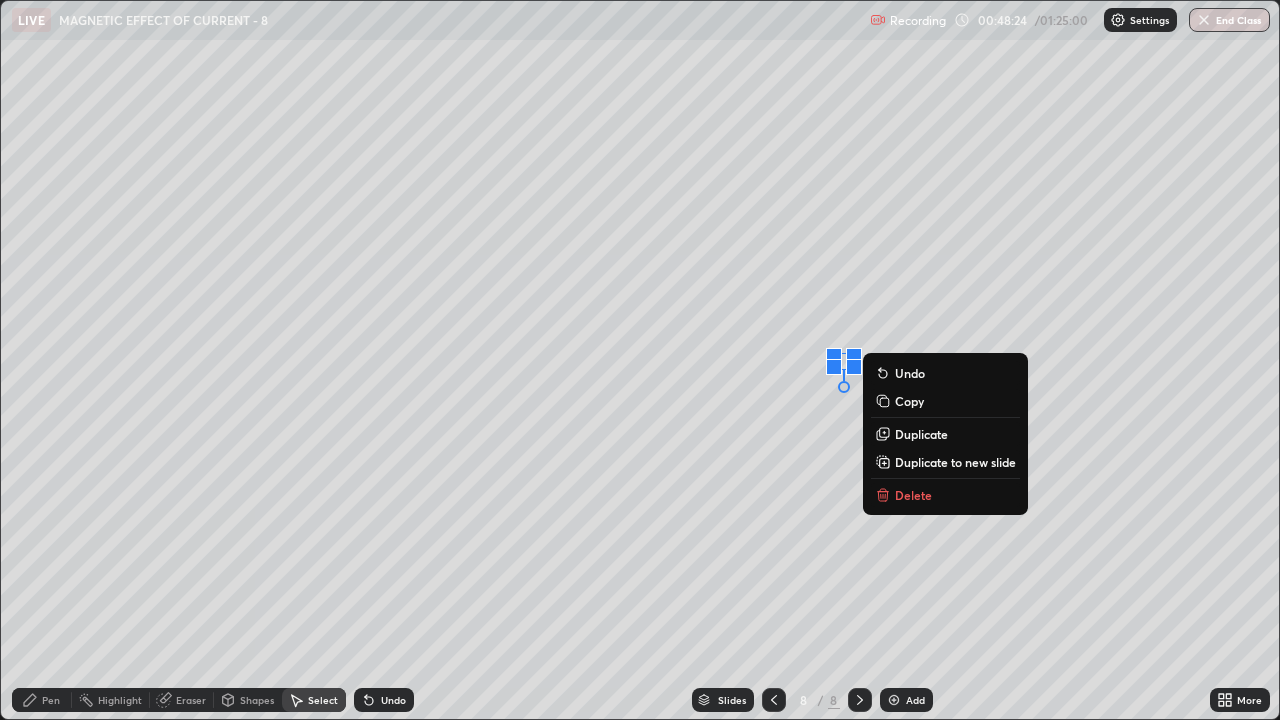 click on "Delete" at bounding box center [945, 495] 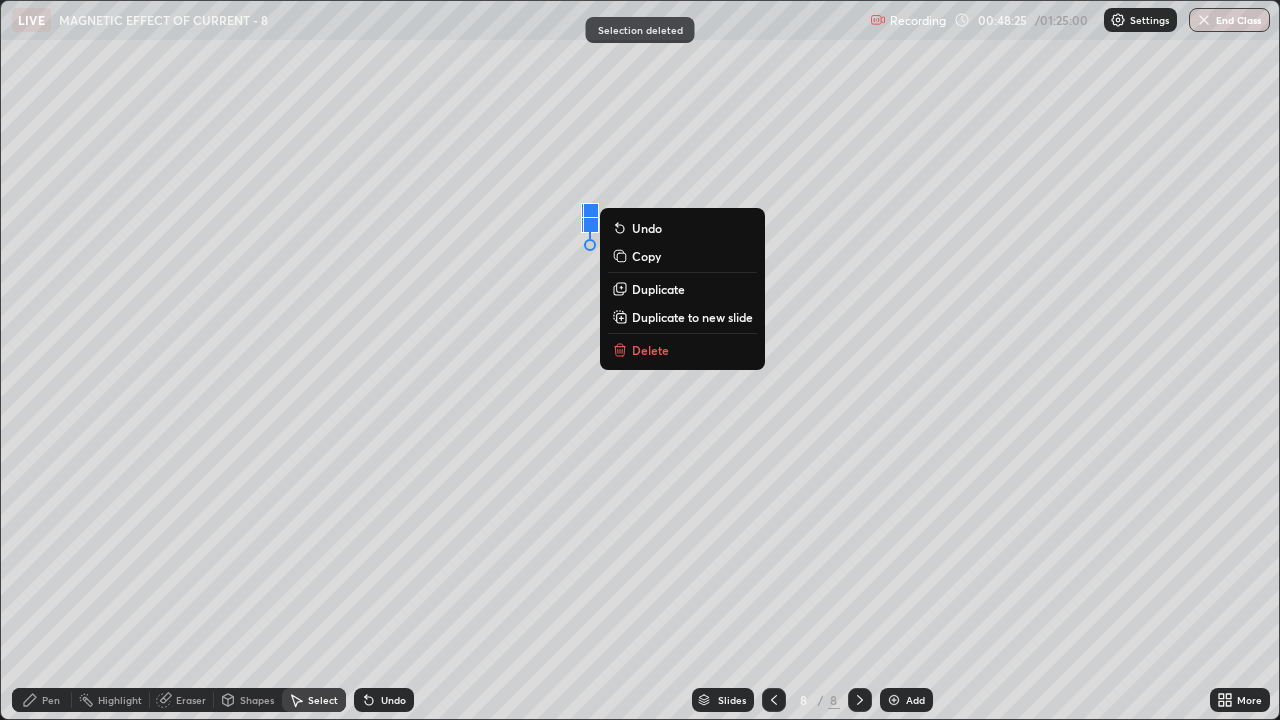 click on "Delete" at bounding box center (682, 350) 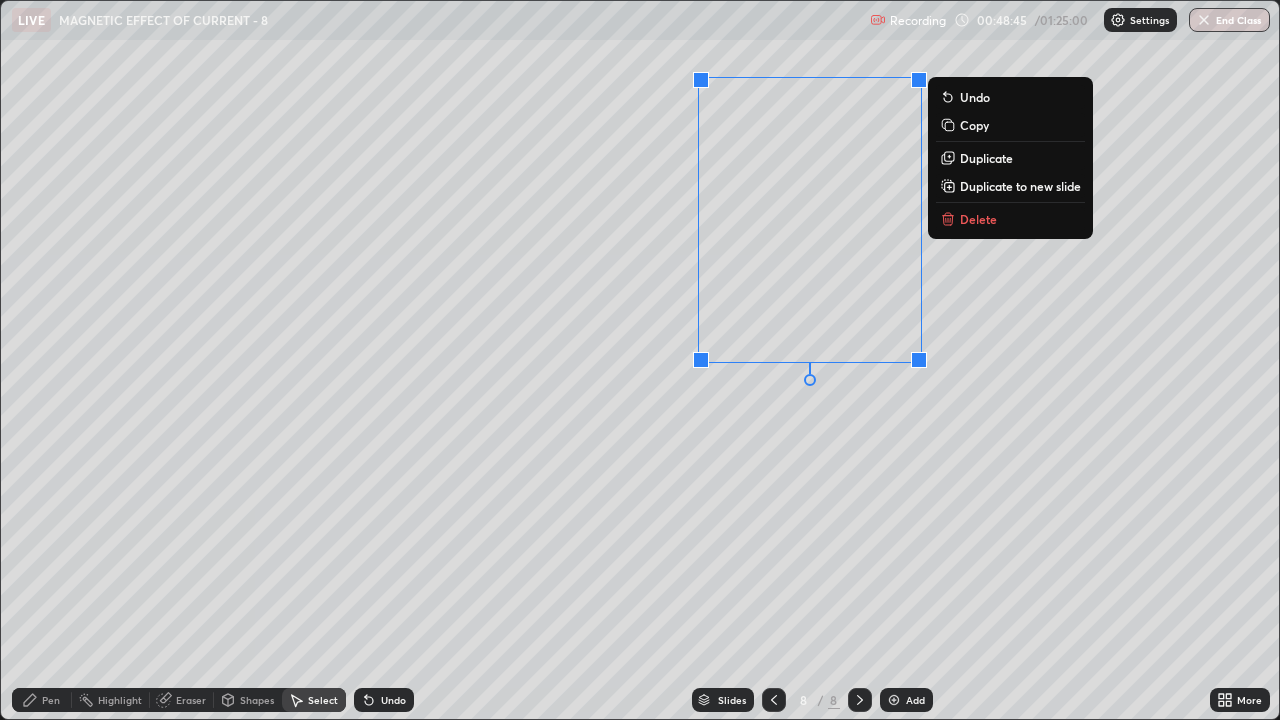 click on "0 ° Undo Copy Duplicate Duplicate to new slide Delete" at bounding box center [640, 360] 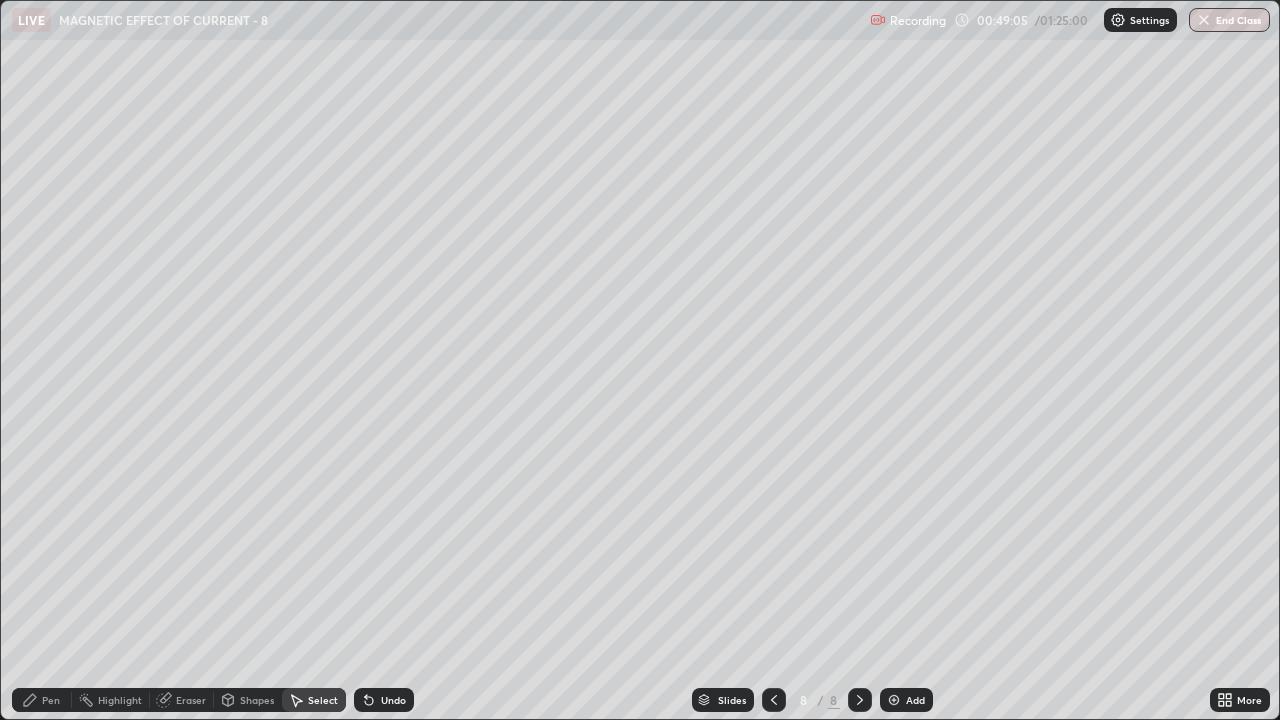 click on "Delete" at bounding box center (0, 0) 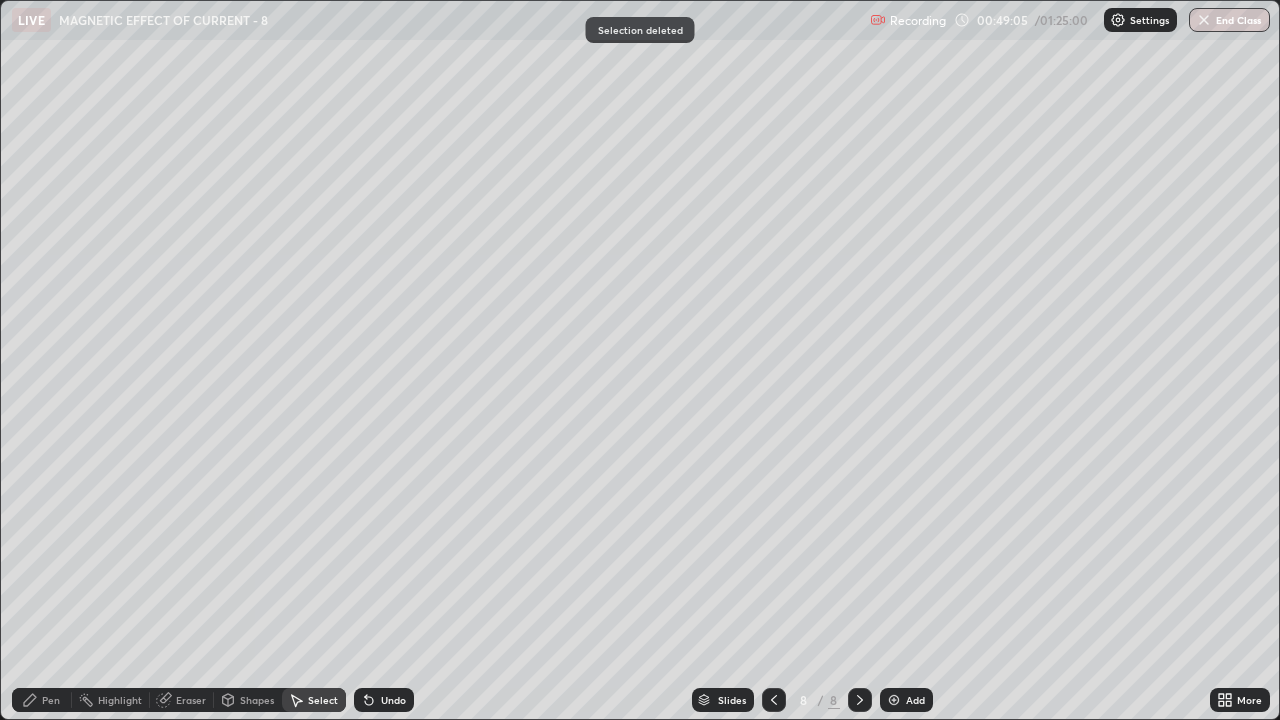click on "0 ° Undo Copy Duplicate Duplicate to new slide Delete" at bounding box center [640, 360] 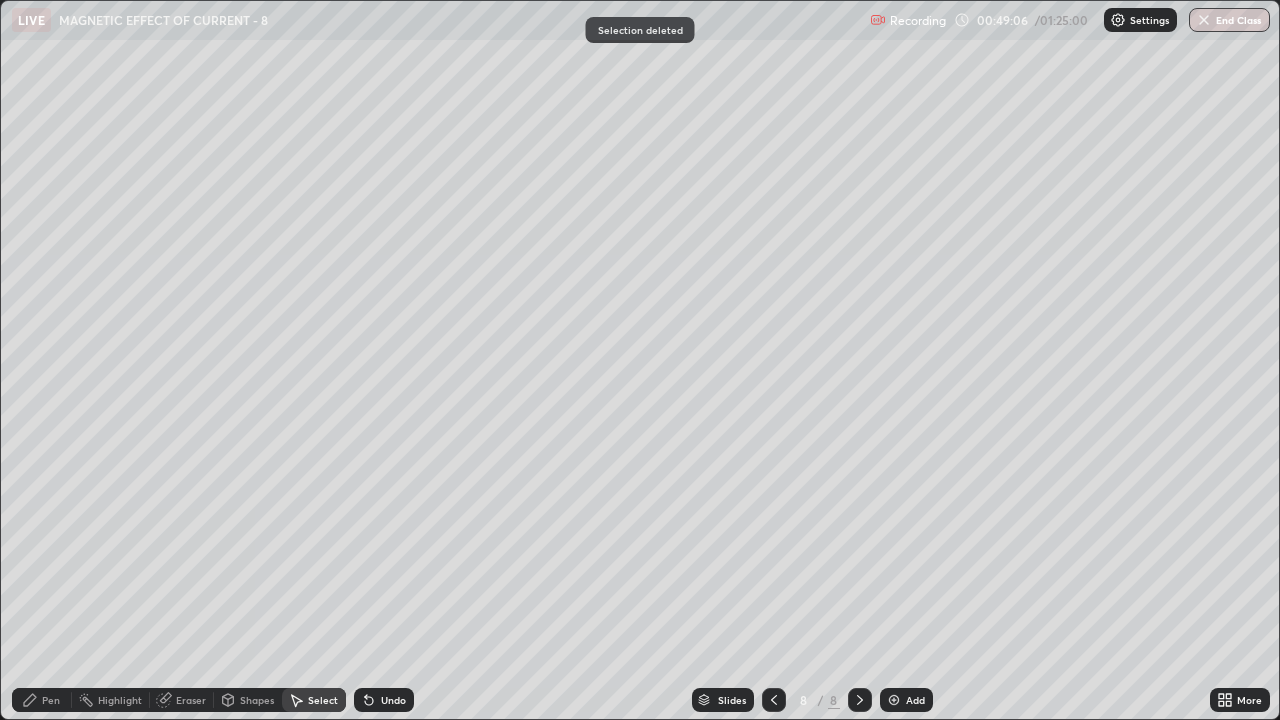 click on "0 ° Undo Copy Duplicate Duplicate to new slide Delete" at bounding box center [640, 360] 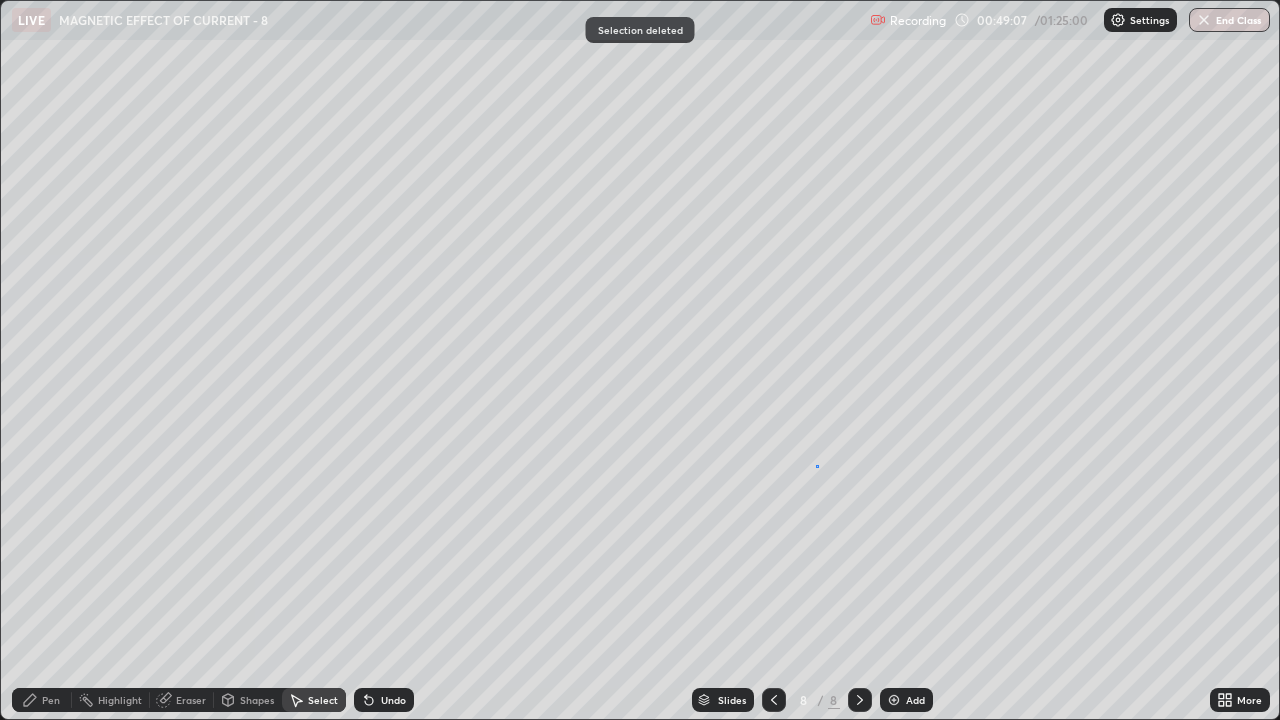 click on "0 ° Undo Copy Duplicate Duplicate to new slide Delete" at bounding box center [640, 360] 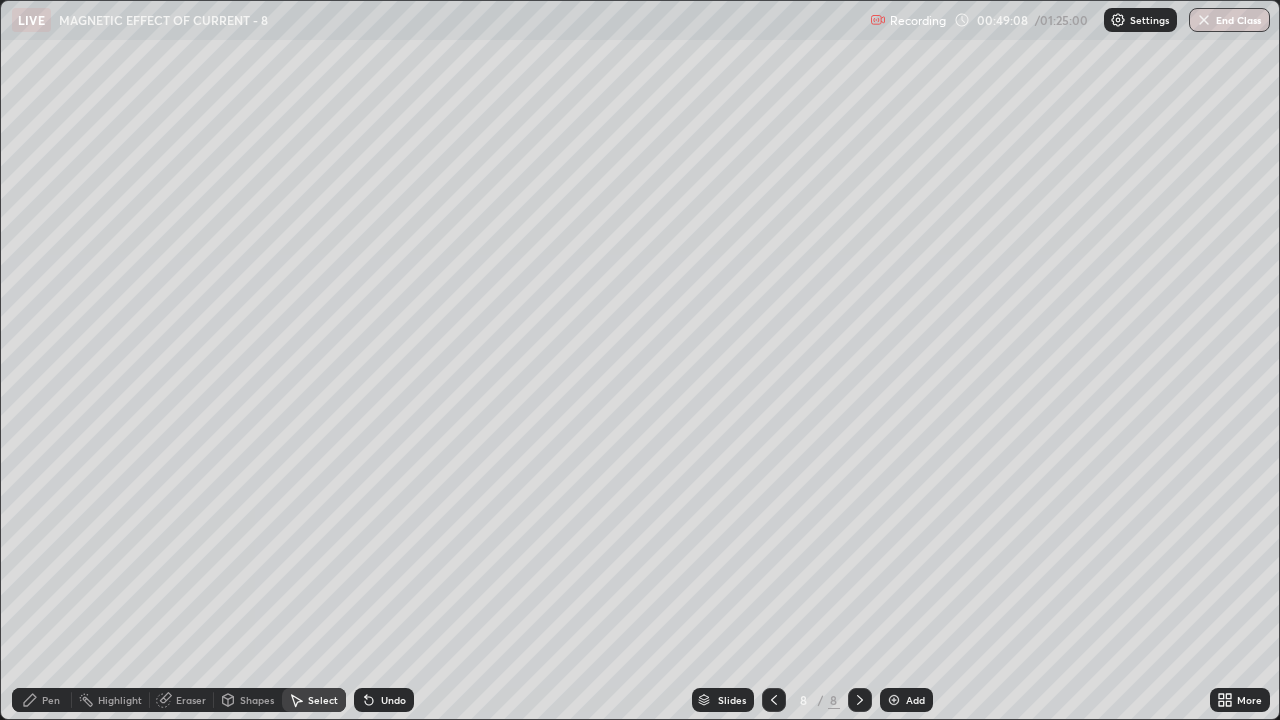 click on "Pen" at bounding box center [51, 700] 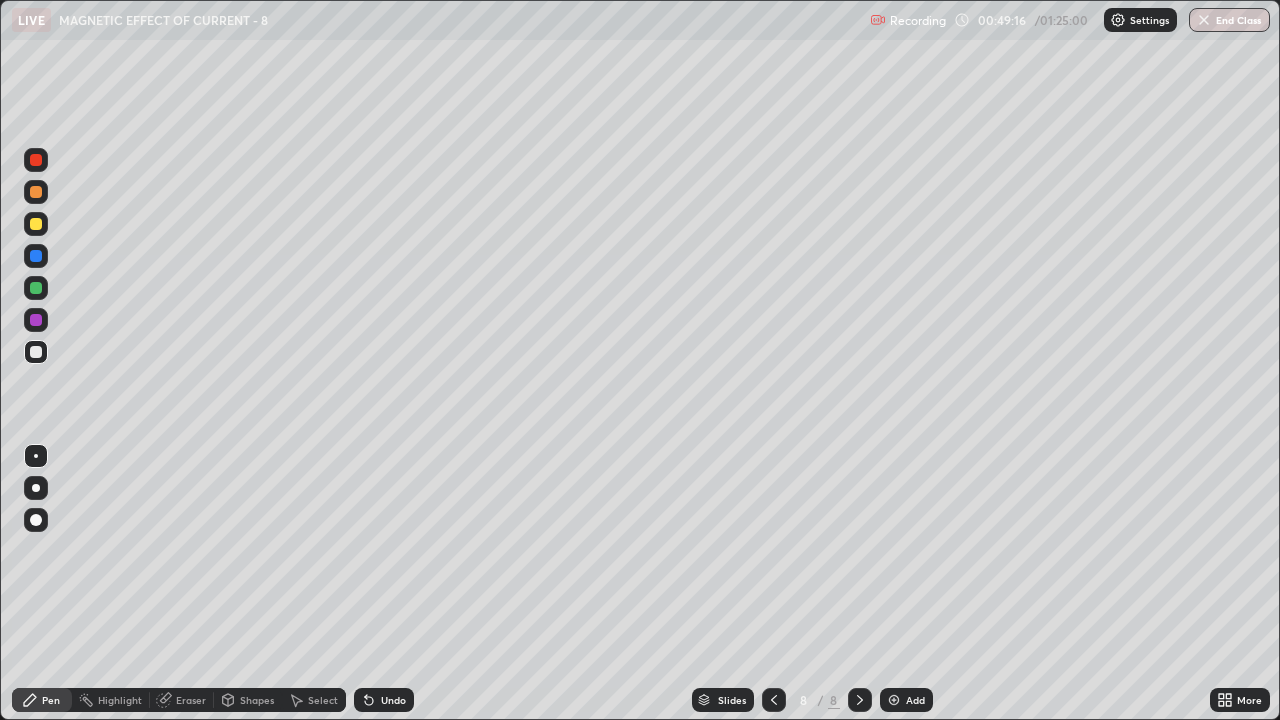 click on "Eraser" at bounding box center [191, 700] 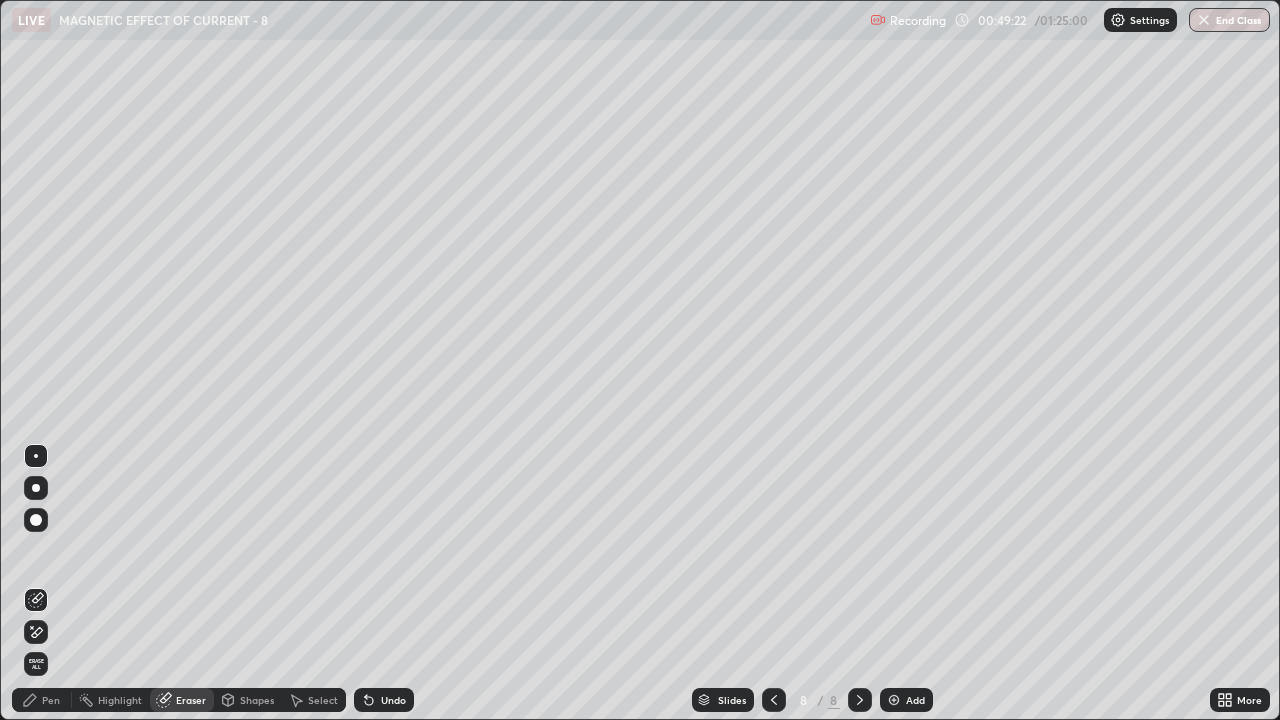 click on "Select" at bounding box center [323, 700] 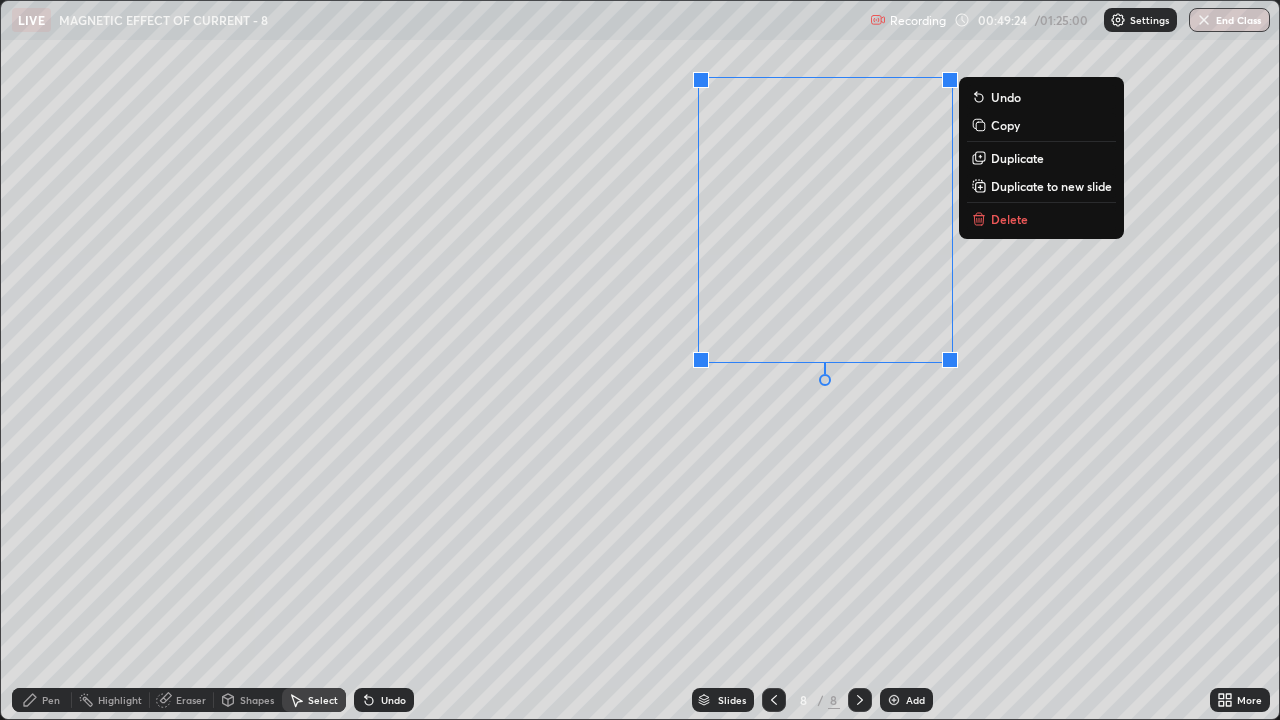 click on "Delete" at bounding box center (1009, 219) 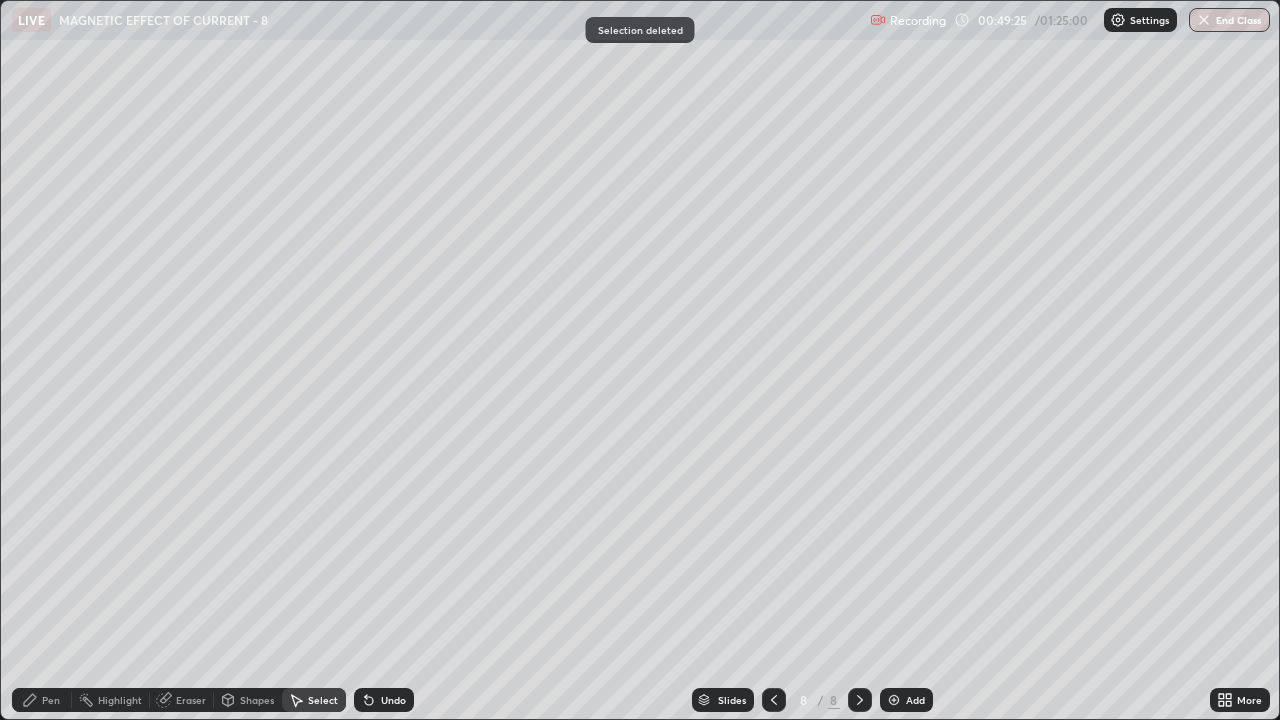 click on "Pen" at bounding box center (42, 700) 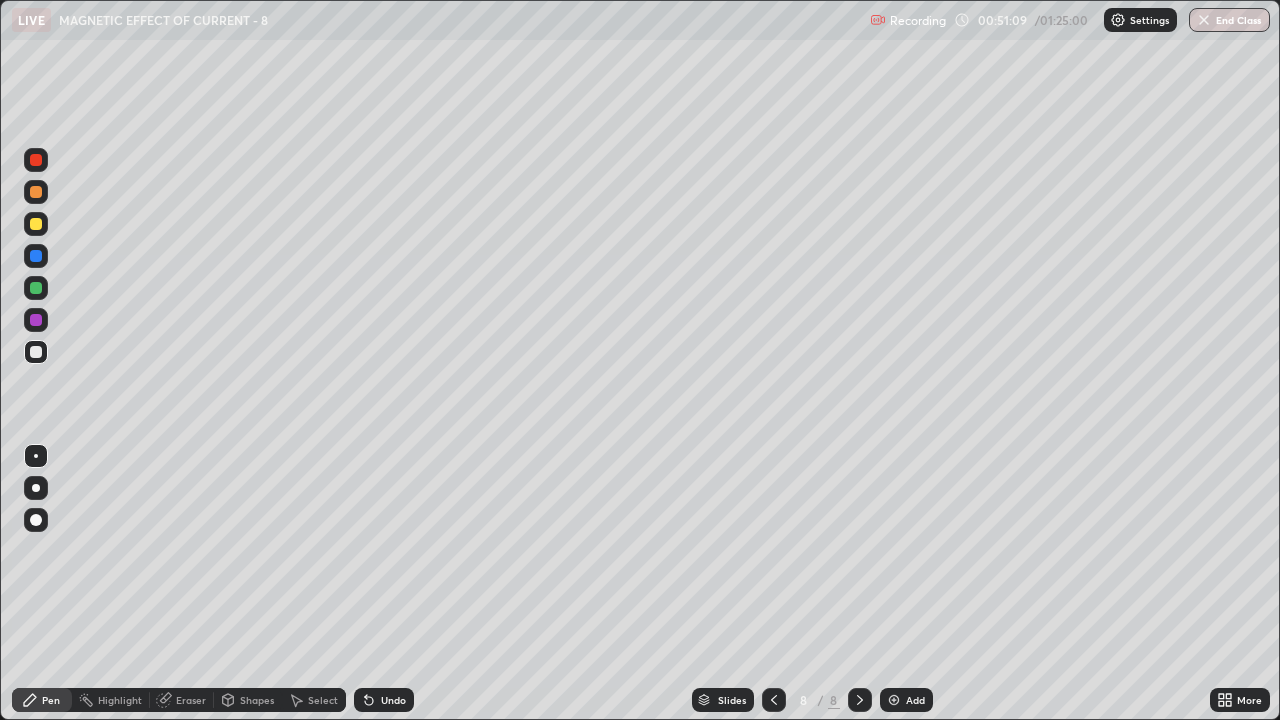click on "Undo" at bounding box center [384, 700] 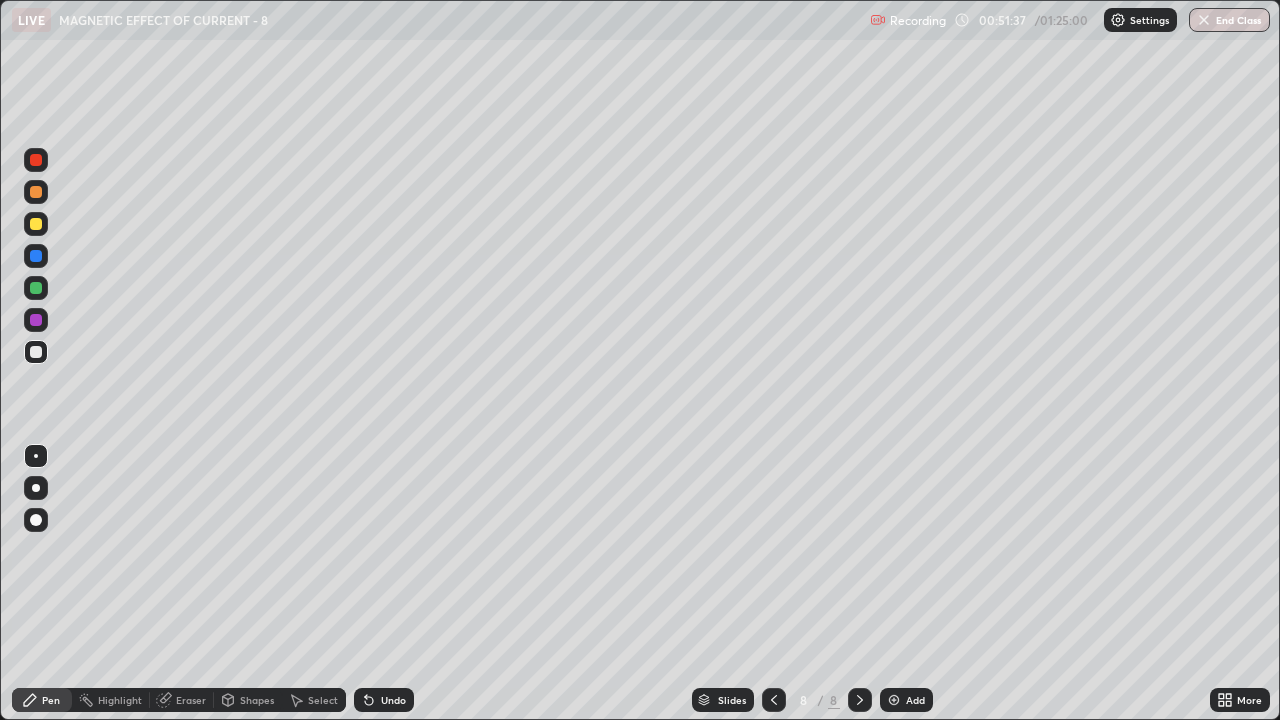 click at bounding box center [36, 224] 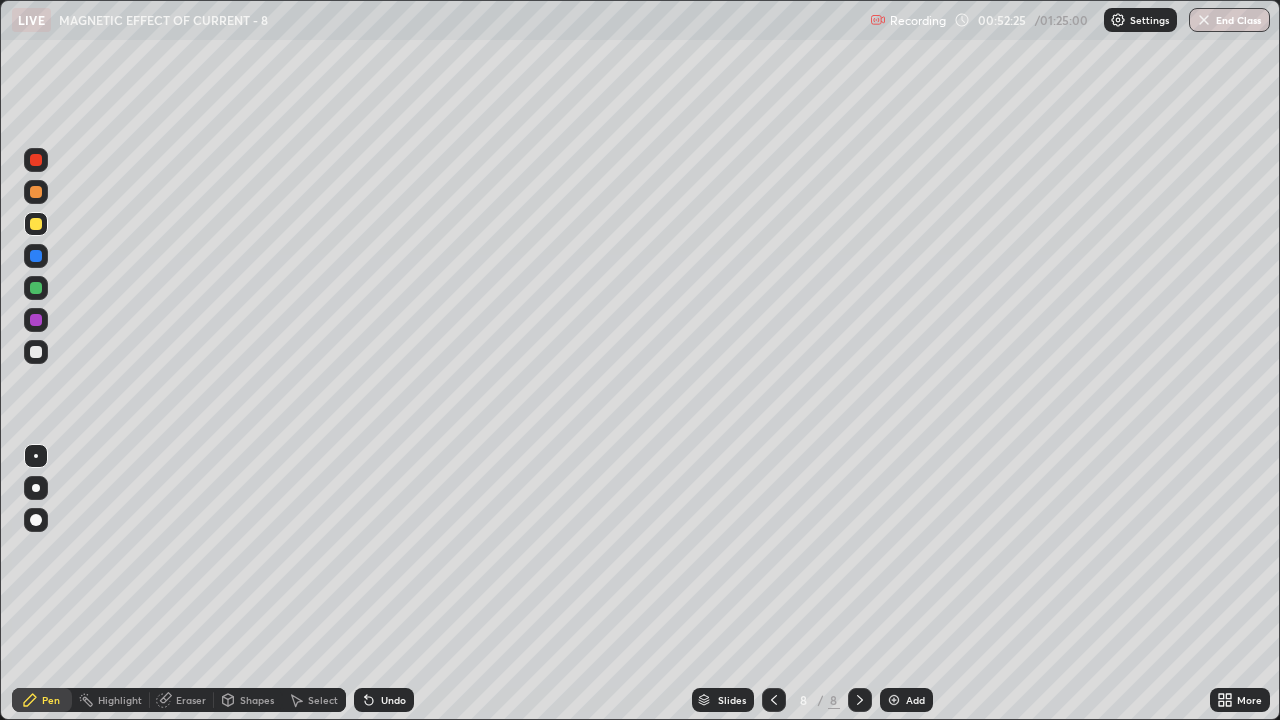 click on "Undo" at bounding box center (393, 700) 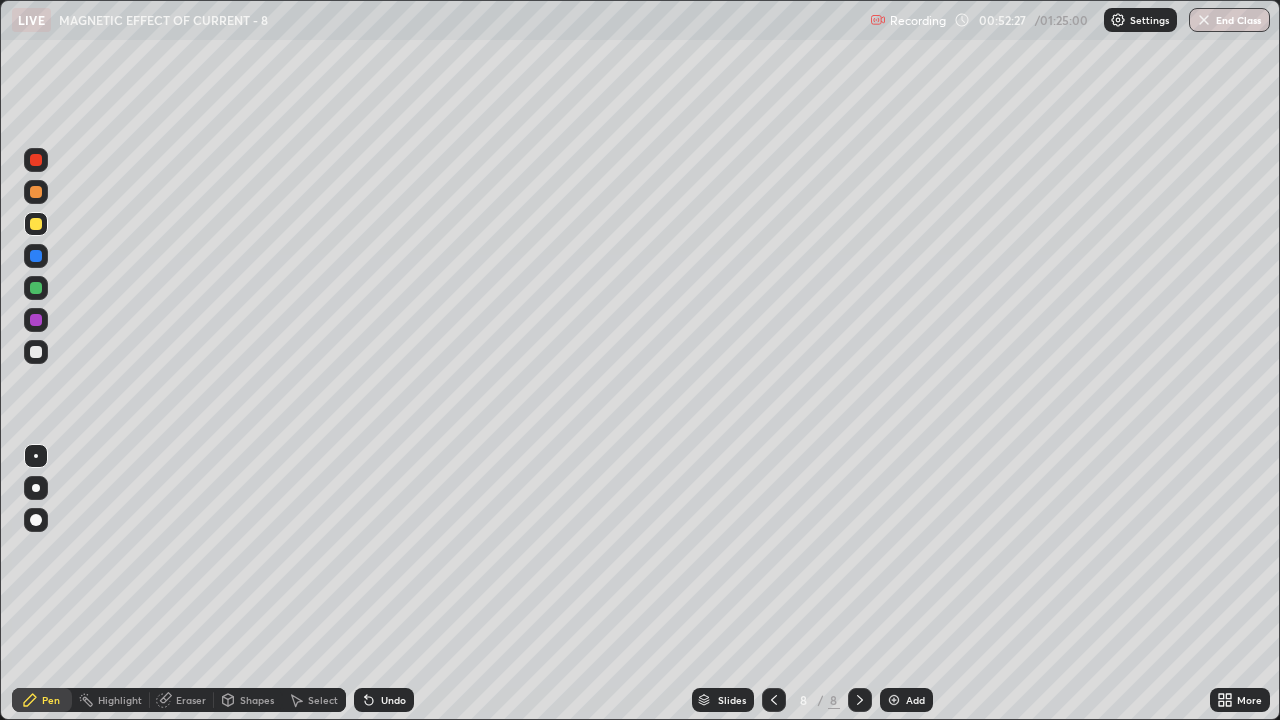 click on "Select" at bounding box center [314, 700] 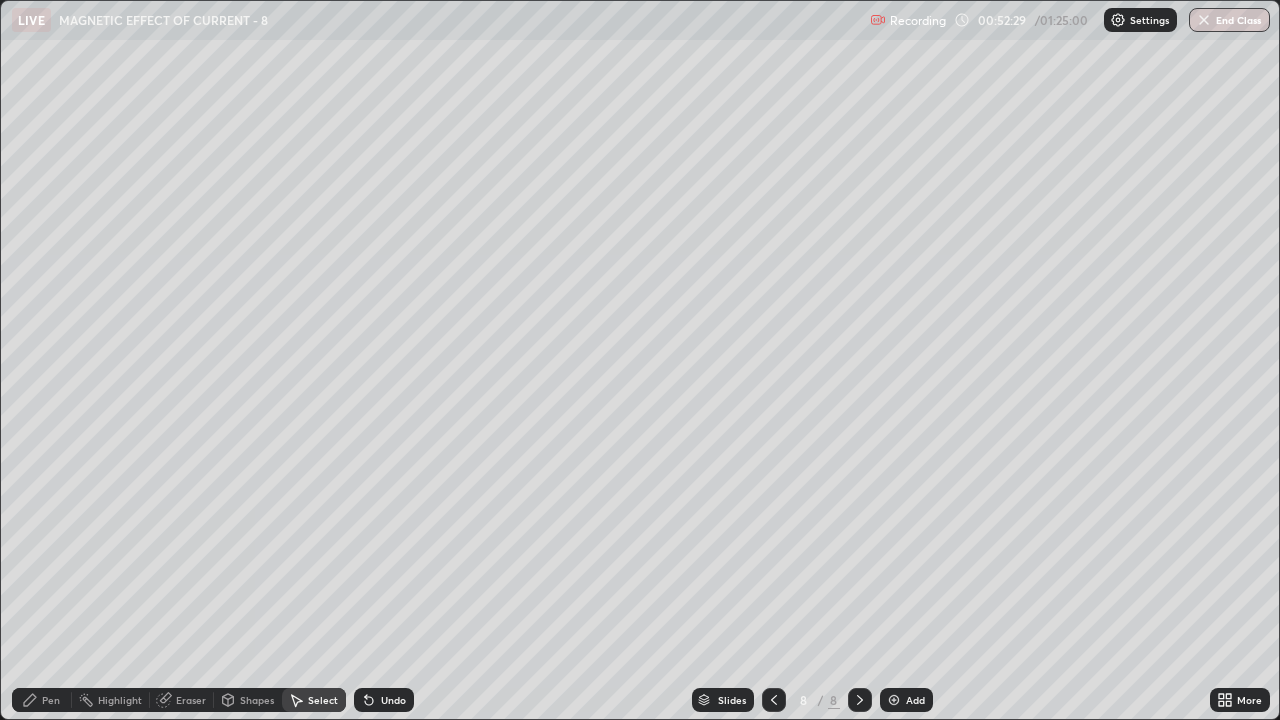 click on "Pen" at bounding box center (51, 700) 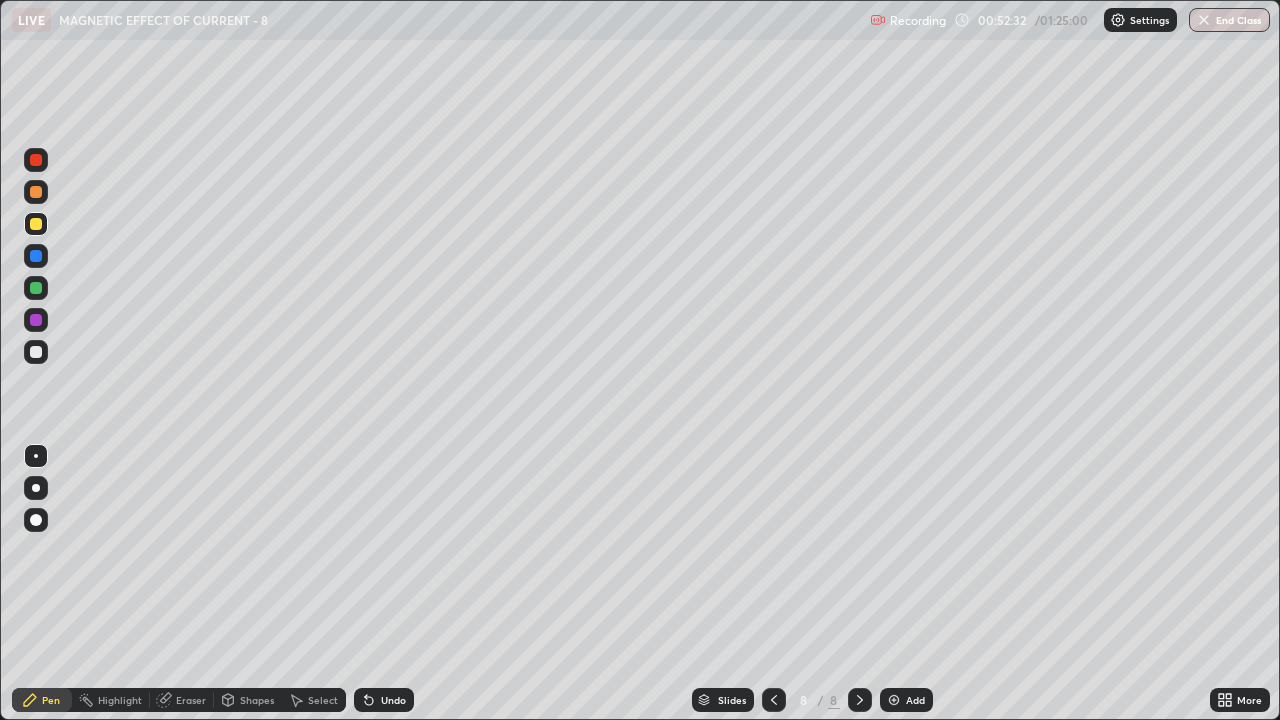 click on "Select" at bounding box center (314, 700) 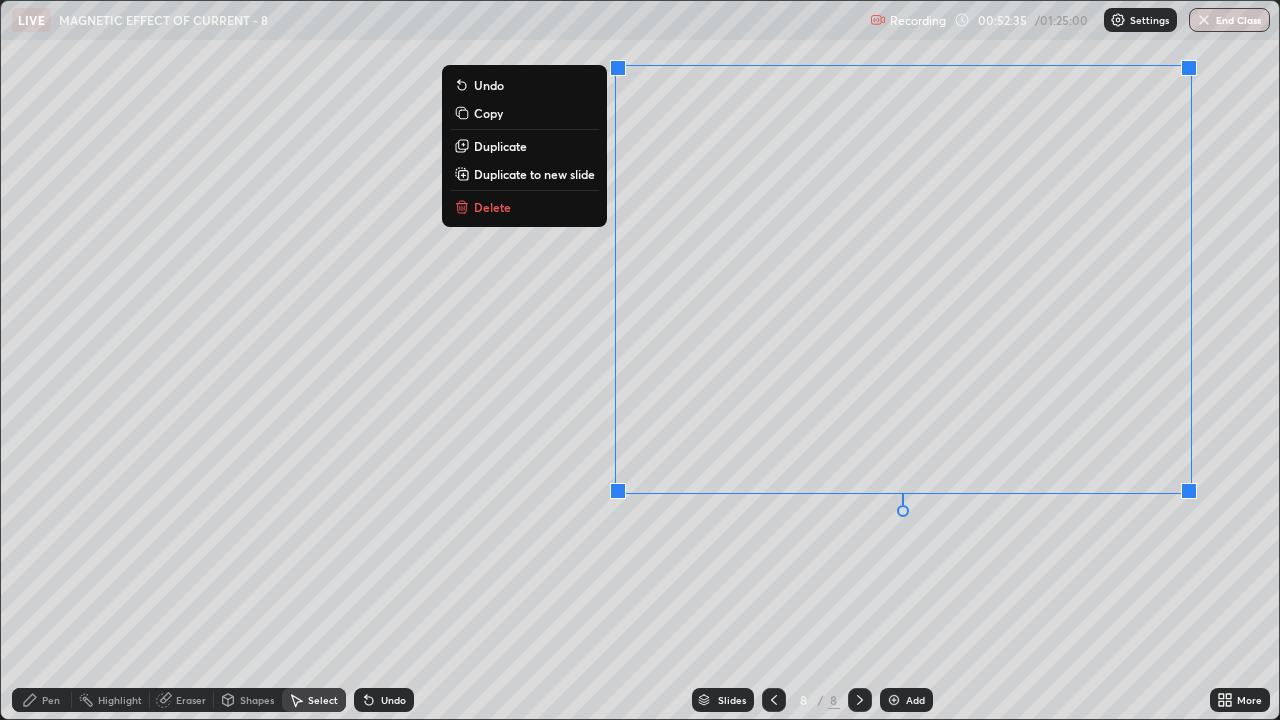 click on "0 ° Undo Copy Duplicate Duplicate to new slide Delete" at bounding box center (640, 360) 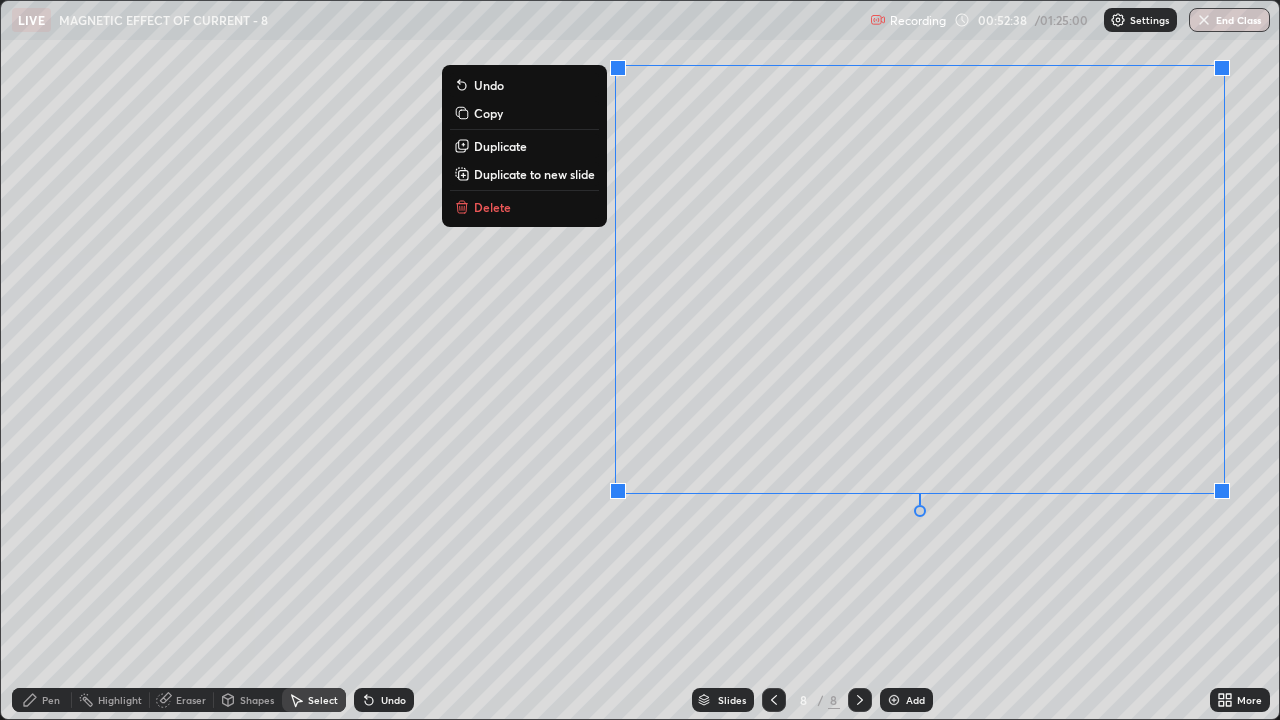 click on "Duplicate to new slide" at bounding box center (534, 174) 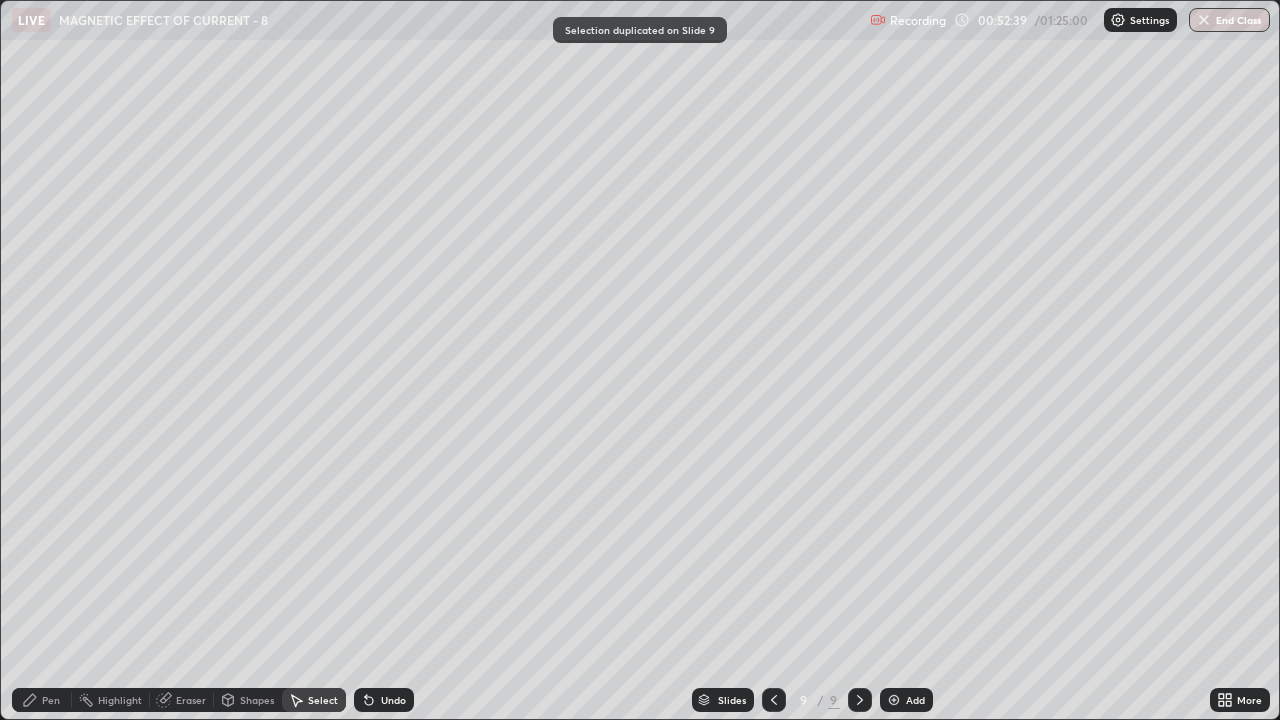 click 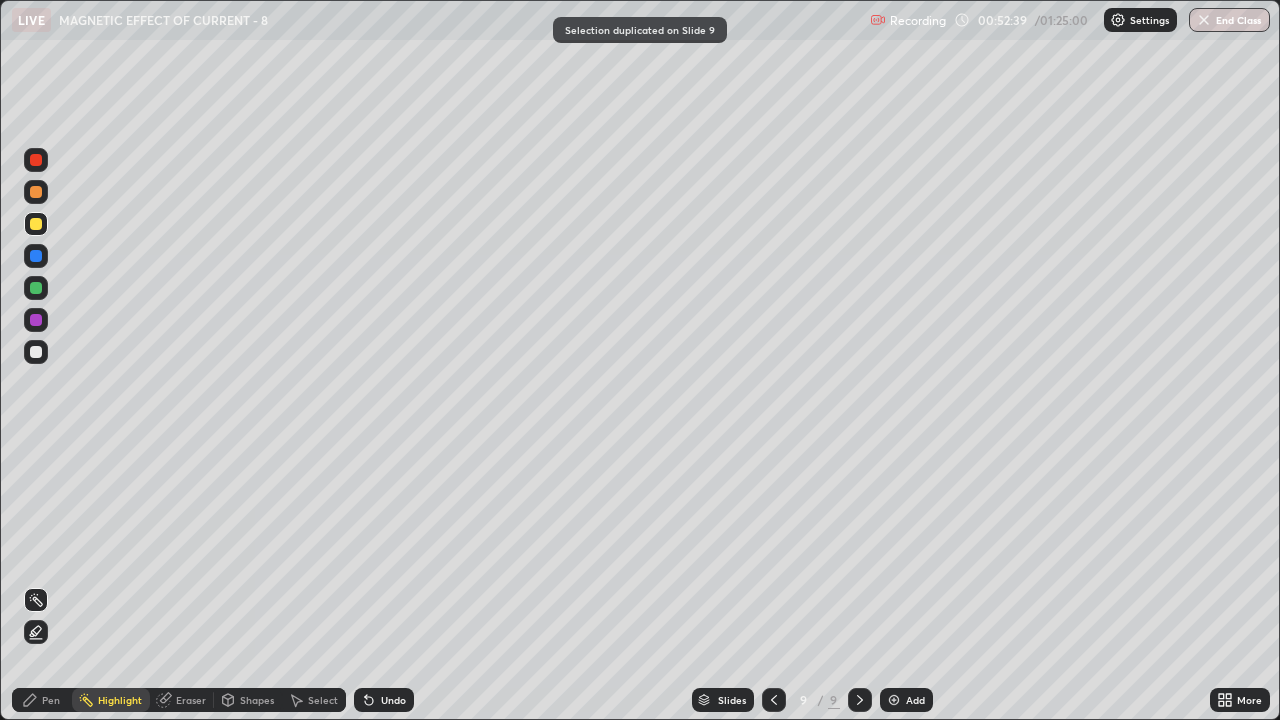 click at bounding box center (36, 352) 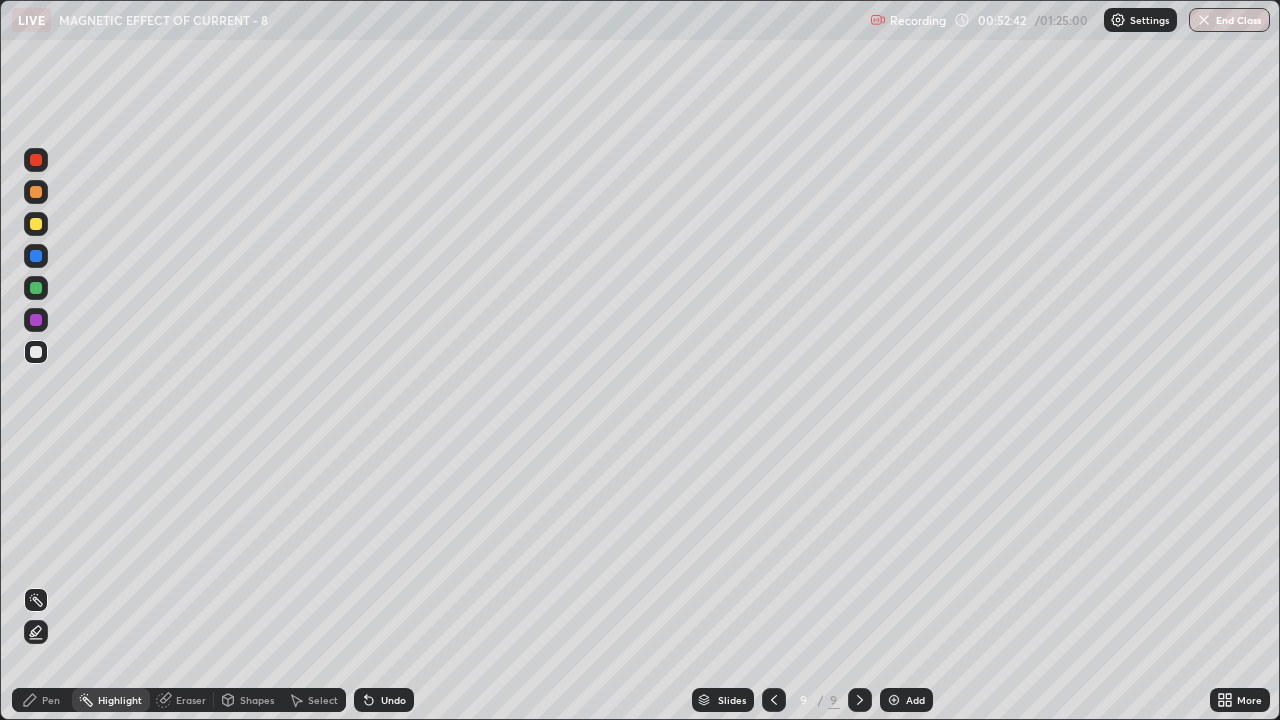 click on "Pen" at bounding box center [42, 700] 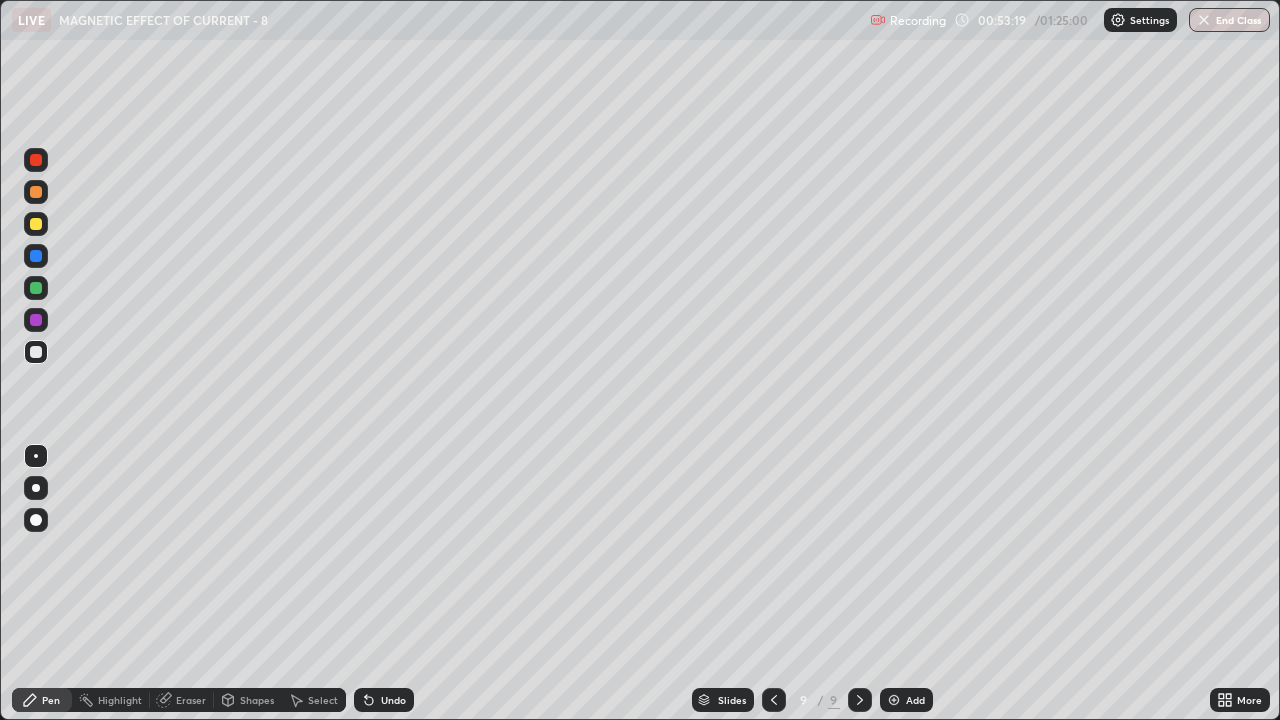 click on "Select" at bounding box center [323, 700] 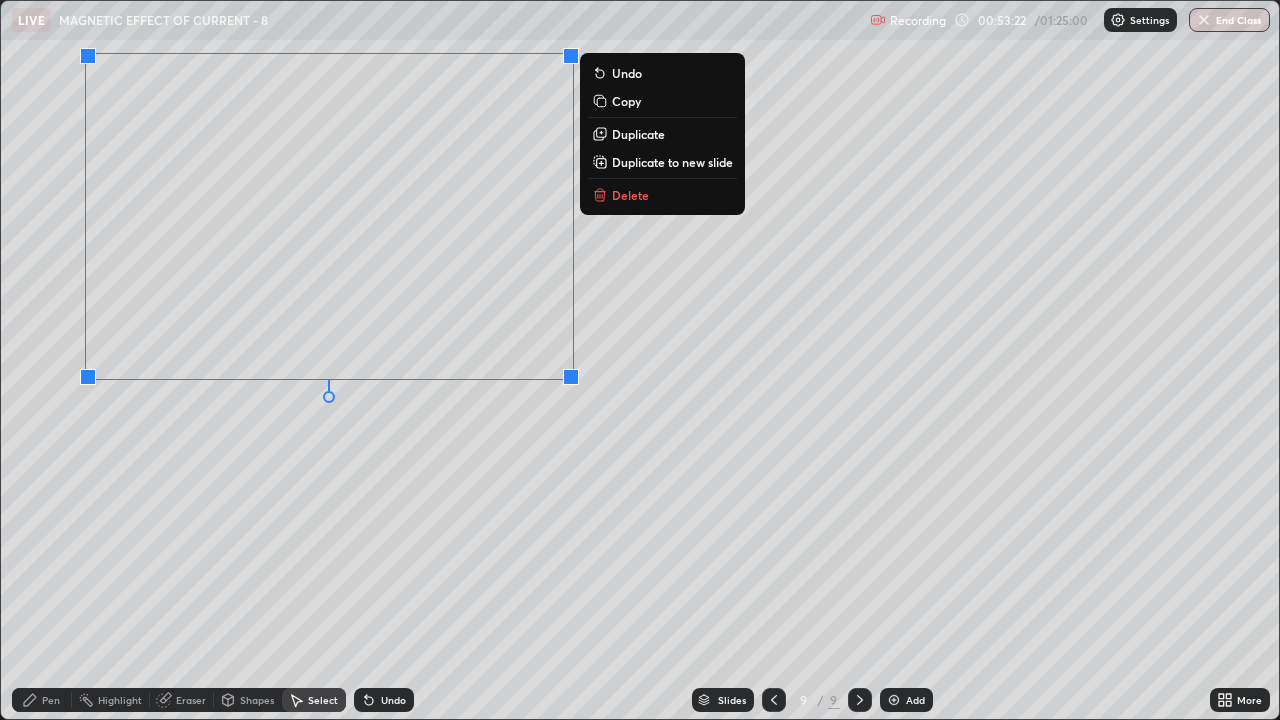 click on "Duplicate to new slide" at bounding box center (662, 162) 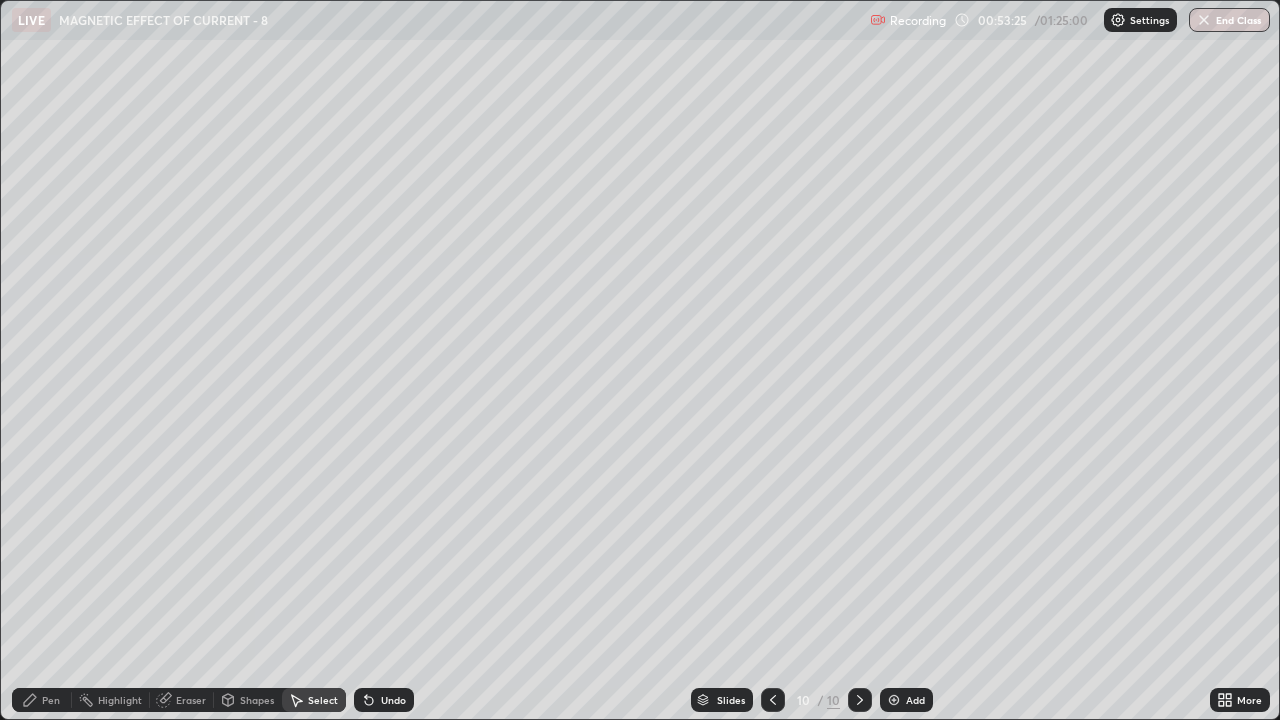 click on "Pen" at bounding box center (51, 700) 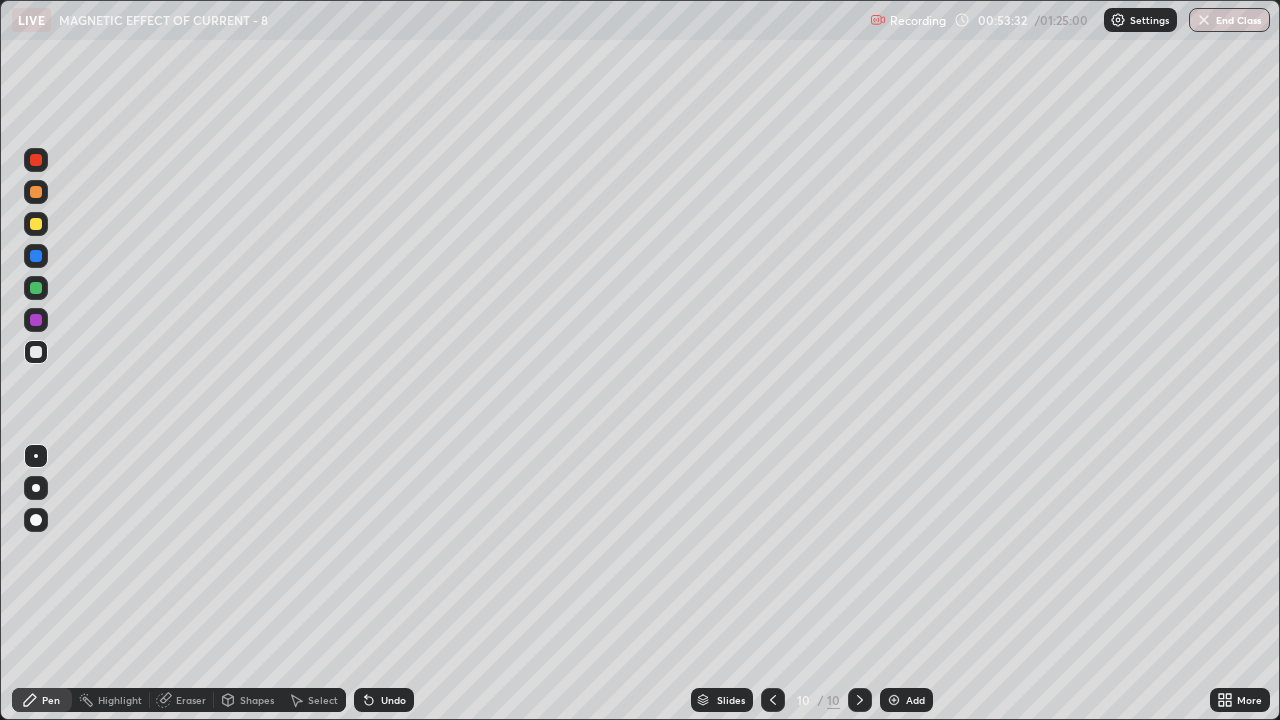 click on "Shapes" at bounding box center [248, 700] 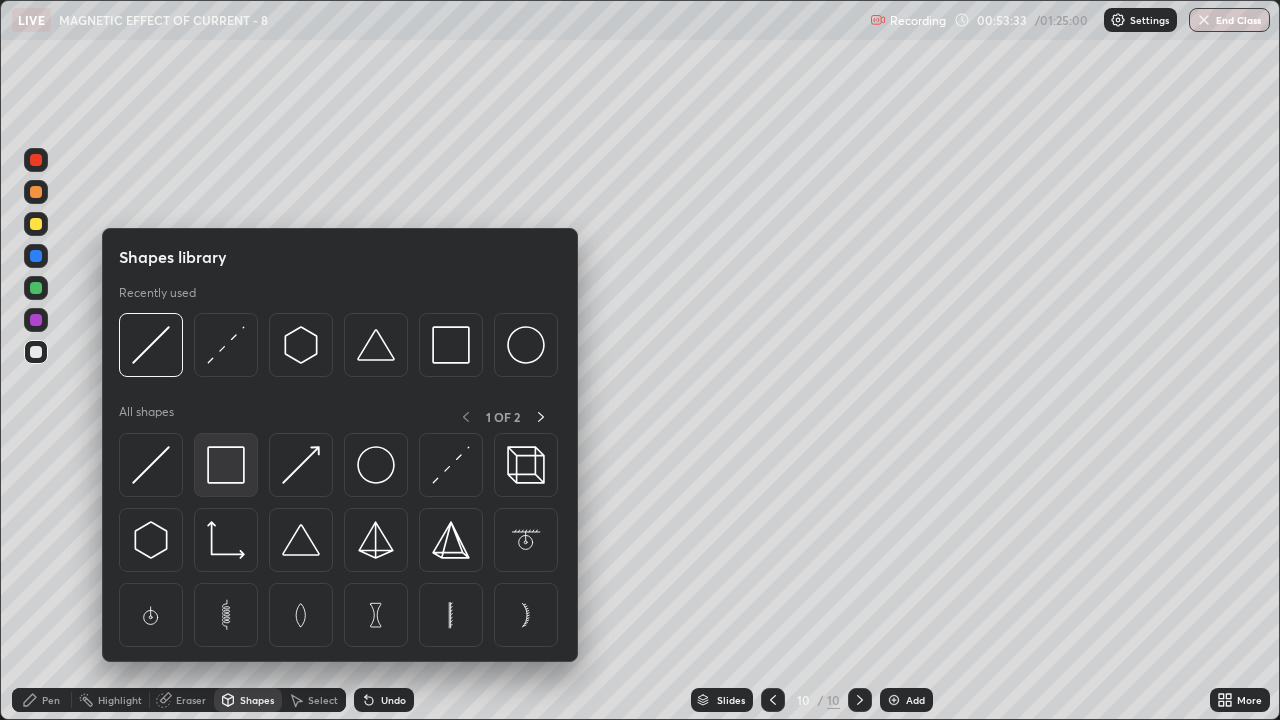 click at bounding box center [226, 465] 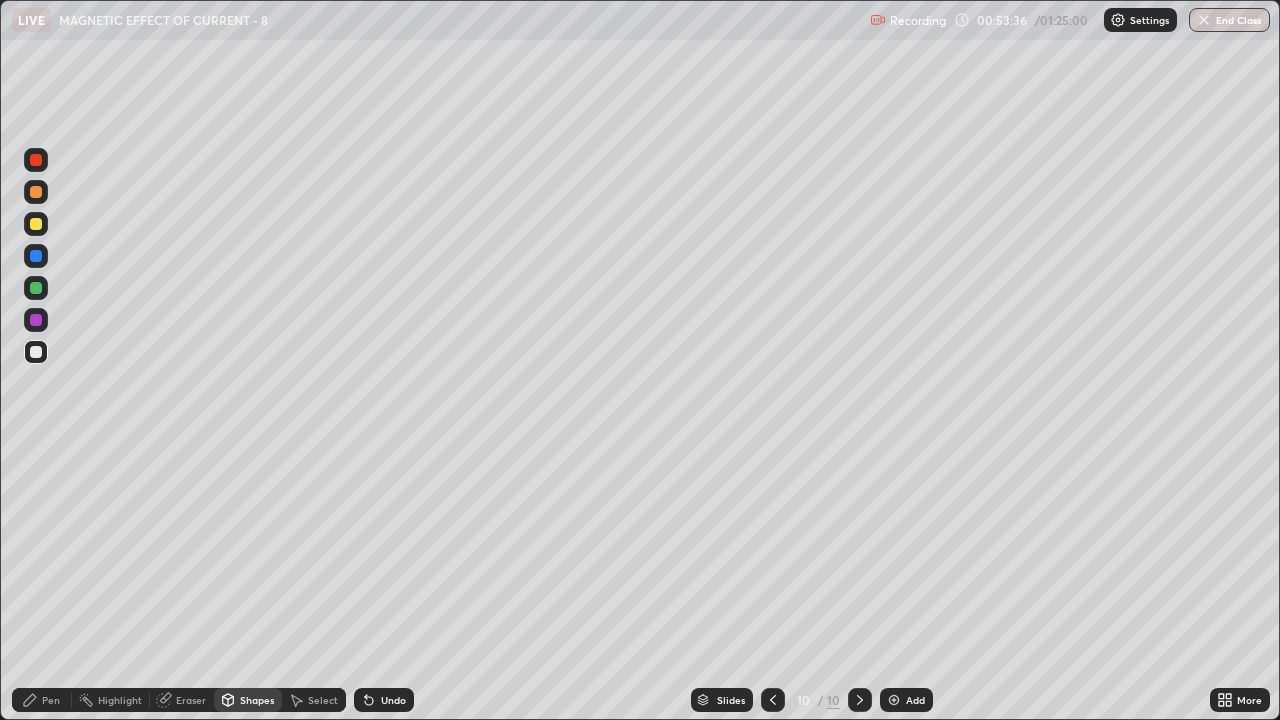 click on "Pen" at bounding box center (51, 700) 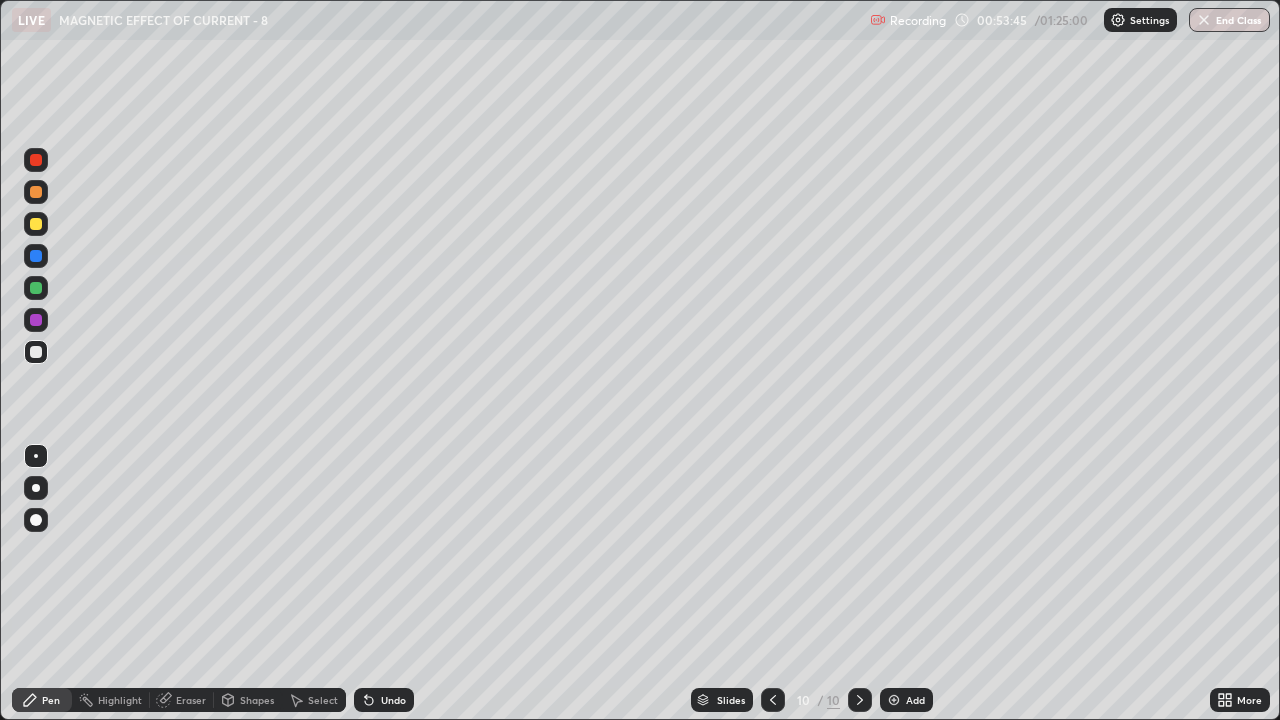 click on "Undo" at bounding box center (393, 700) 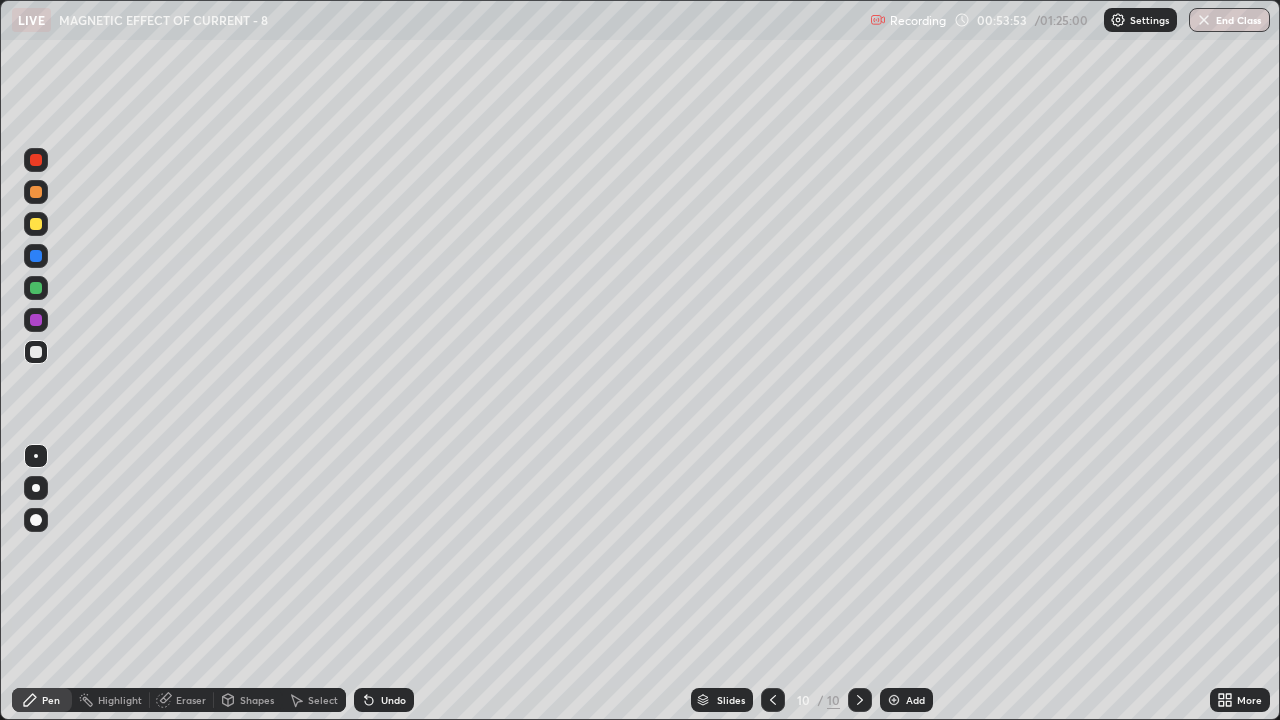 click on "Undo" at bounding box center [384, 700] 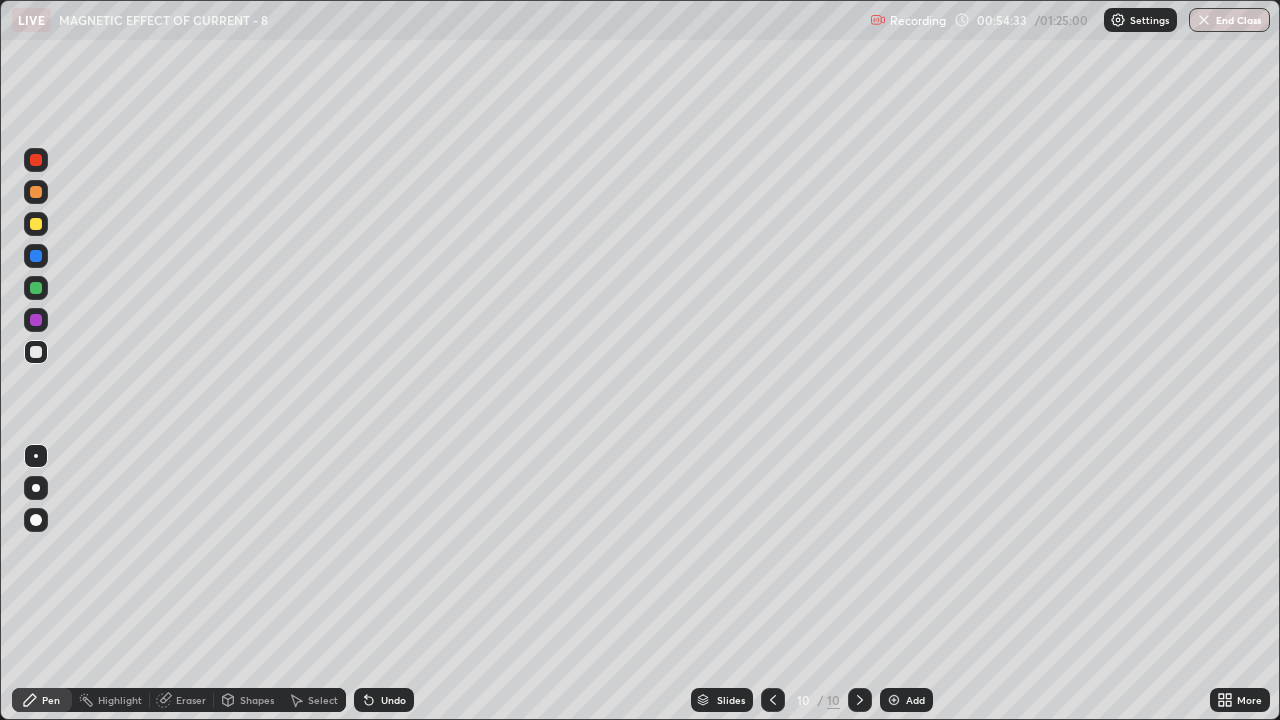 click at bounding box center (36, 224) 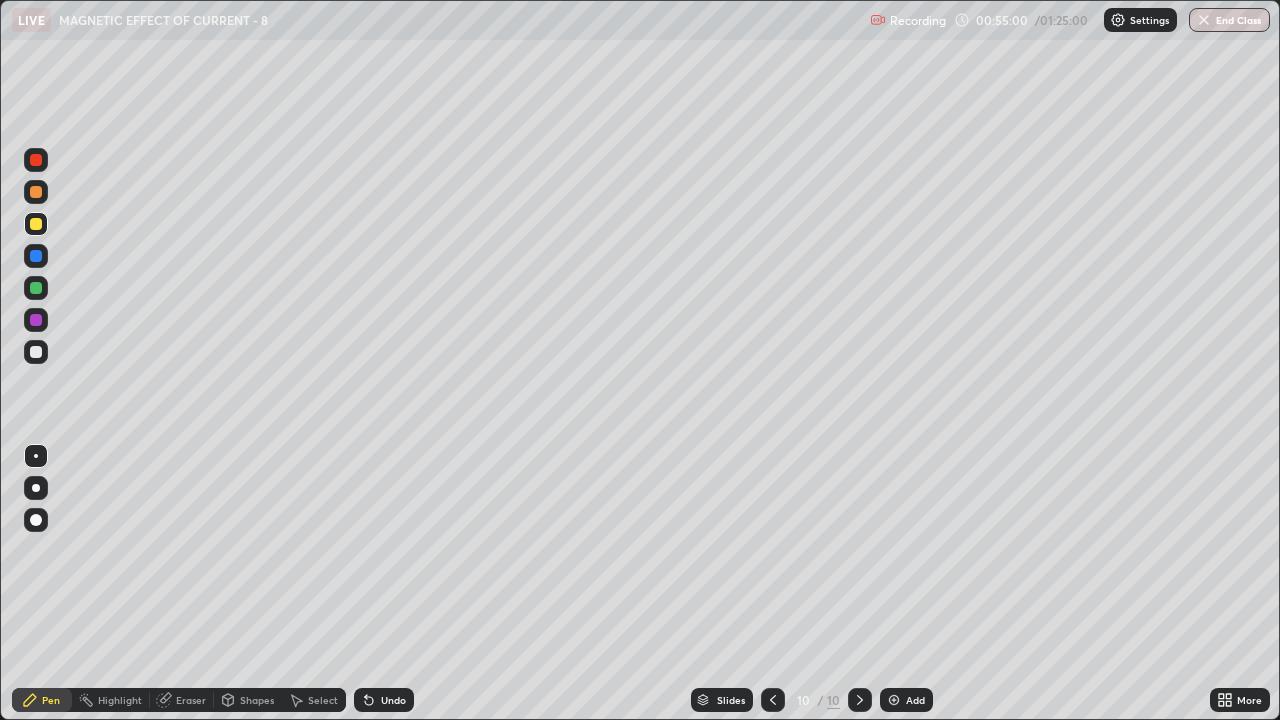 click on "Undo" at bounding box center (393, 700) 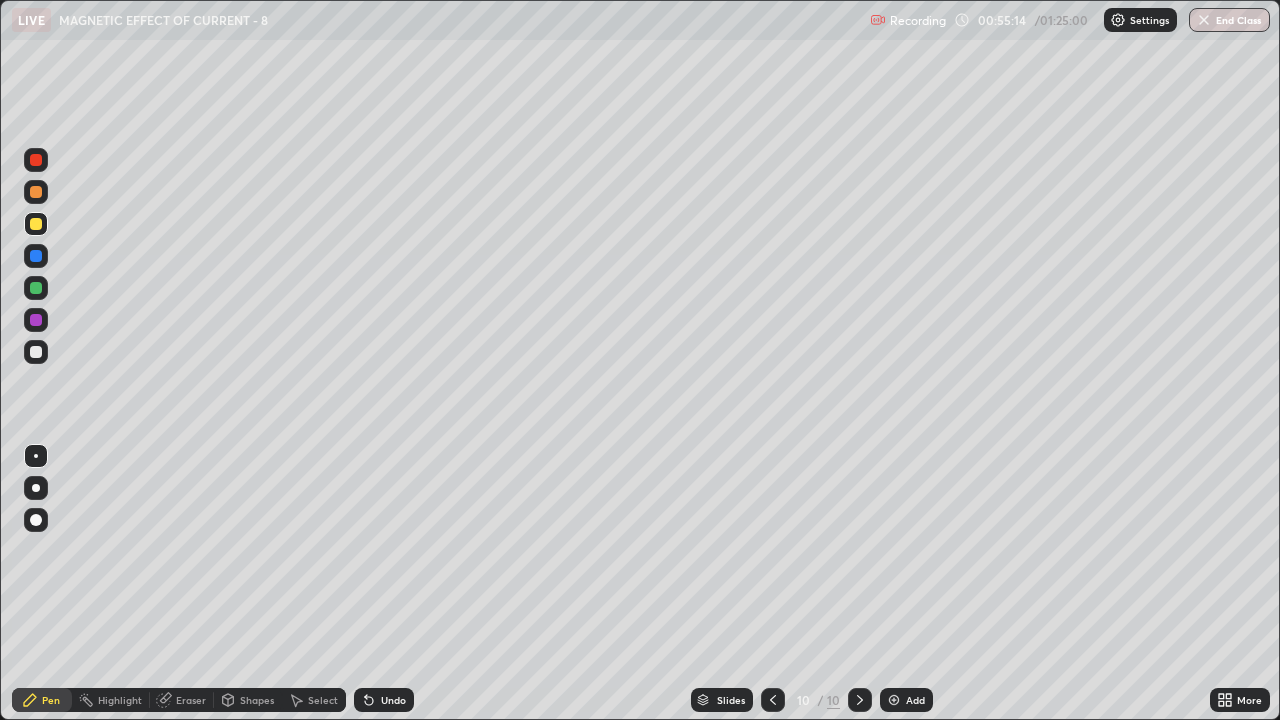 click at bounding box center (36, 352) 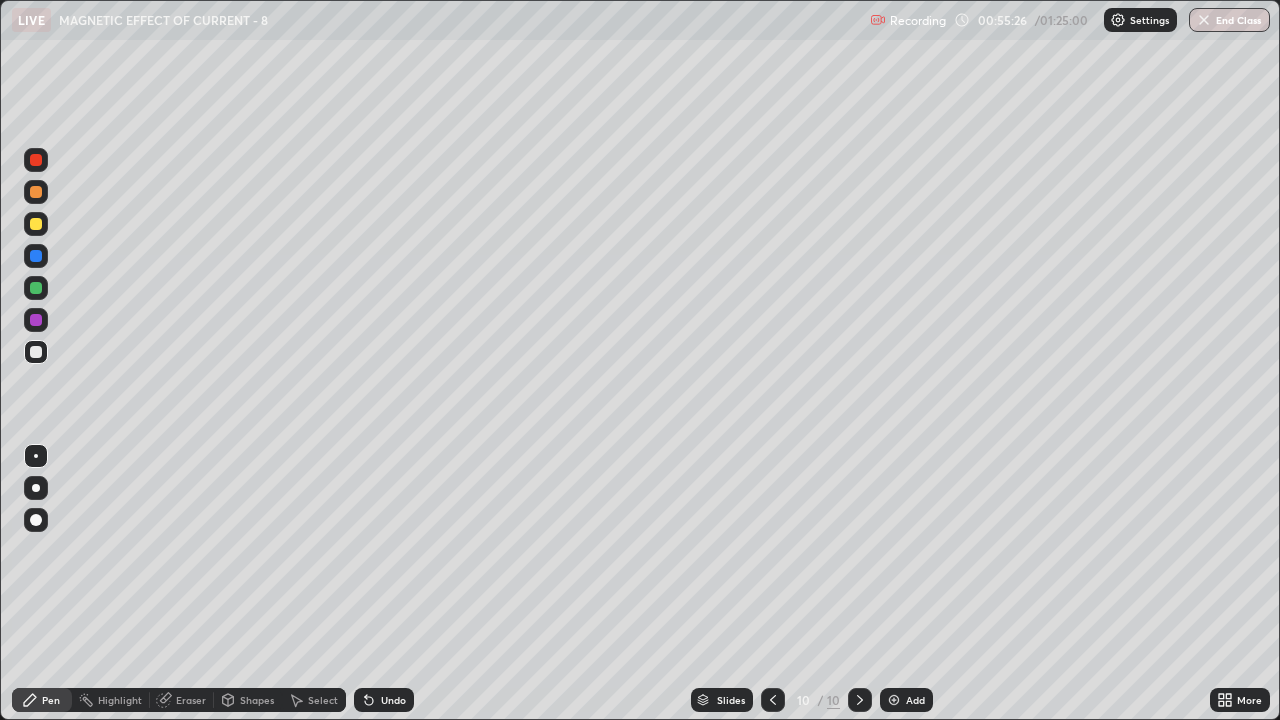 click at bounding box center (36, 224) 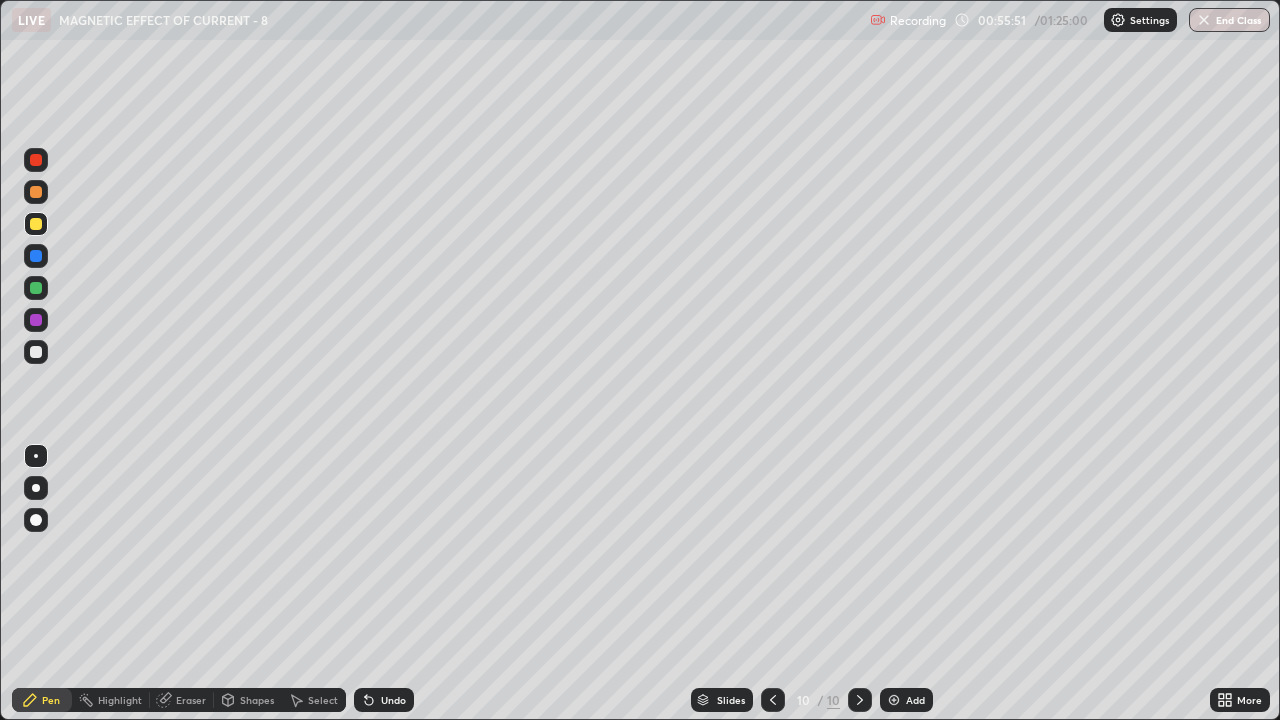 click at bounding box center [36, 352] 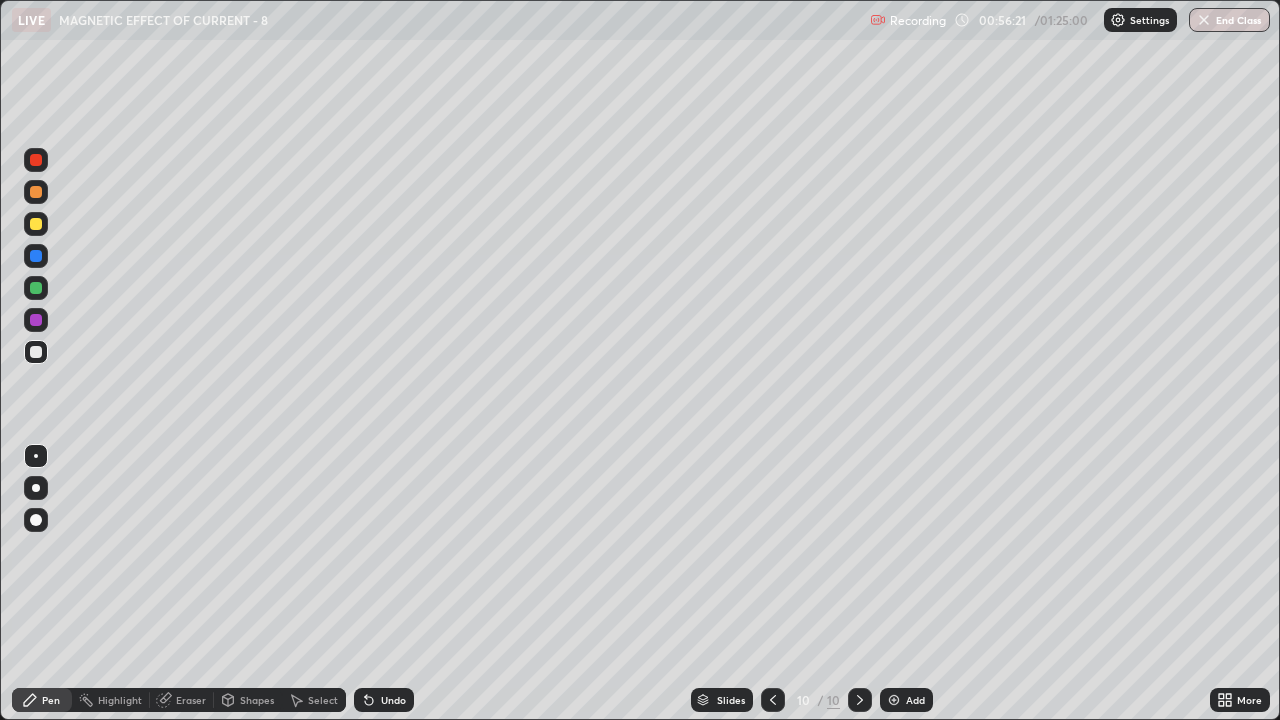 click at bounding box center [36, 224] 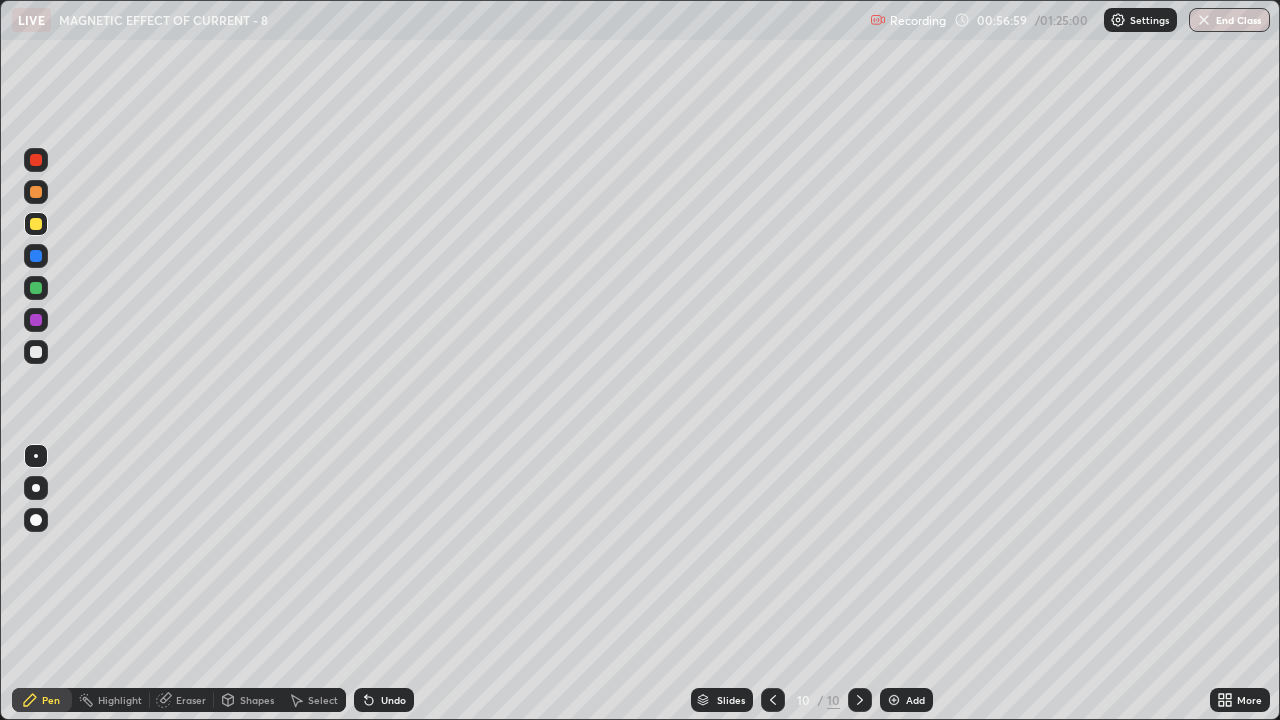 click at bounding box center [36, 192] 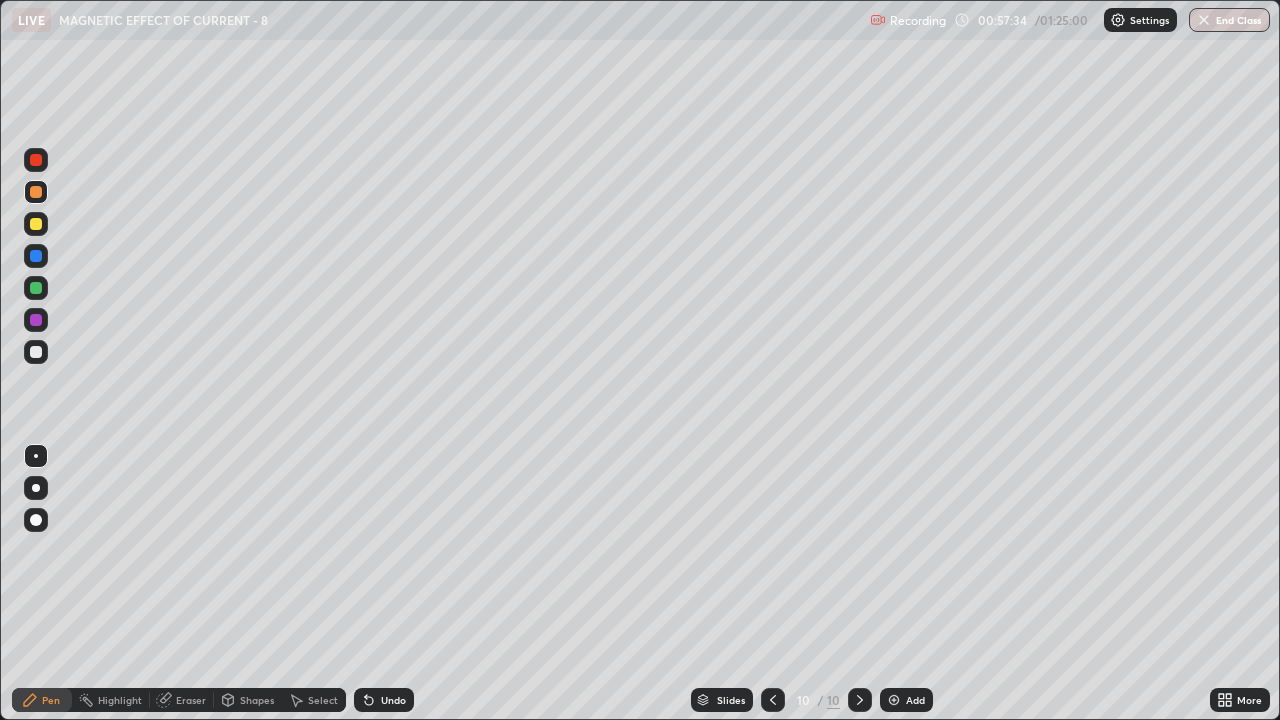 click at bounding box center [36, 224] 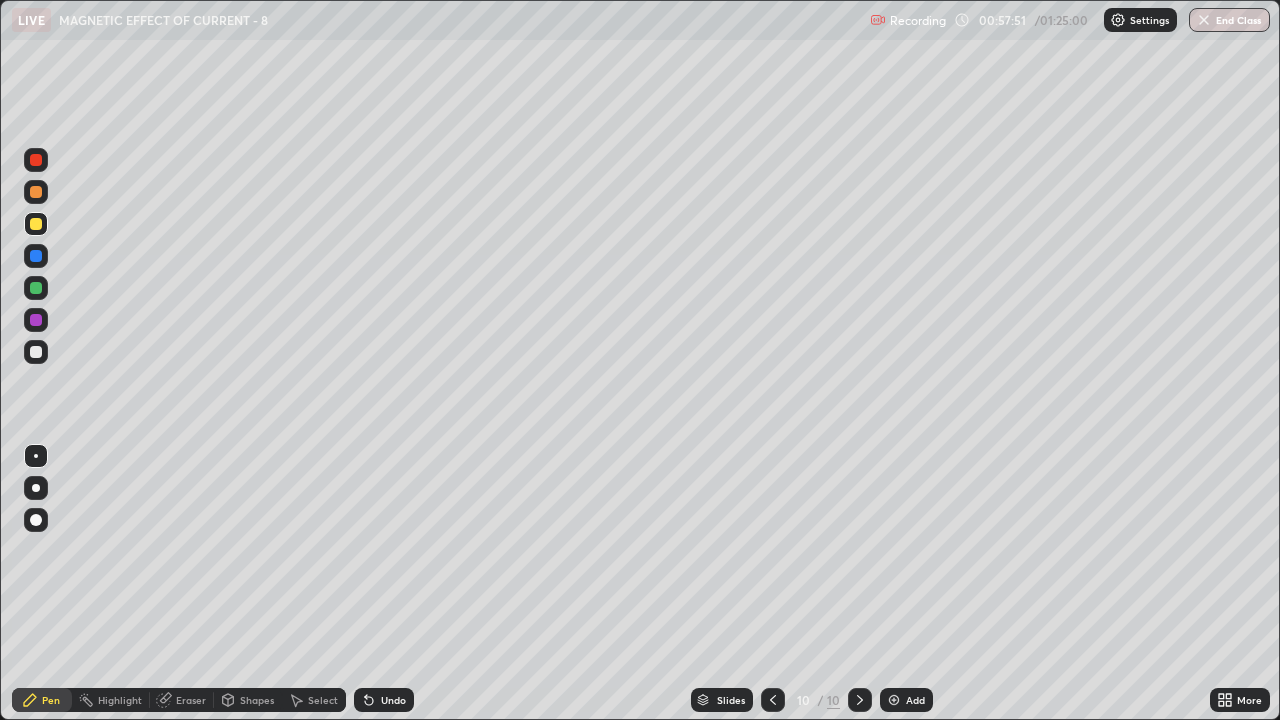 click on "Undo" at bounding box center [393, 700] 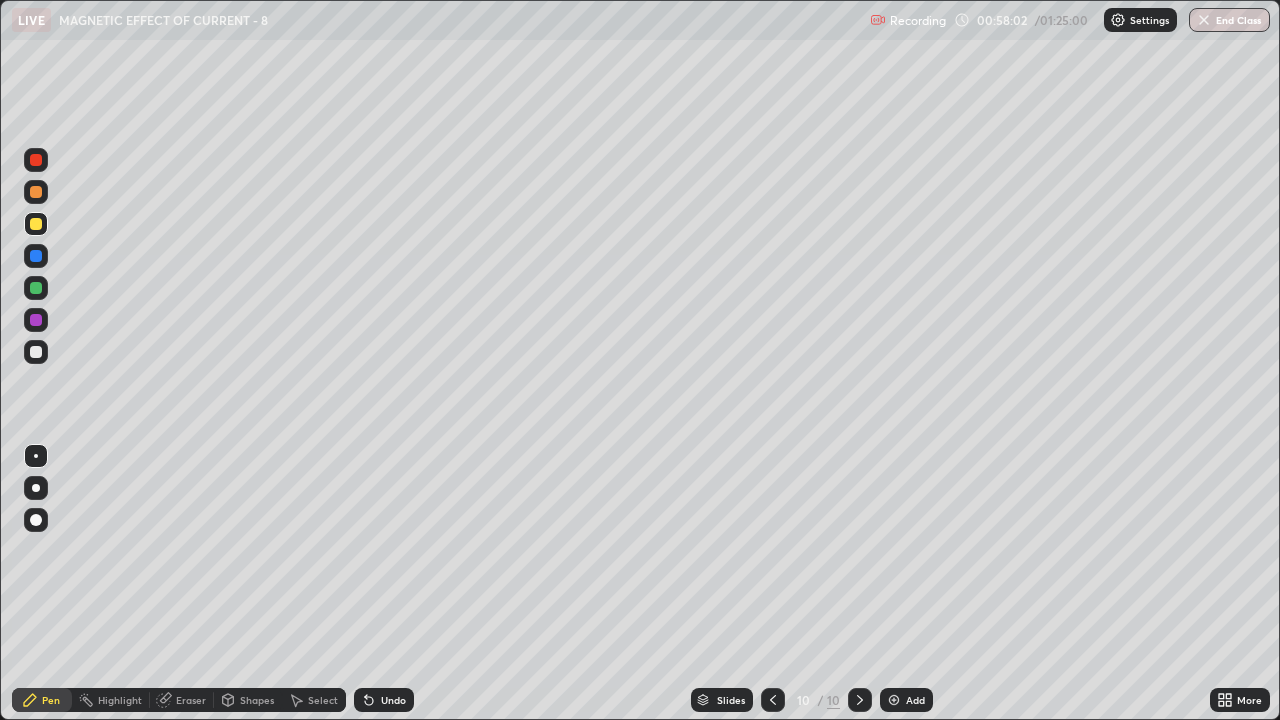 click at bounding box center [36, 224] 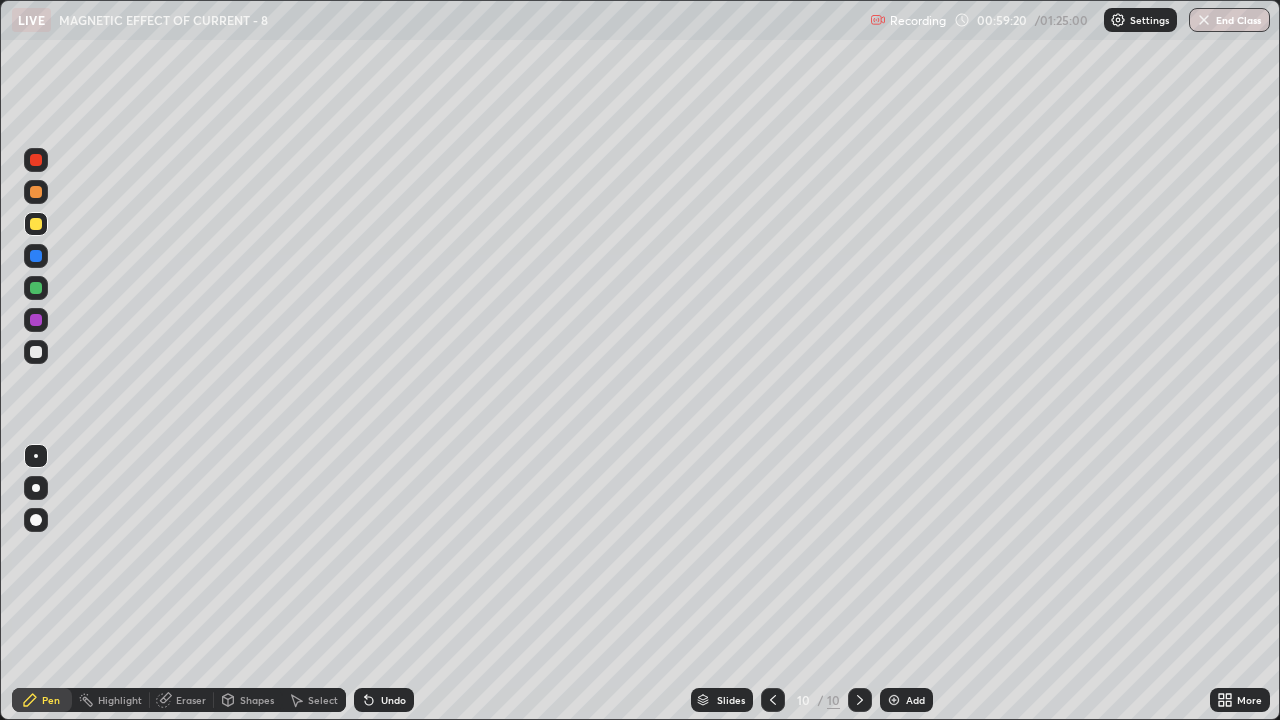 click at bounding box center [36, 192] 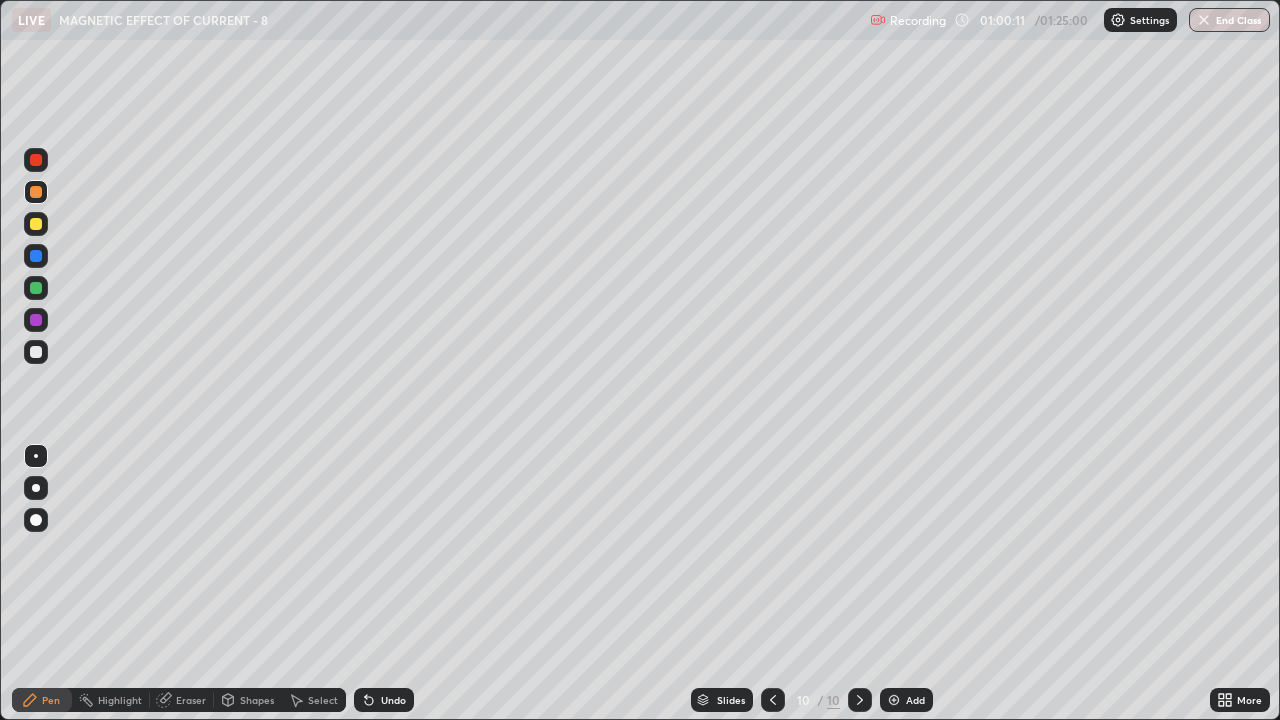 click at bounding box center [36, 352] 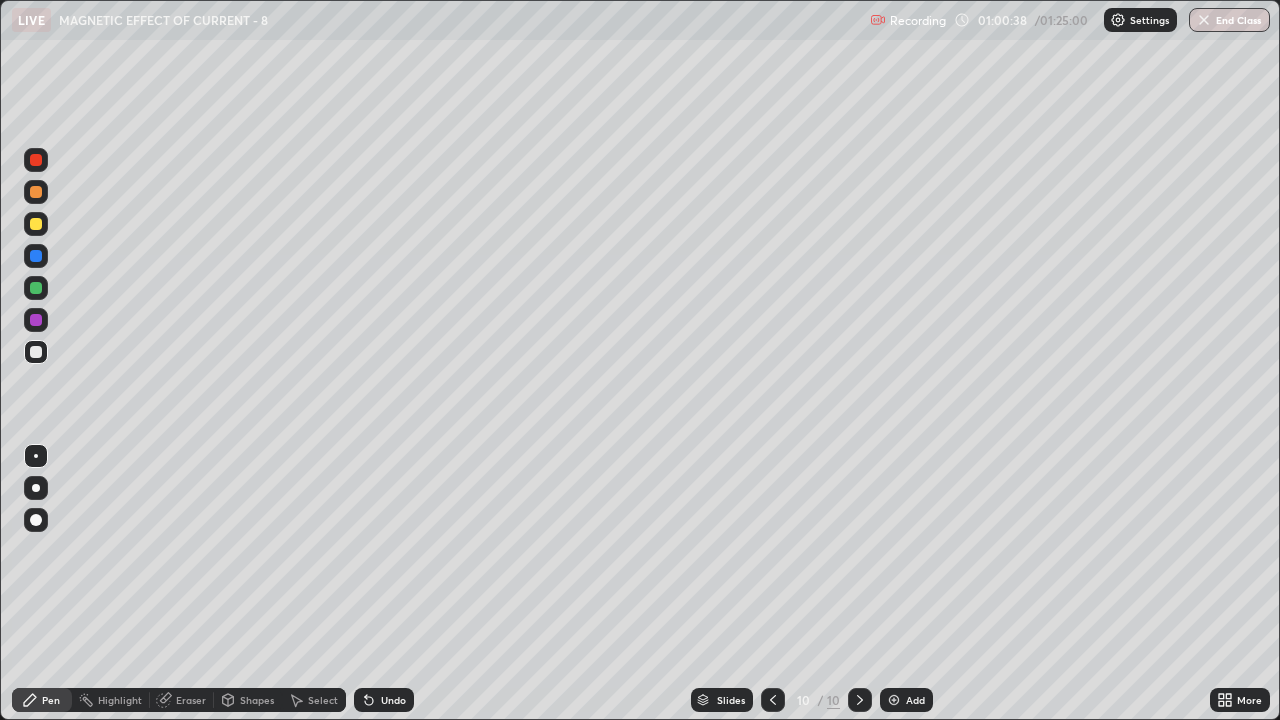 click on "Select" at bounding box center (323, 700) 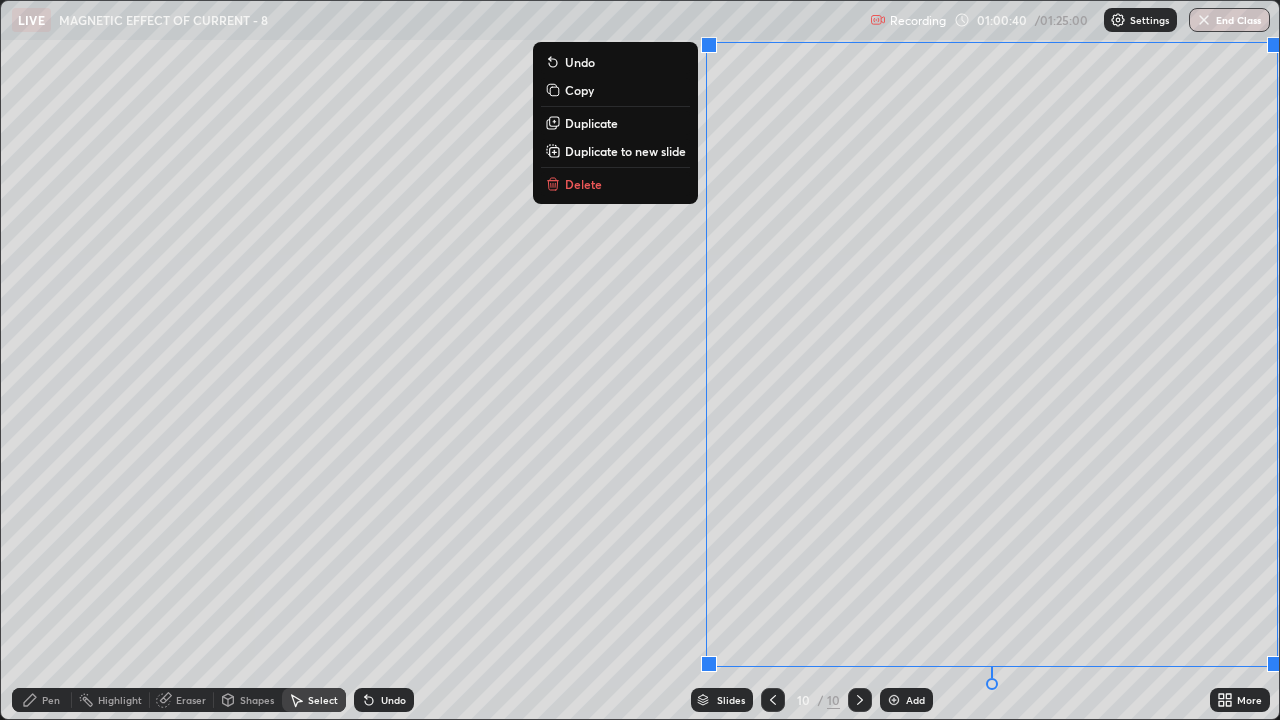 click on "Duplicate to new slide" at bounding box center [625, 151] 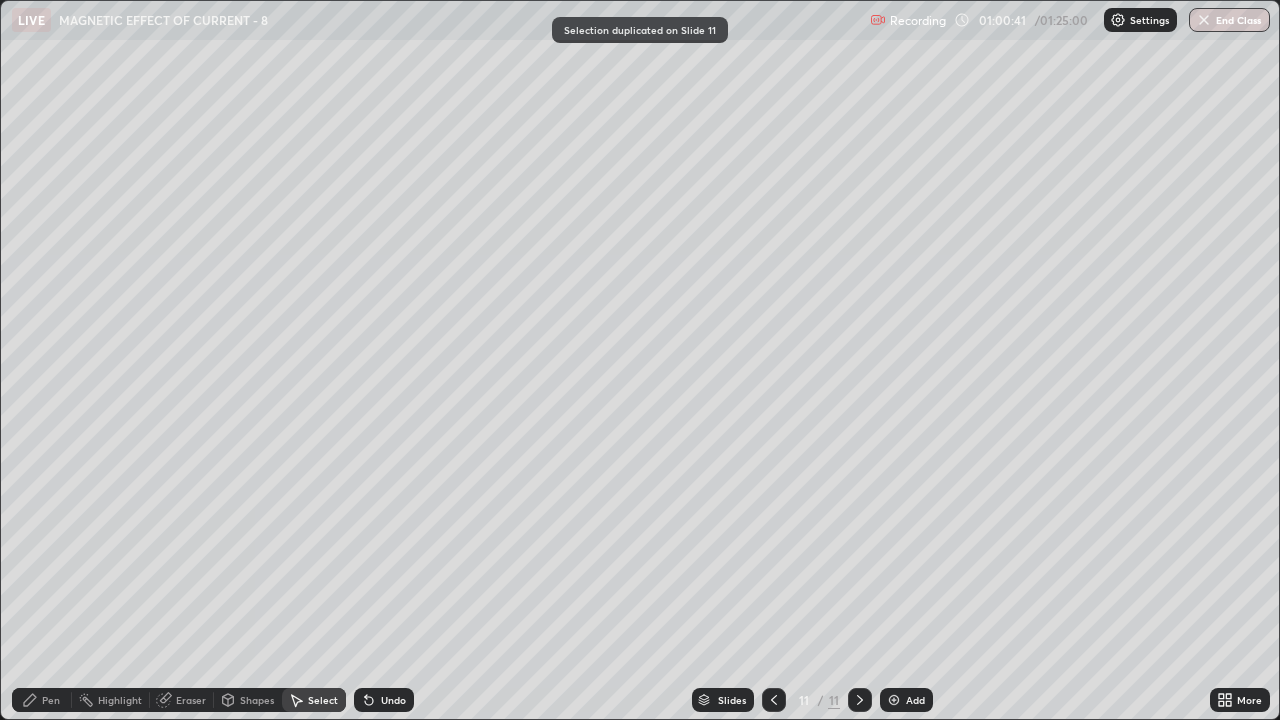 click on "Pen" at bounding box center (42, 700) 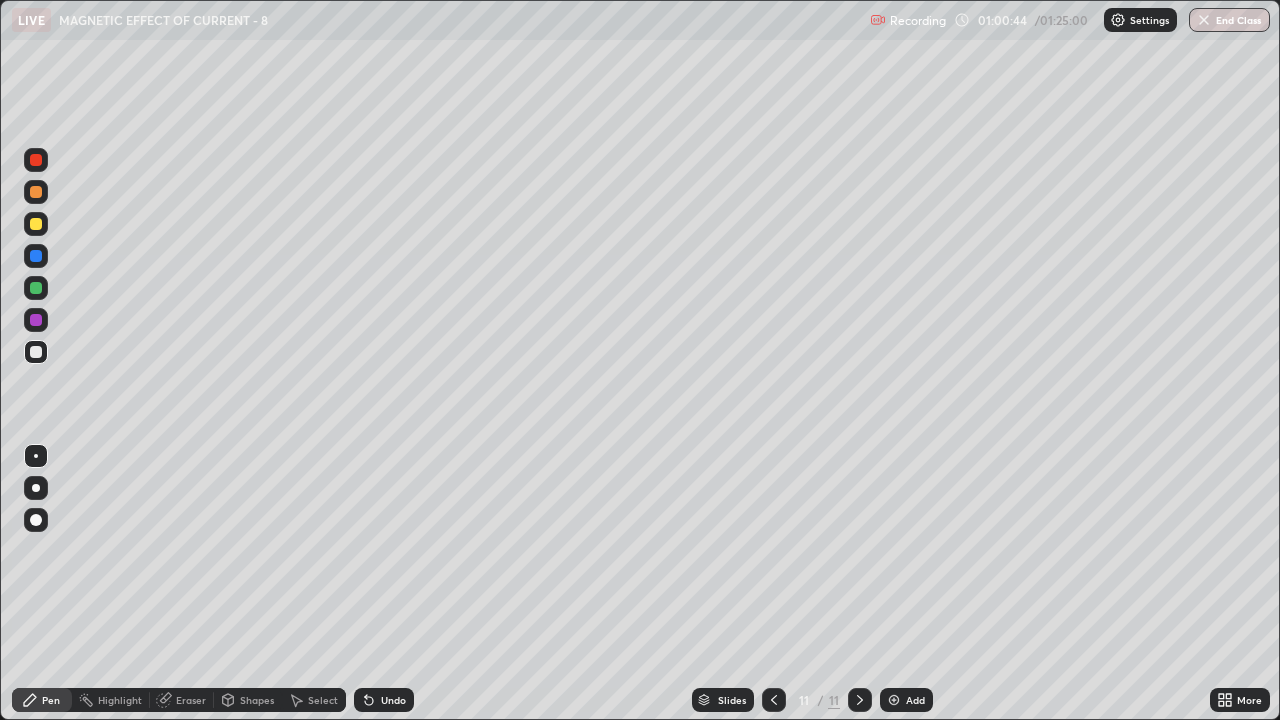 click 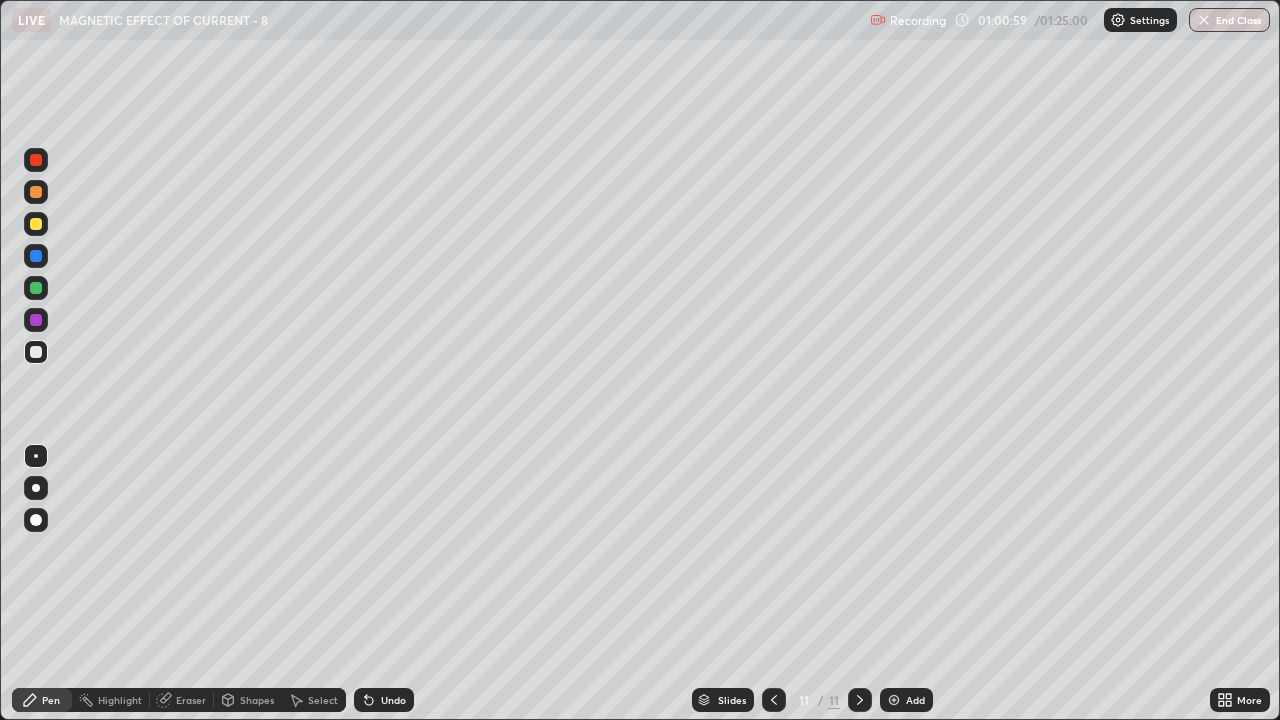 click 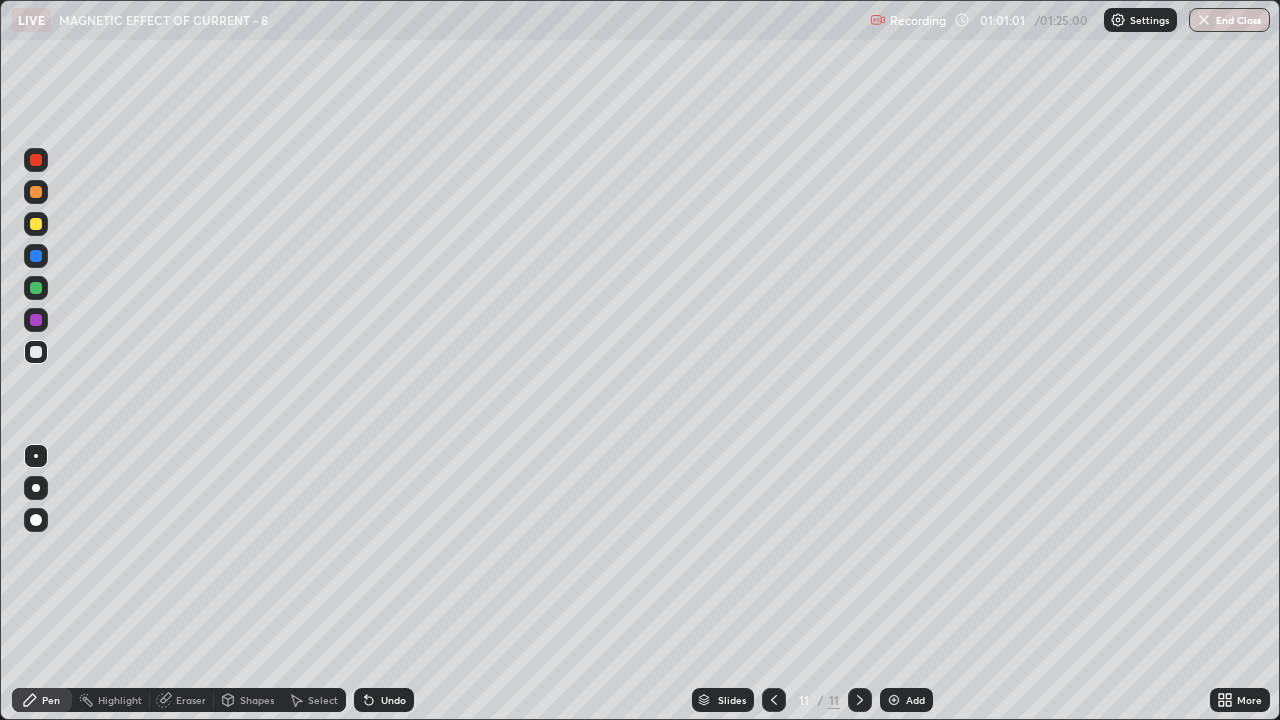 click on "Undo" at bounding box center (393, 700) 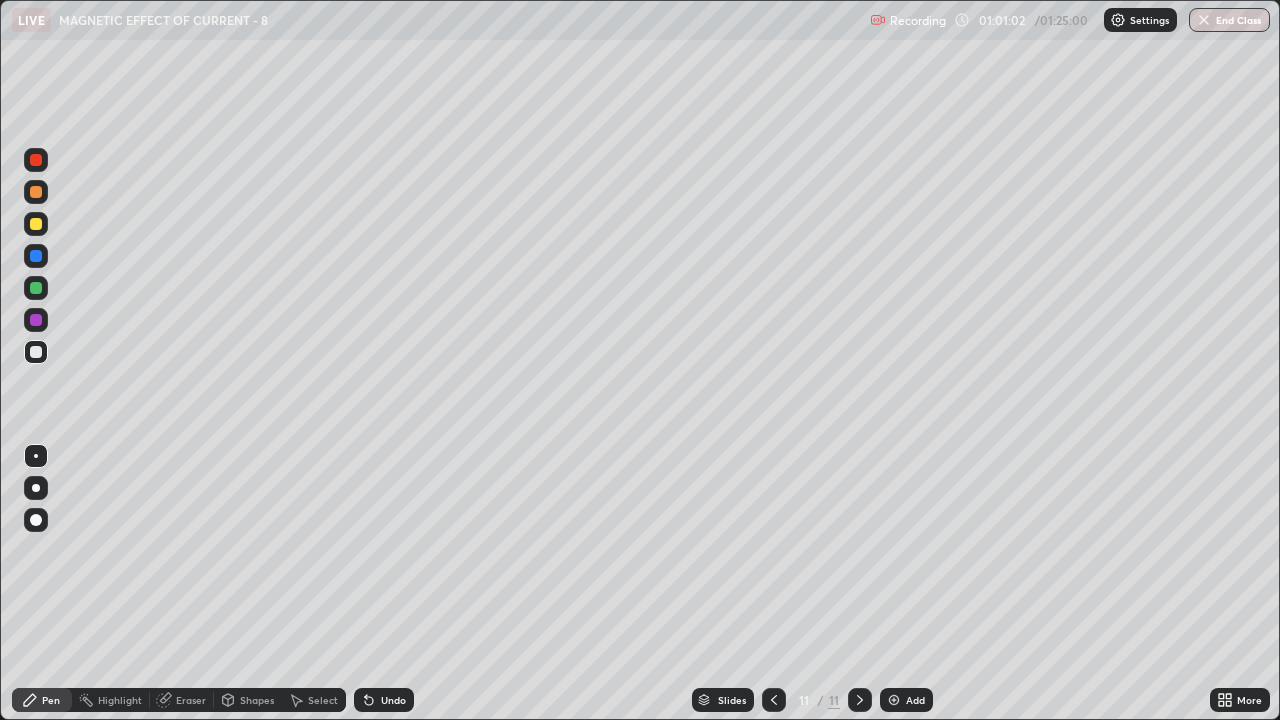 click 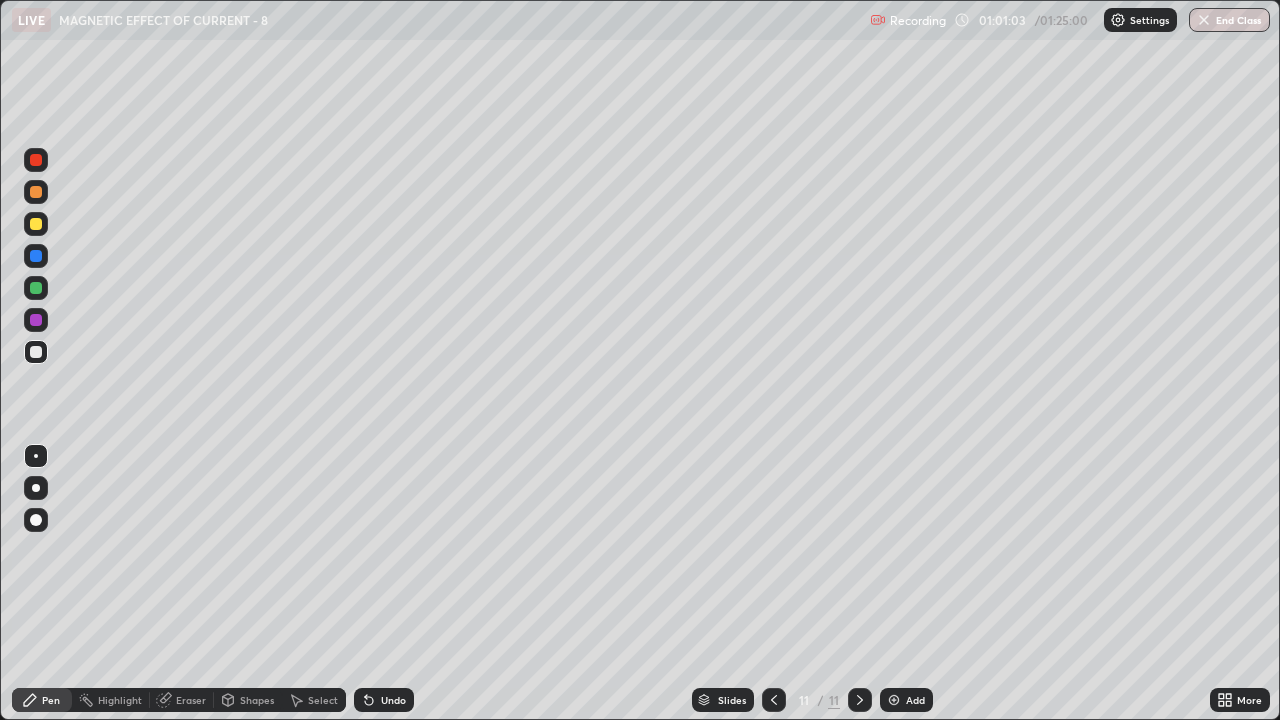 click on "Undo" at bounding box center [384, 700] 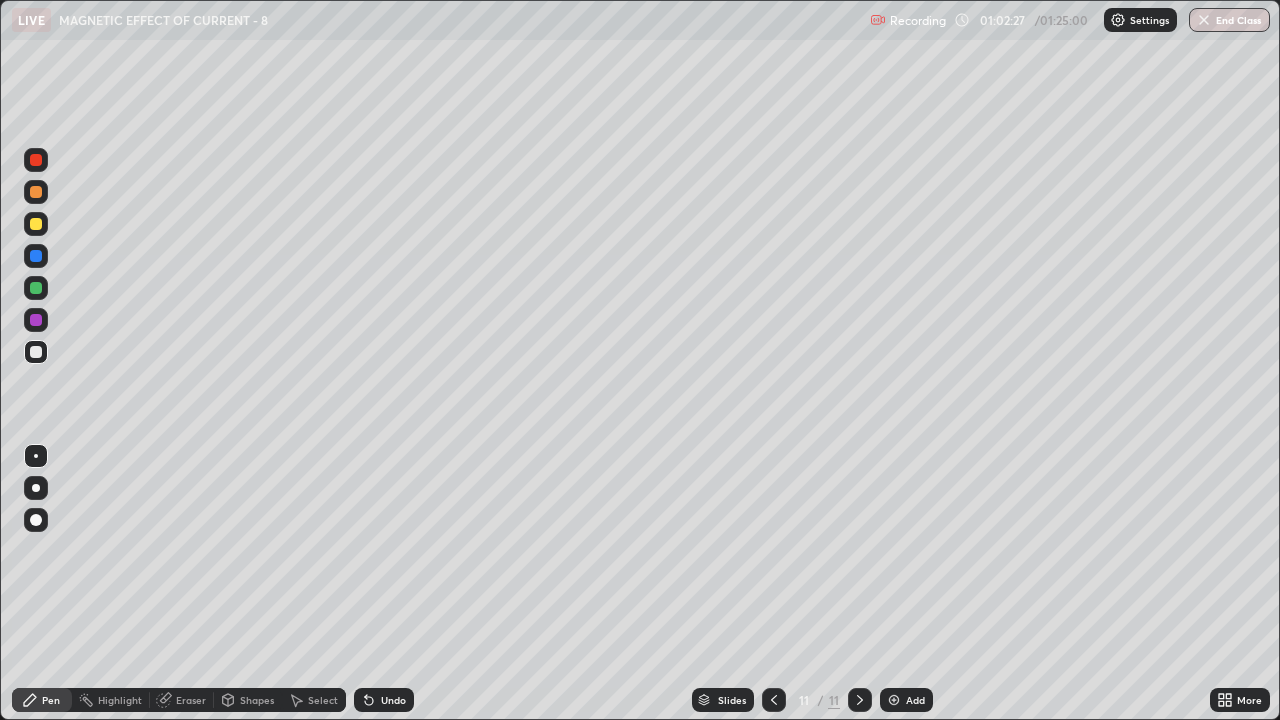 click 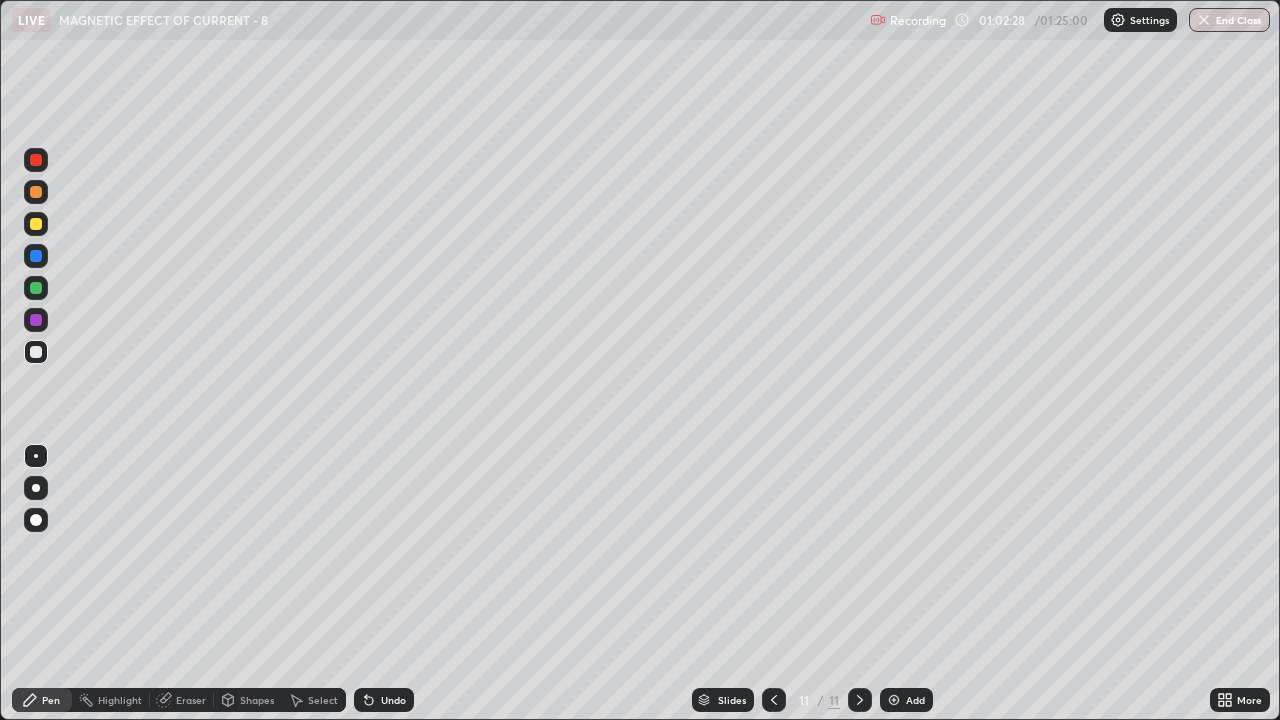 click 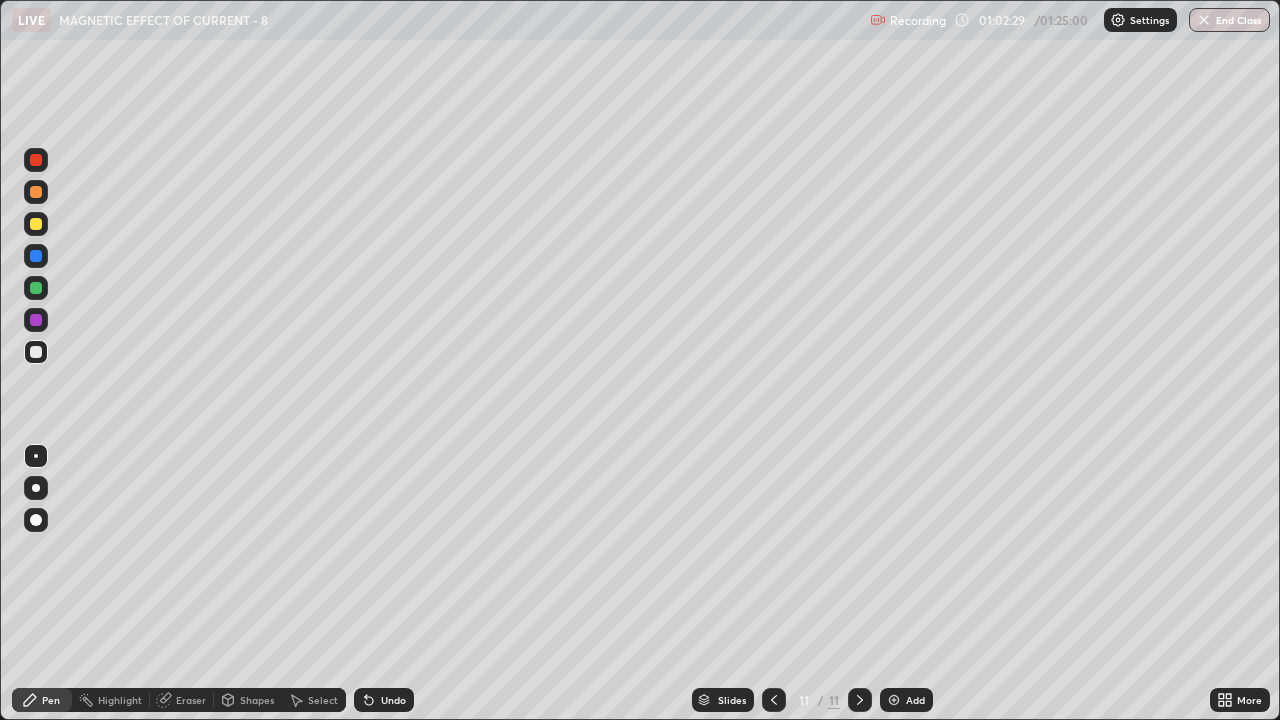 click 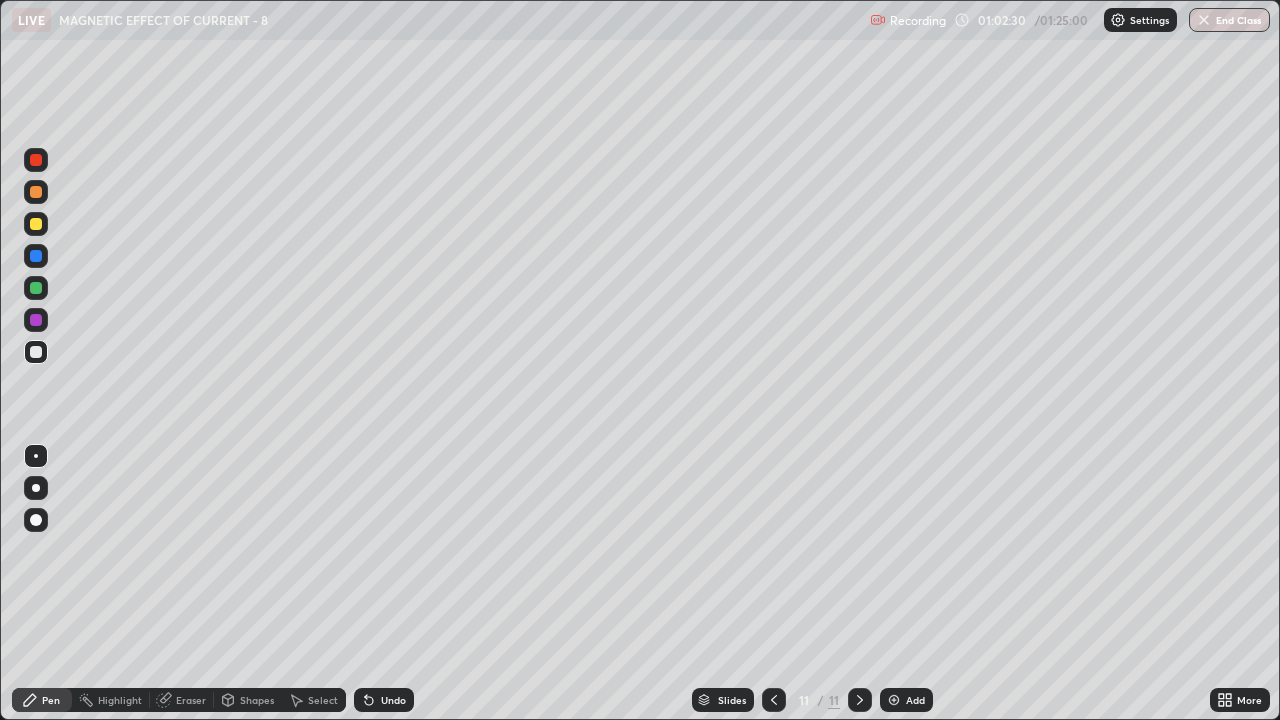 click 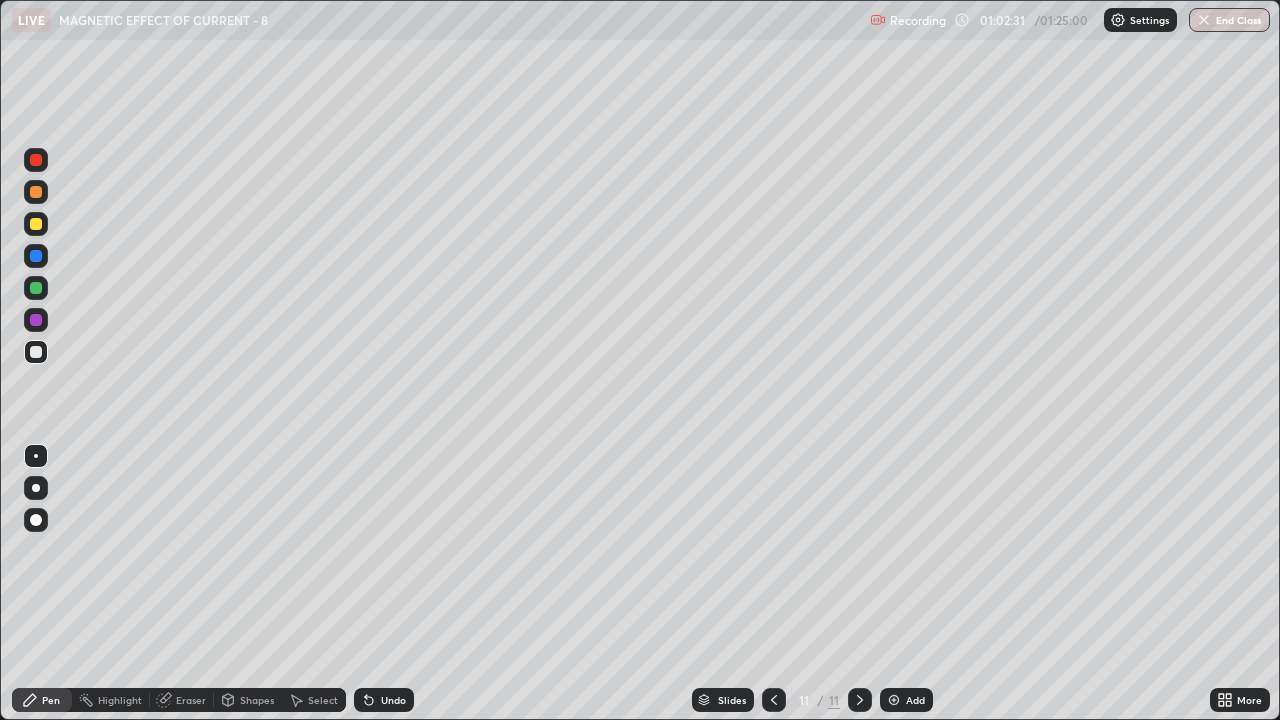 click 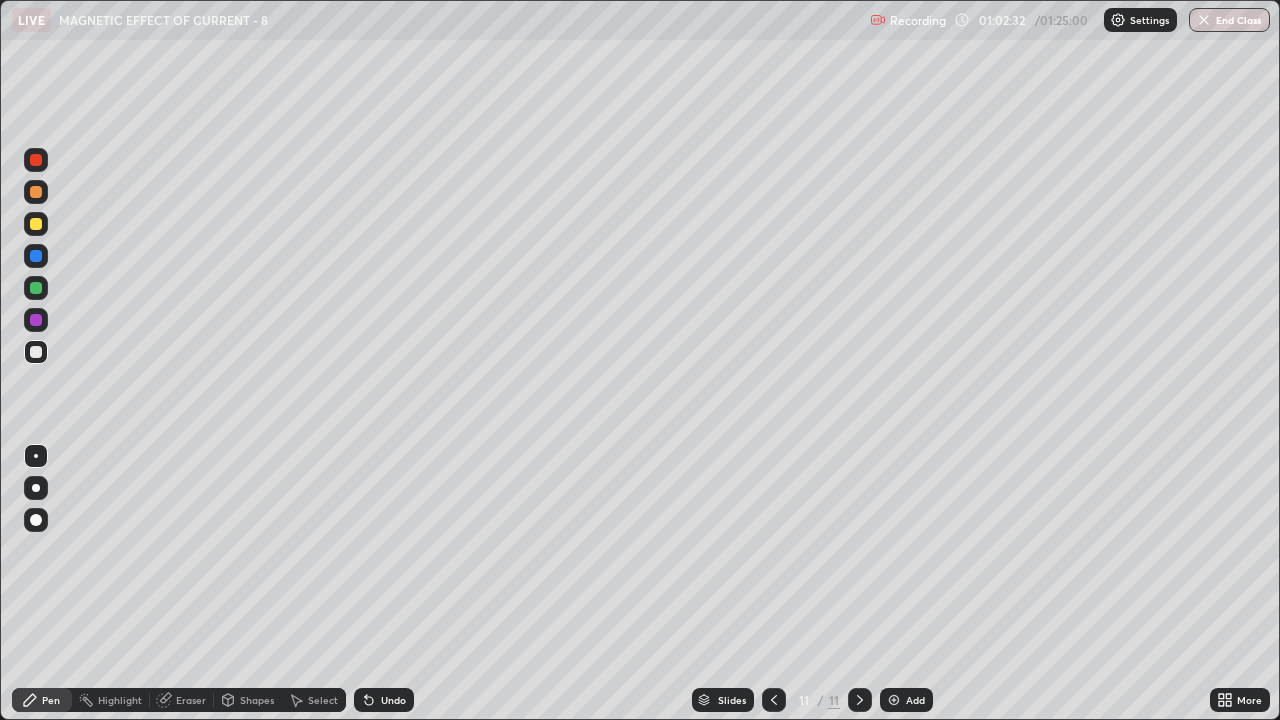 click 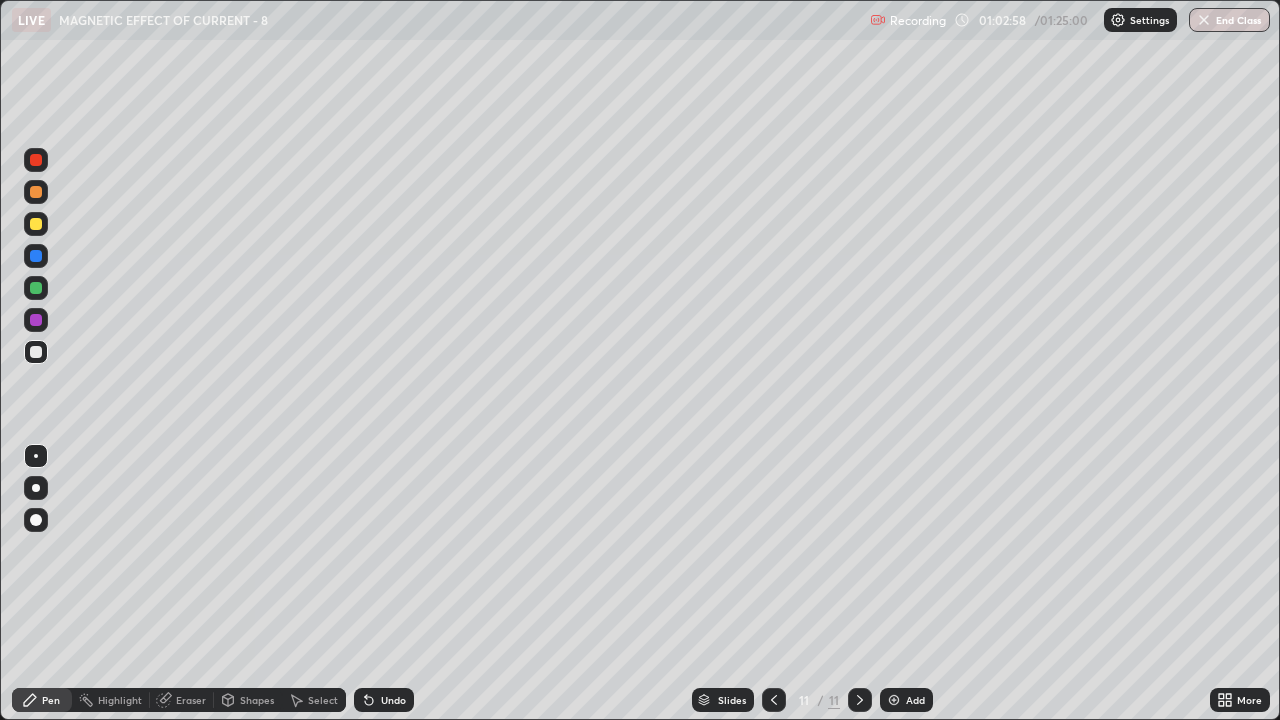 click on "Select" at bounding box center [314, 700] 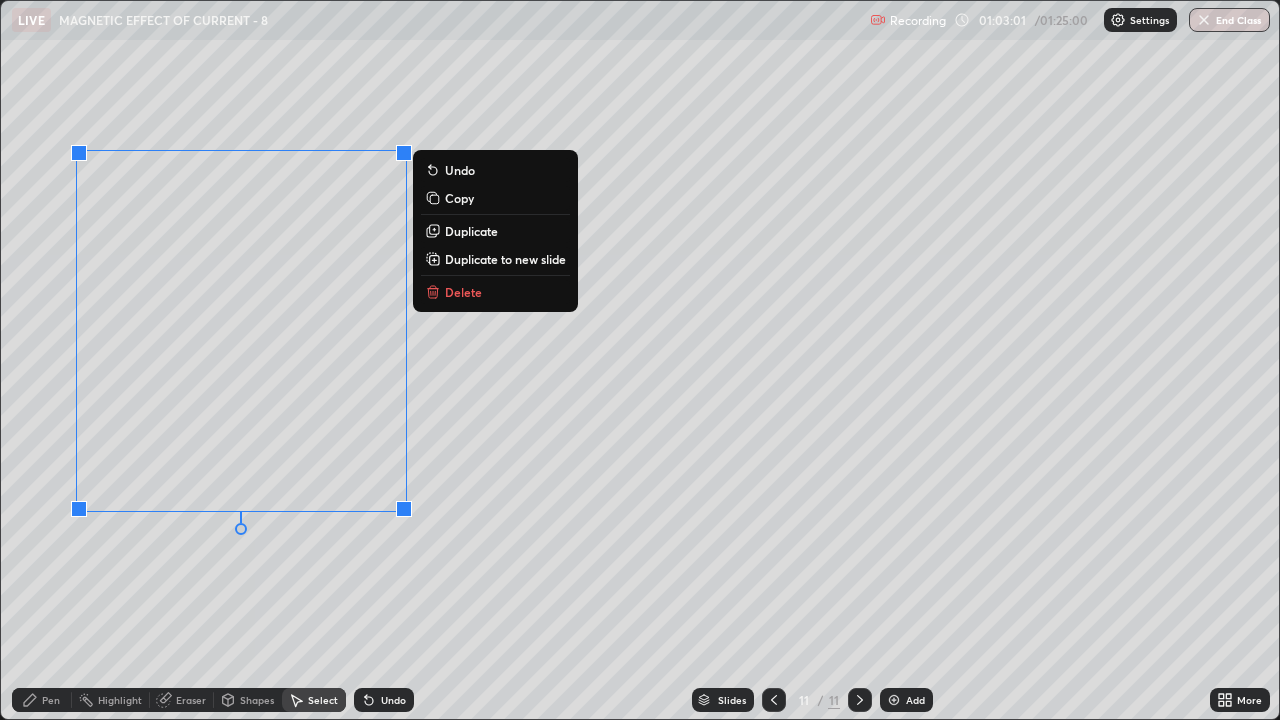 click on "0 ° Undo Copy Duplicate Duplicate to new slide Delete" at bounding box center [640, 360] 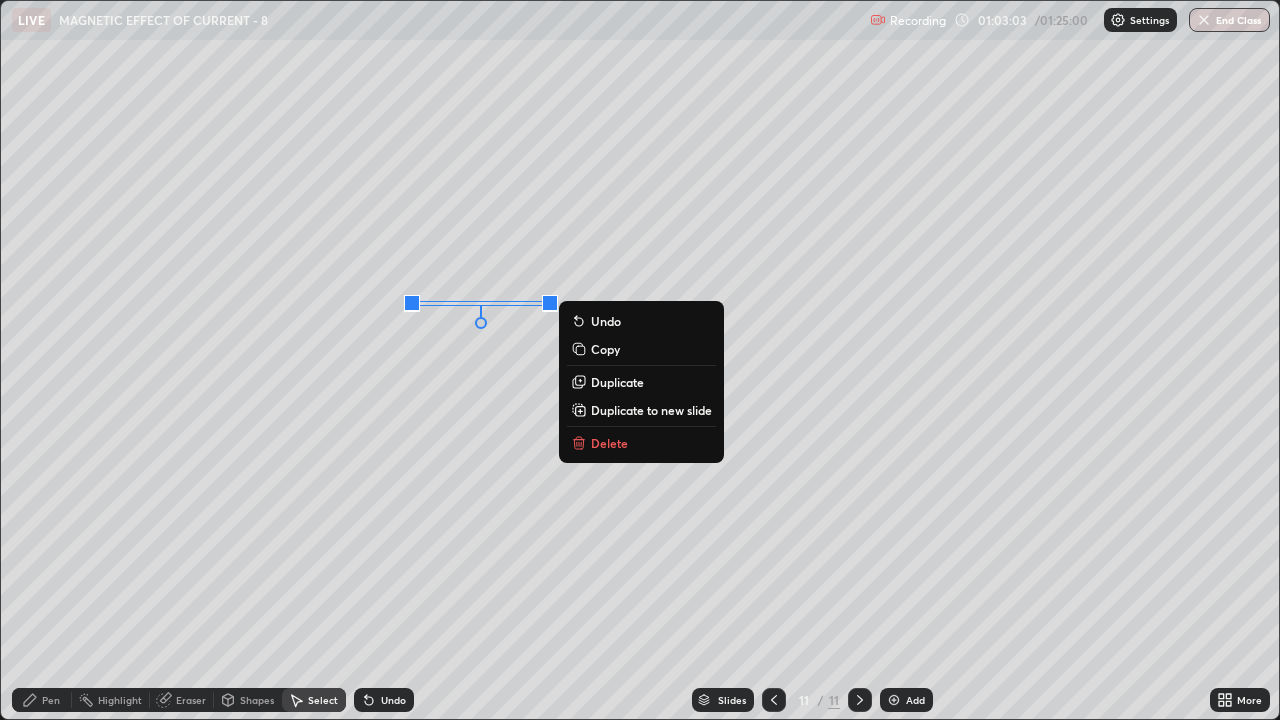click on "Delete" at bounding box center (609, 443) 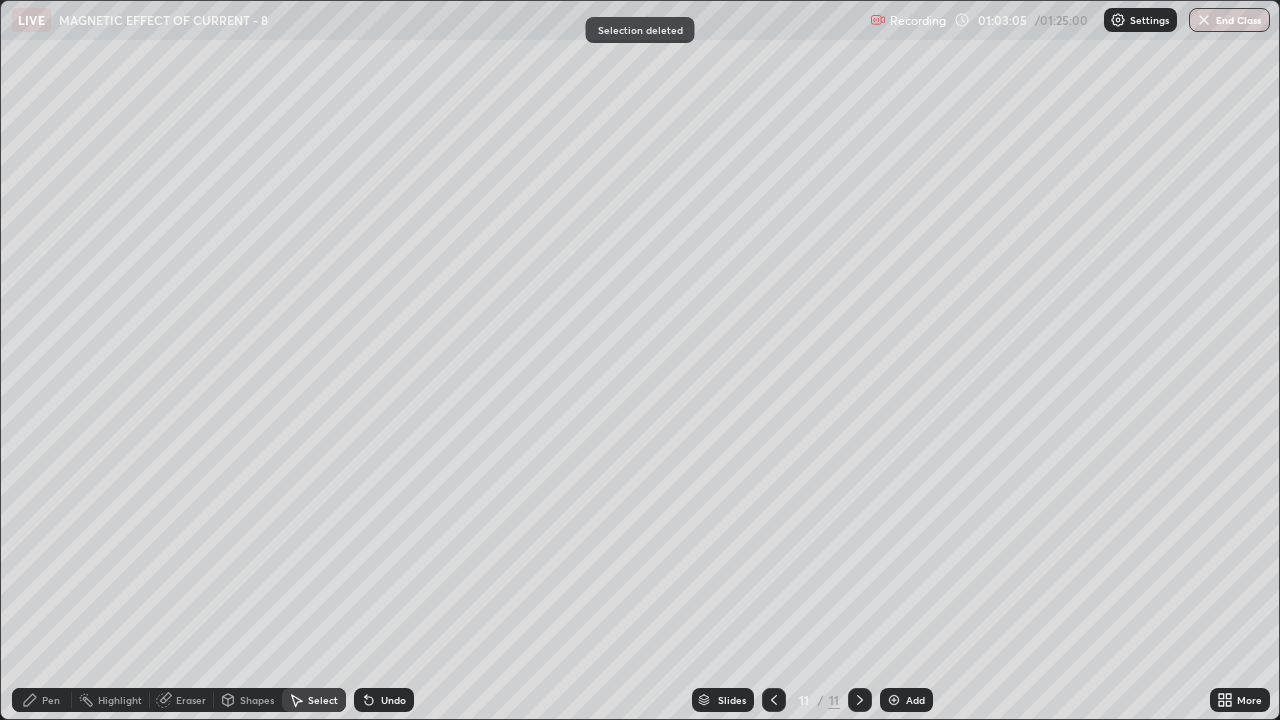 click on "Pen" at bounding box center [42, 700] 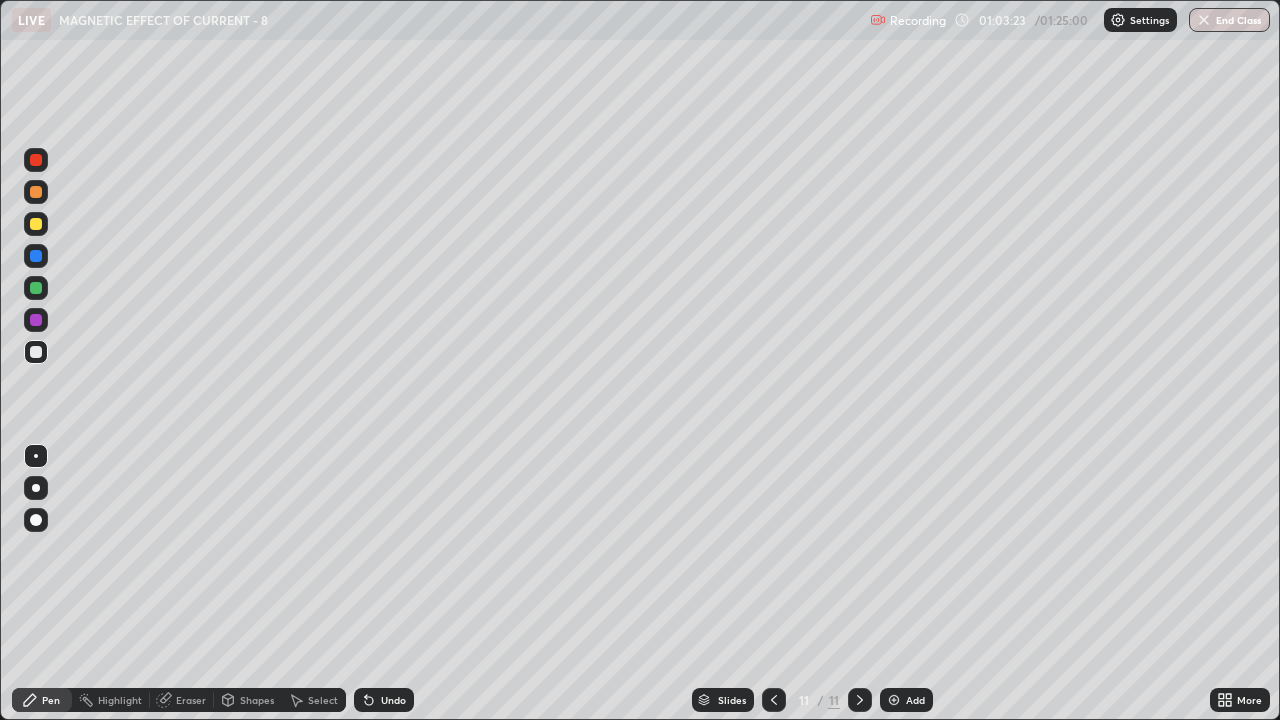 click on "Select" at bounding box center [323, 700] 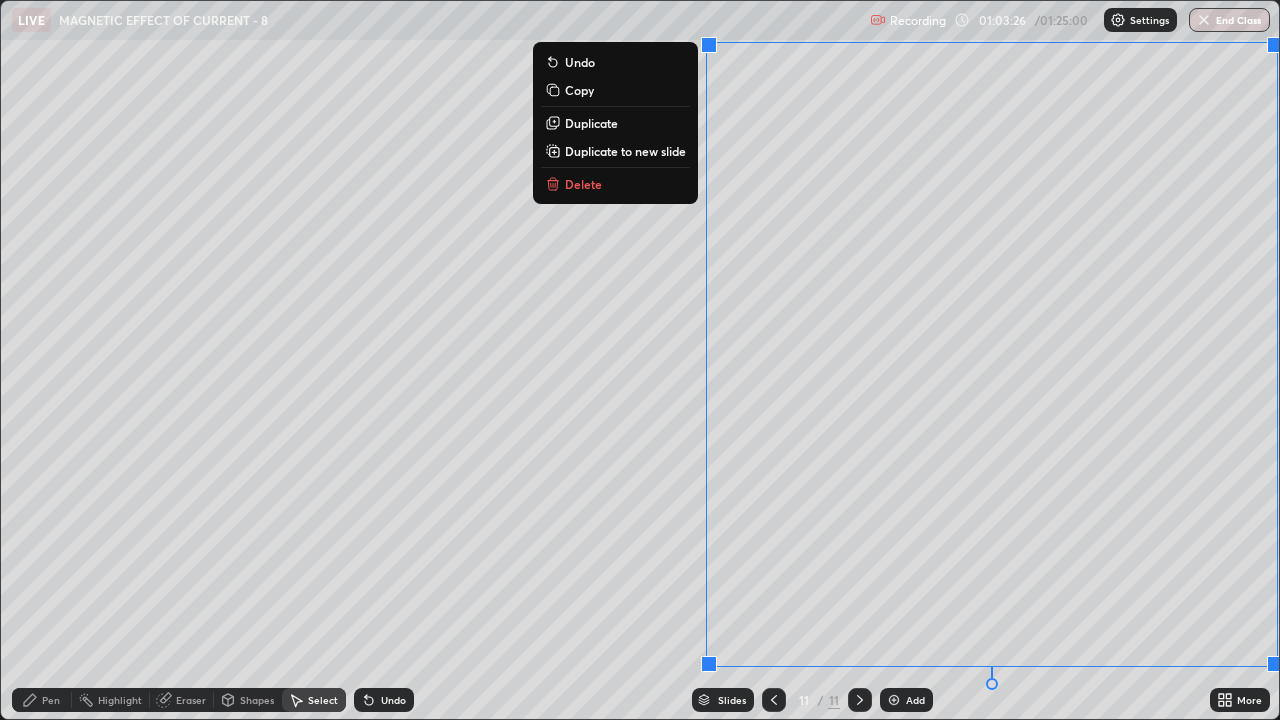 click on "Delete" at bounding box center [583, 184] 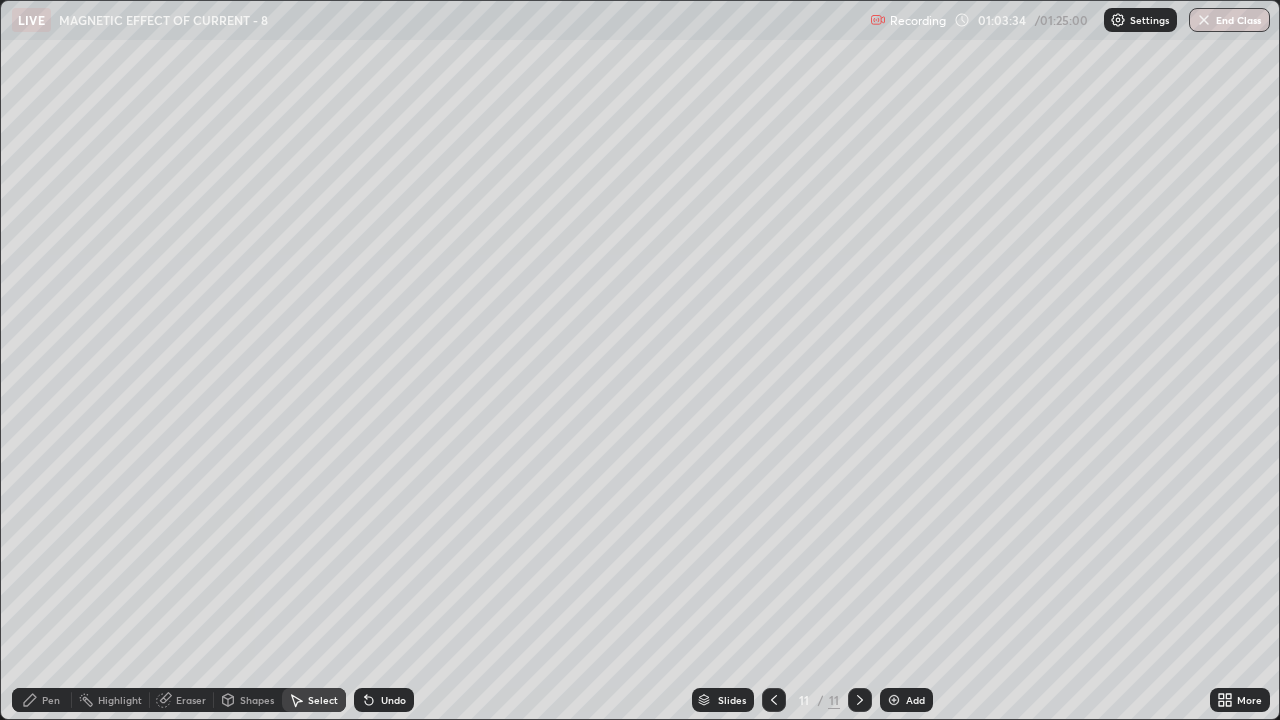 click on "Pen" at bounding box center (42, 700) 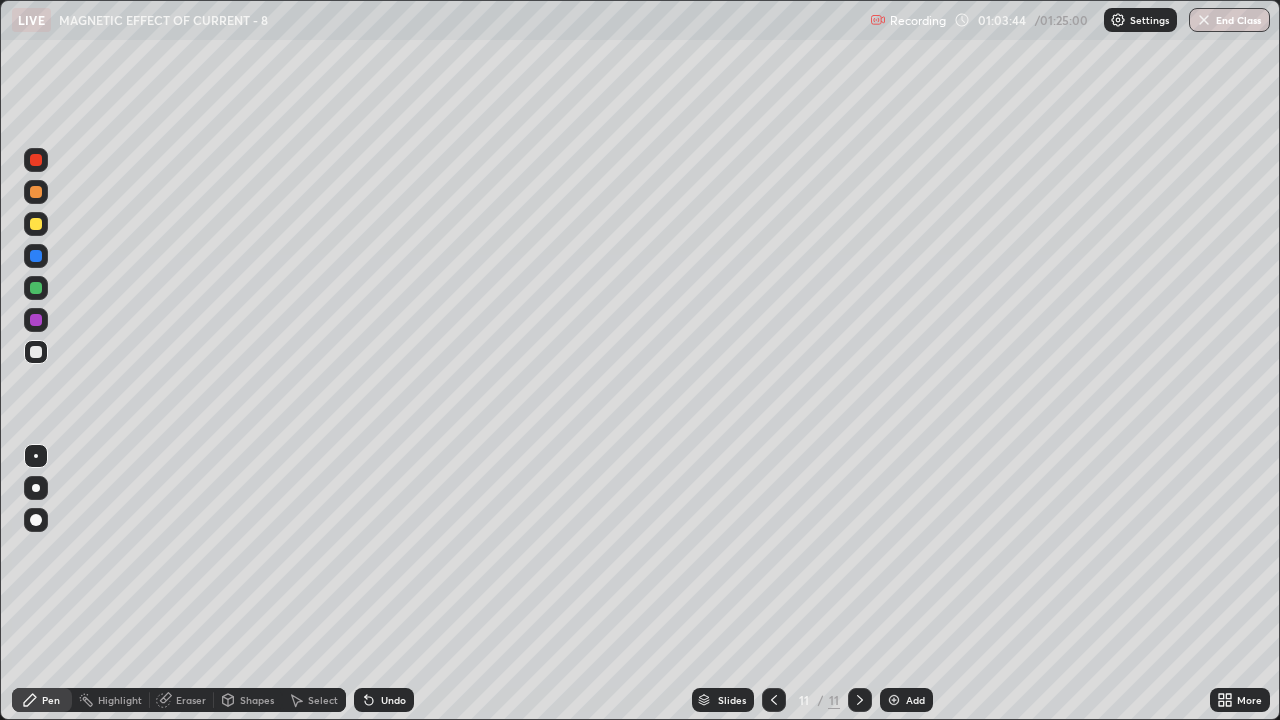 click at bounding box center (36, 224) 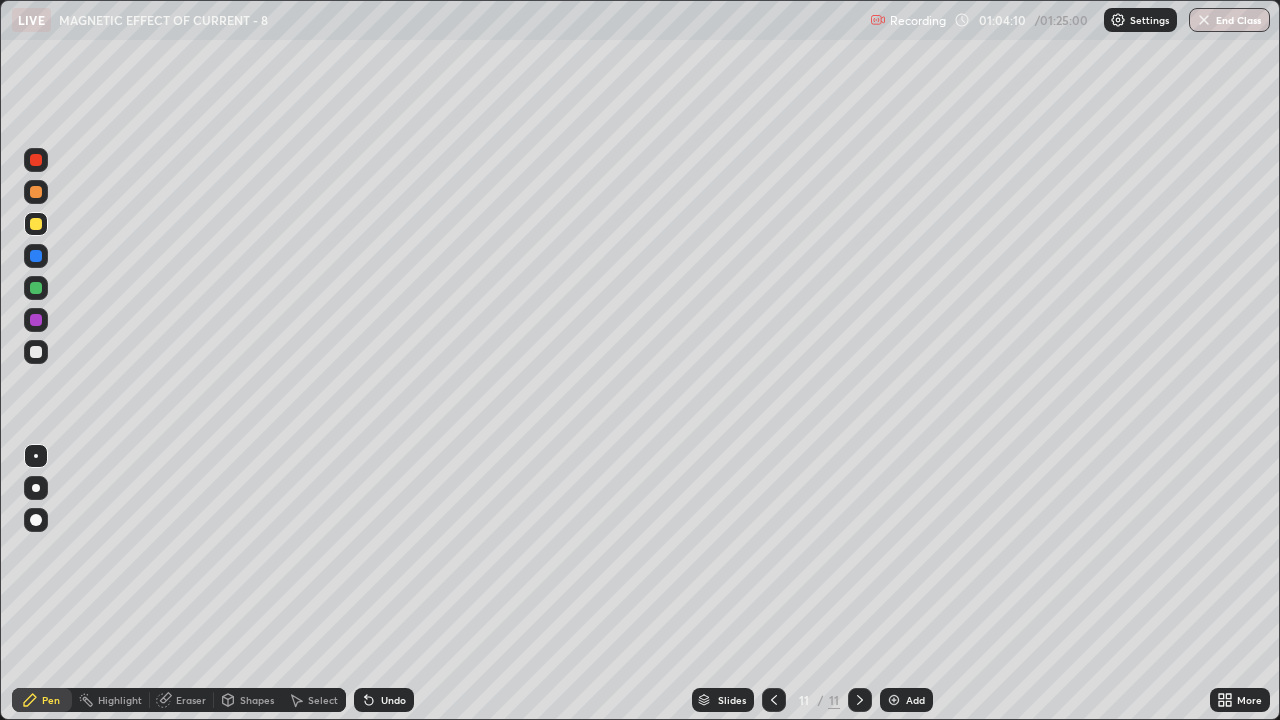 click at bounding box center (36, 224) 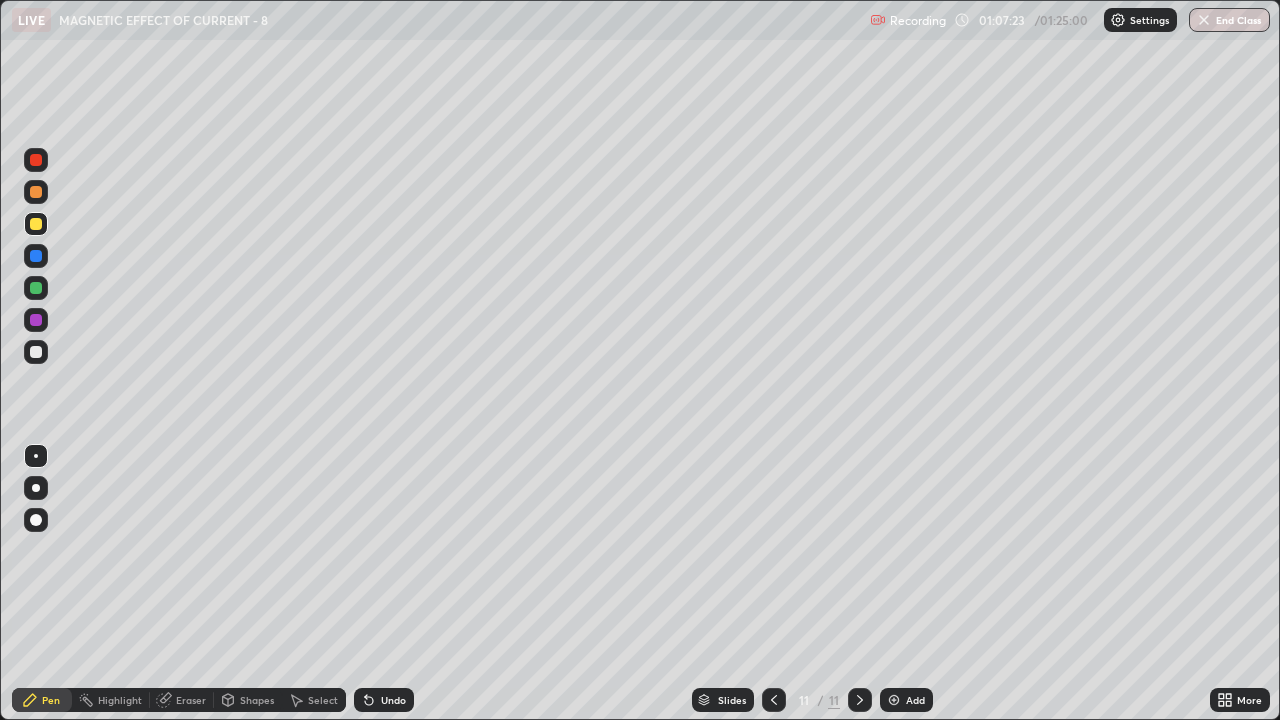 click 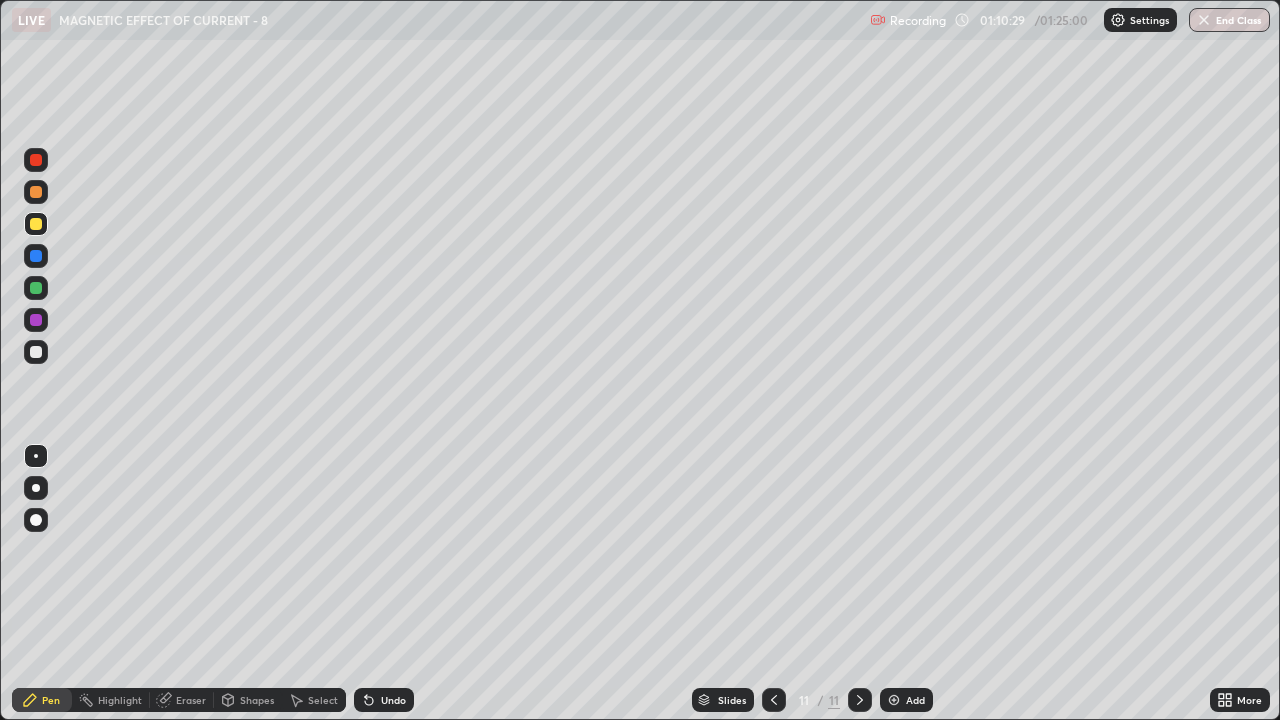 click on "Undo" at bounding box center (393, 700) 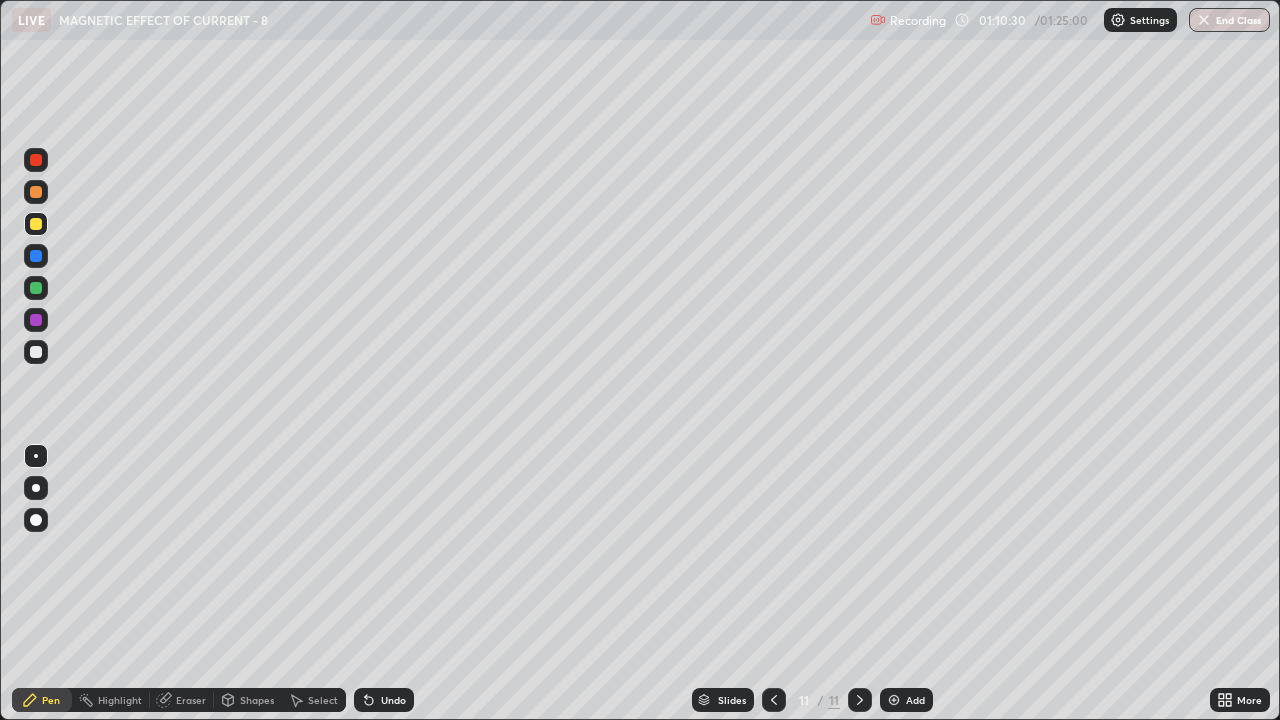 click on "Undo" at bounding box center [393, 700] 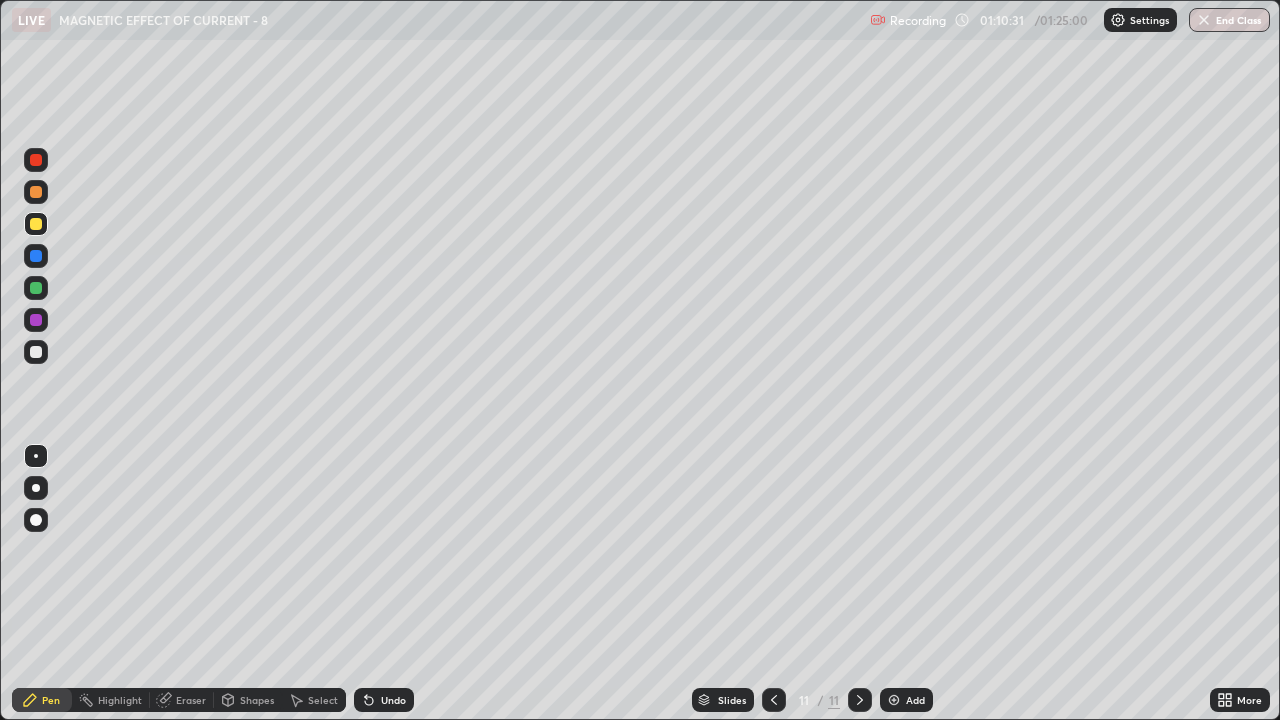 click on "Undo" at bounding box center (393, 700) 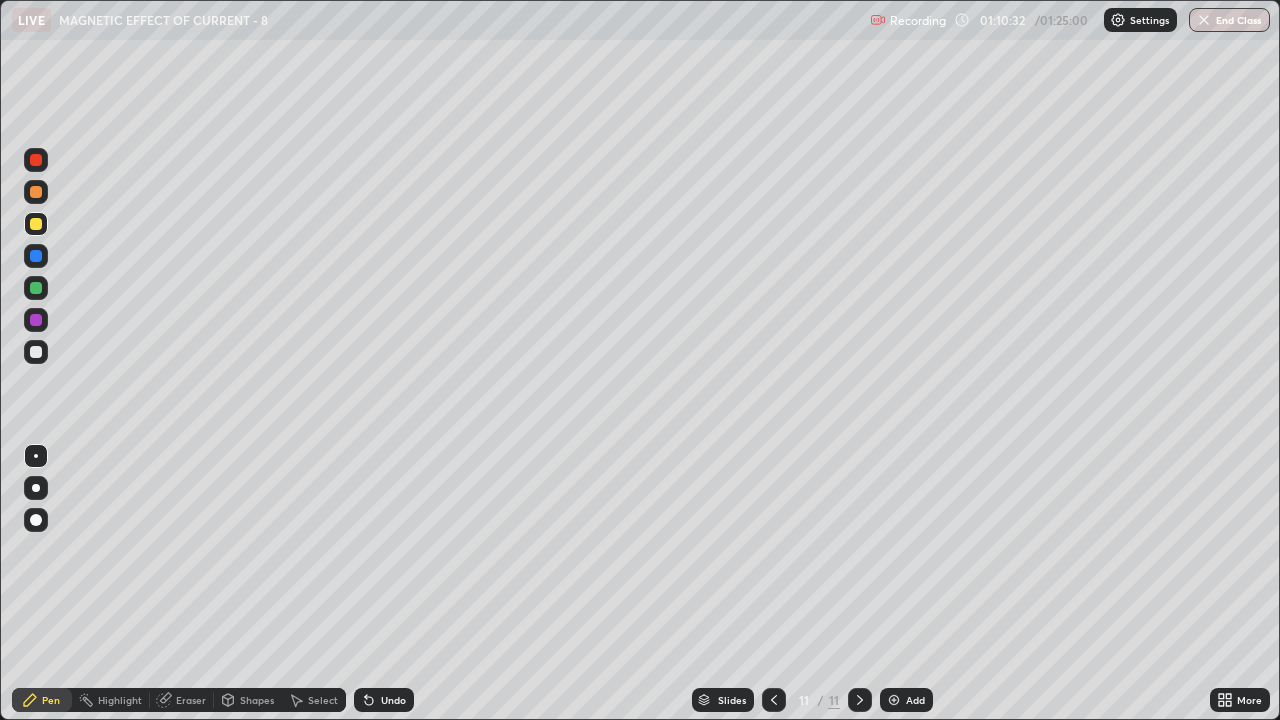 click on "Undo" at bounding box center (393, 700) 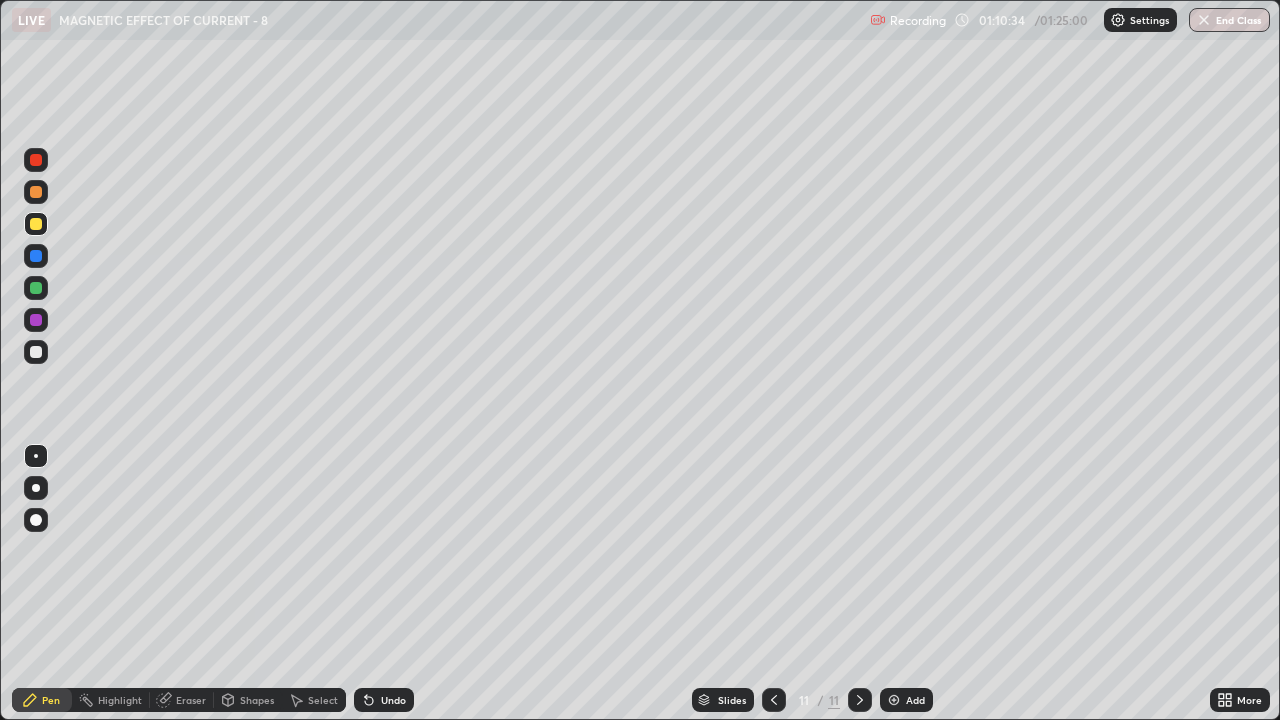 click on "Pen" at bounding box center [42, 700] 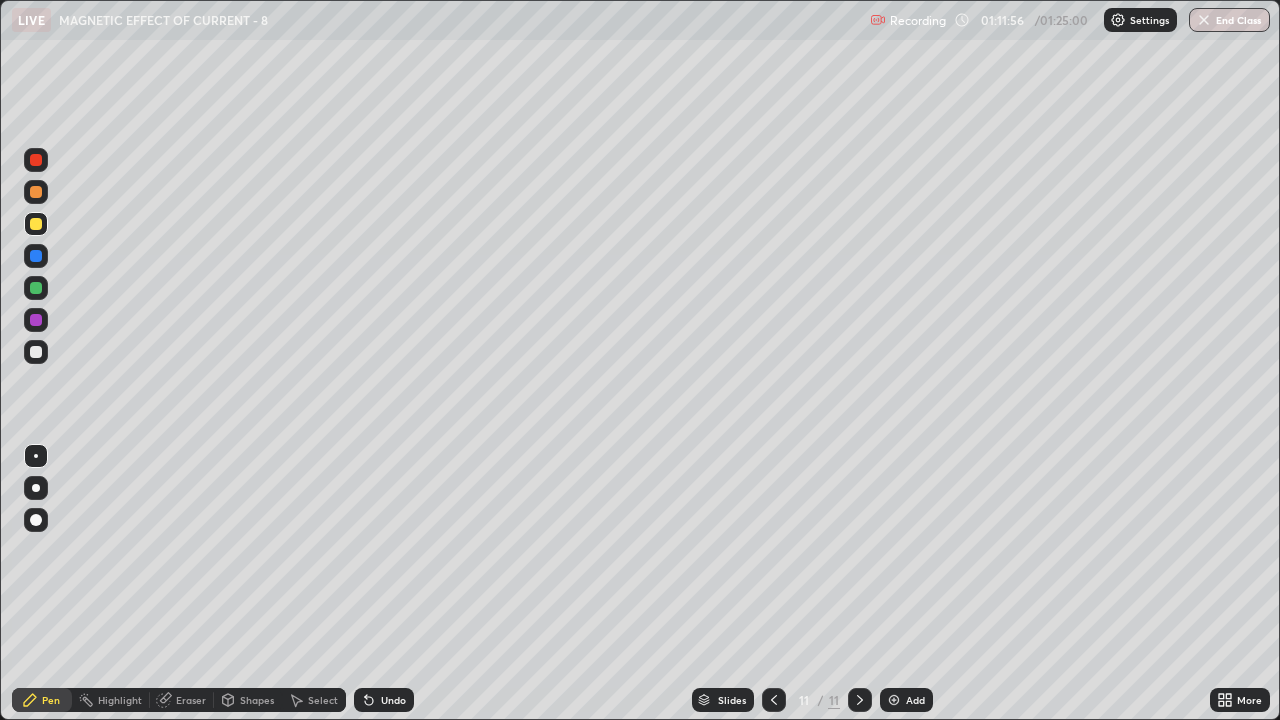 click on "Select" at bounding box center (314, 700) 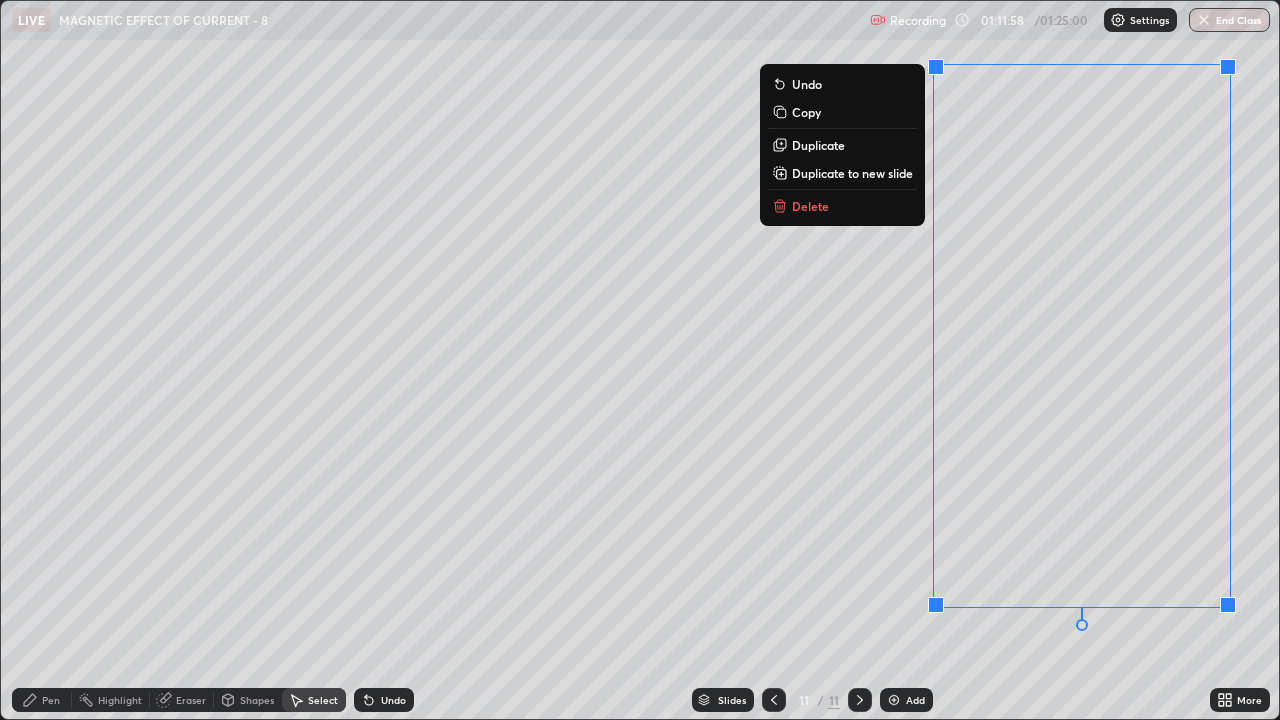 click on "Delete" at bounding box center [810, 206] 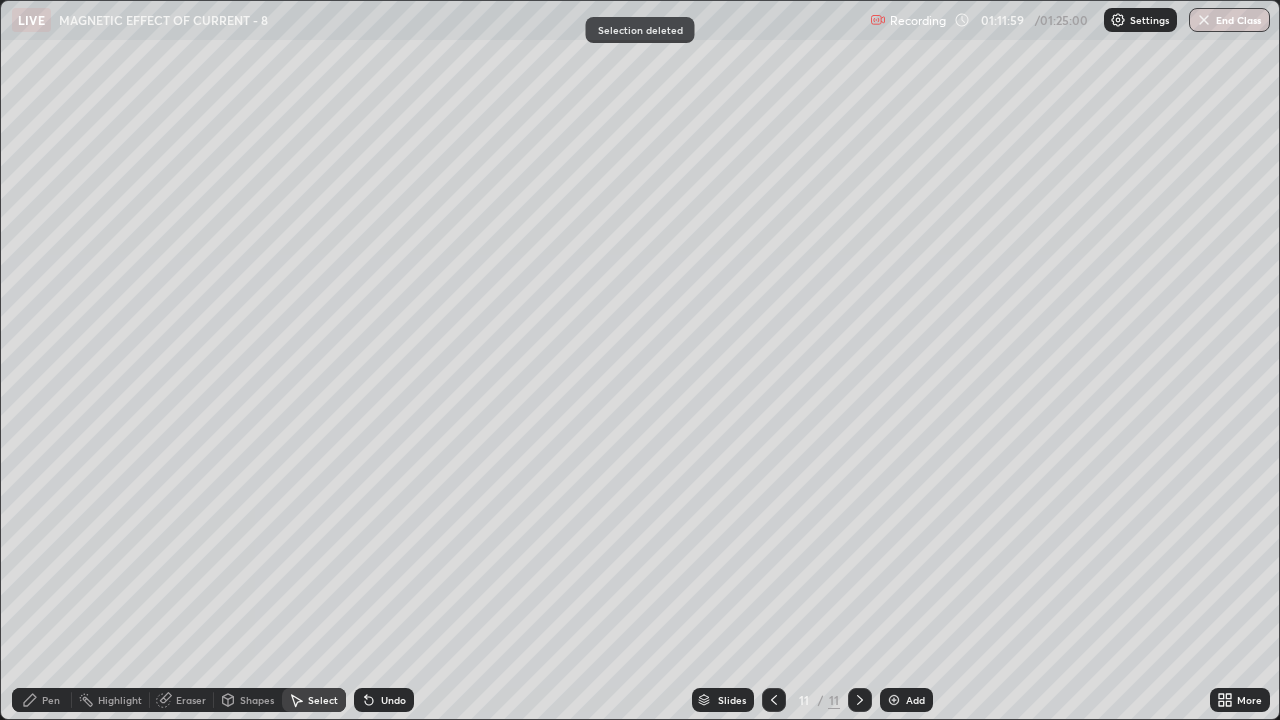 click on "Pen" at bounding box center [51, 700] 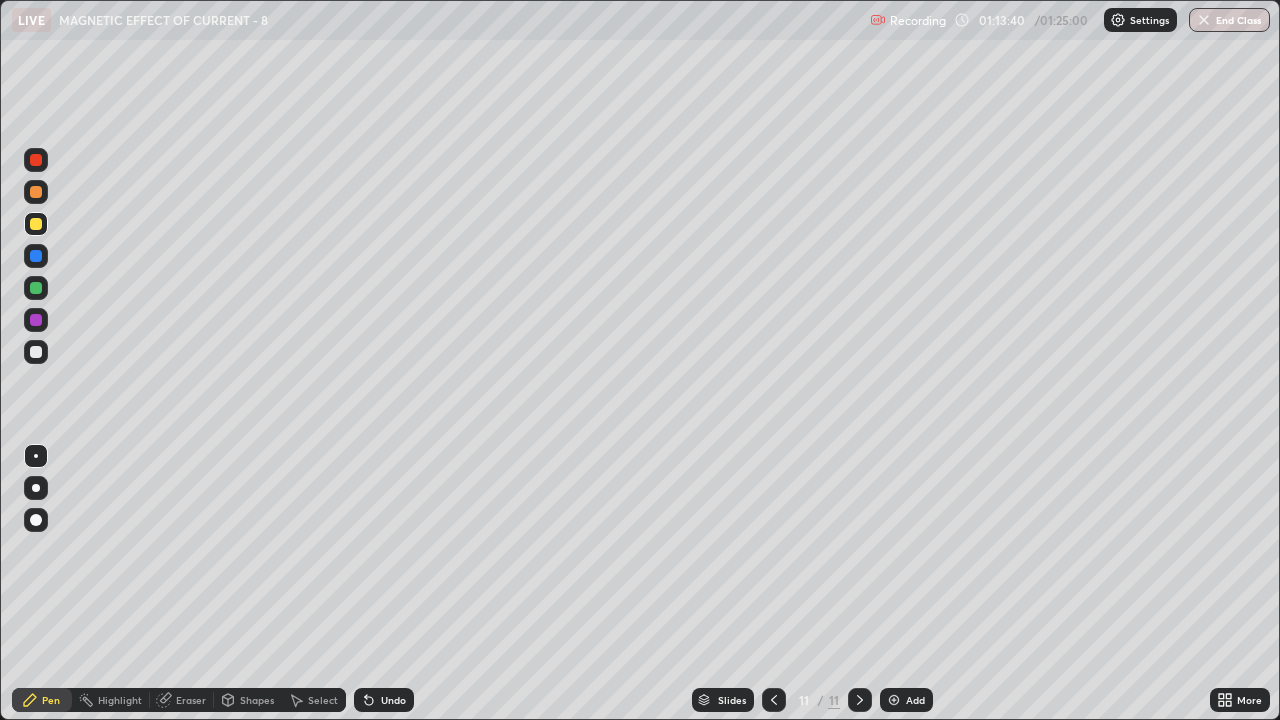 click on "Undo" at bounding box center [393, 700] 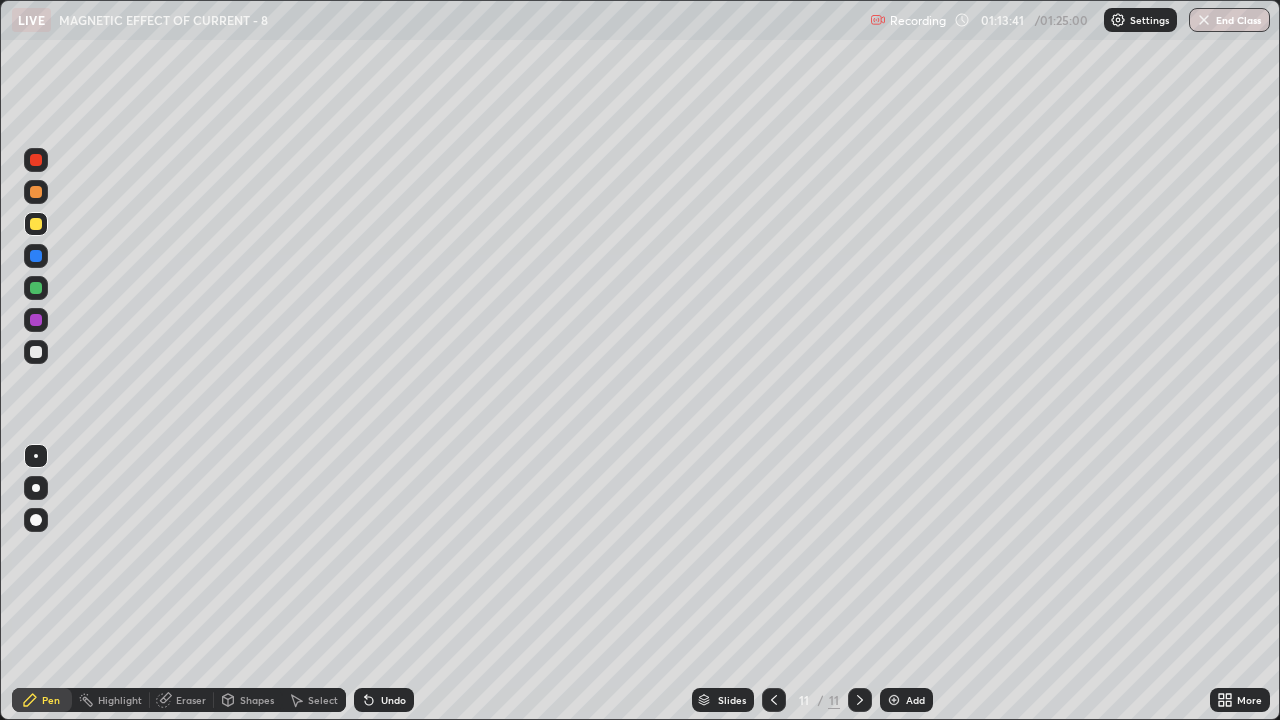 click on "Undo" at bounding box center [393, 700] 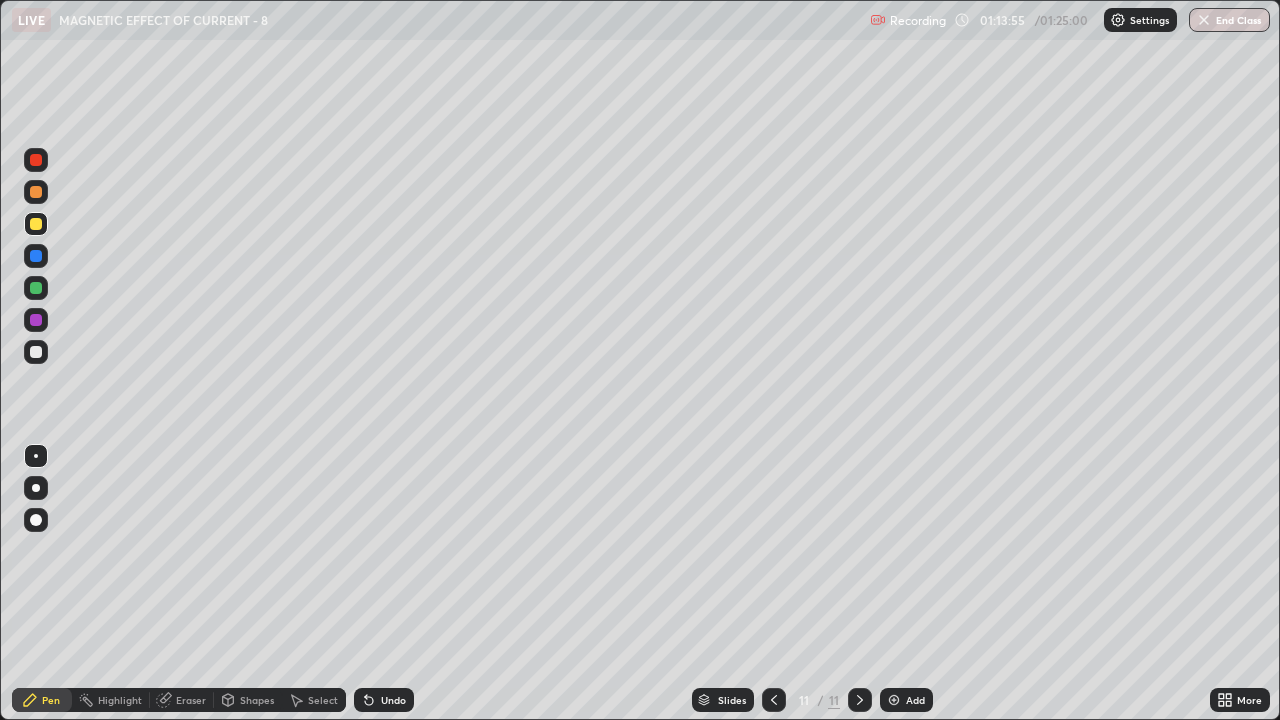 click 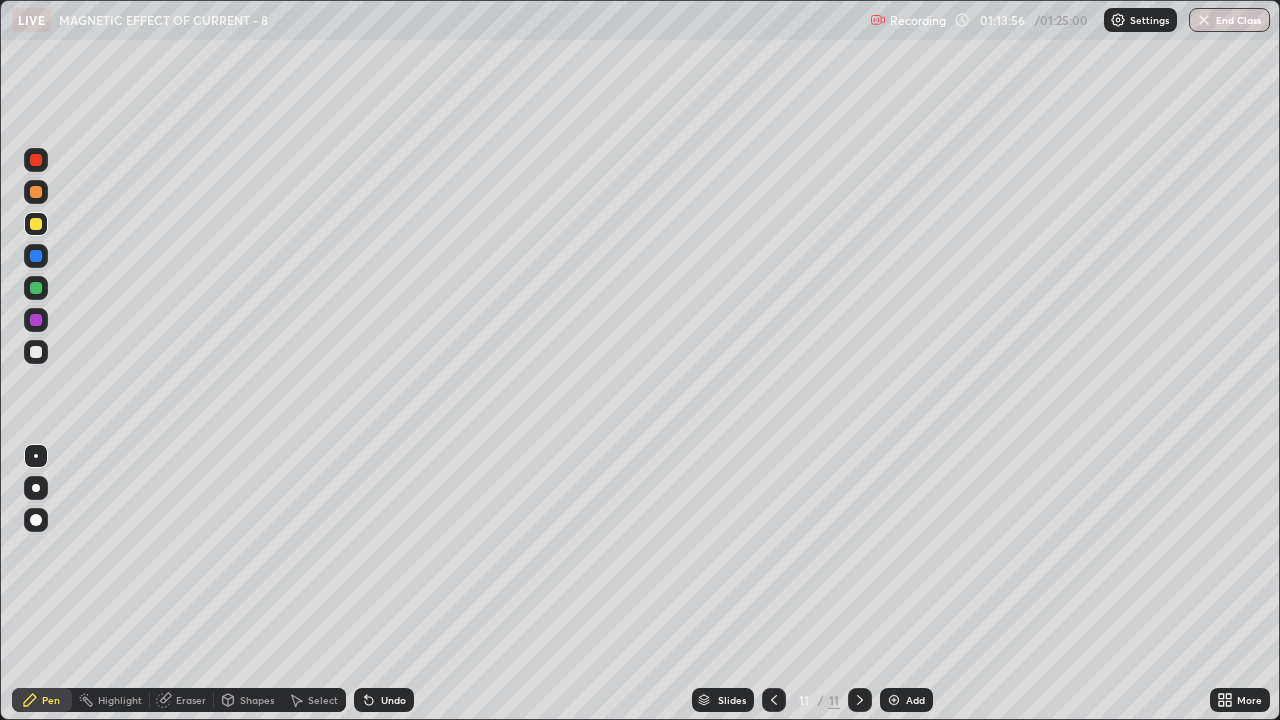 click 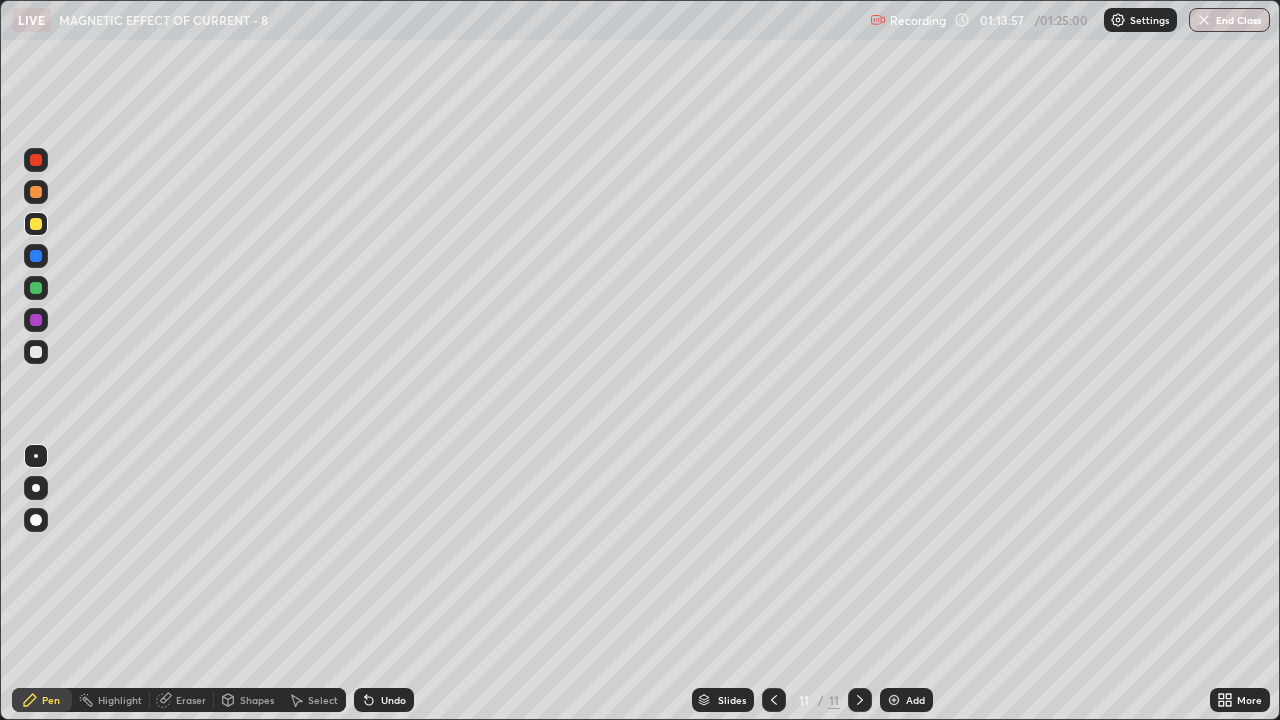 click 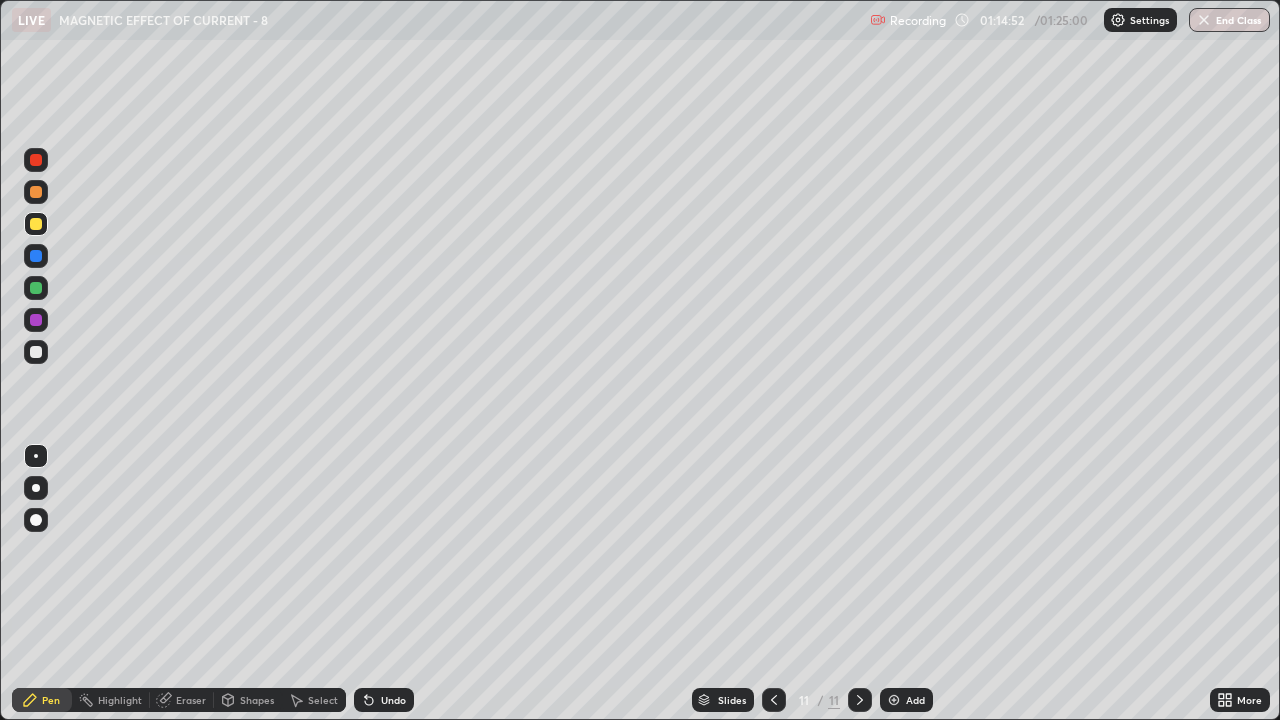 click on "Undo" at bounding box center [384, 700] 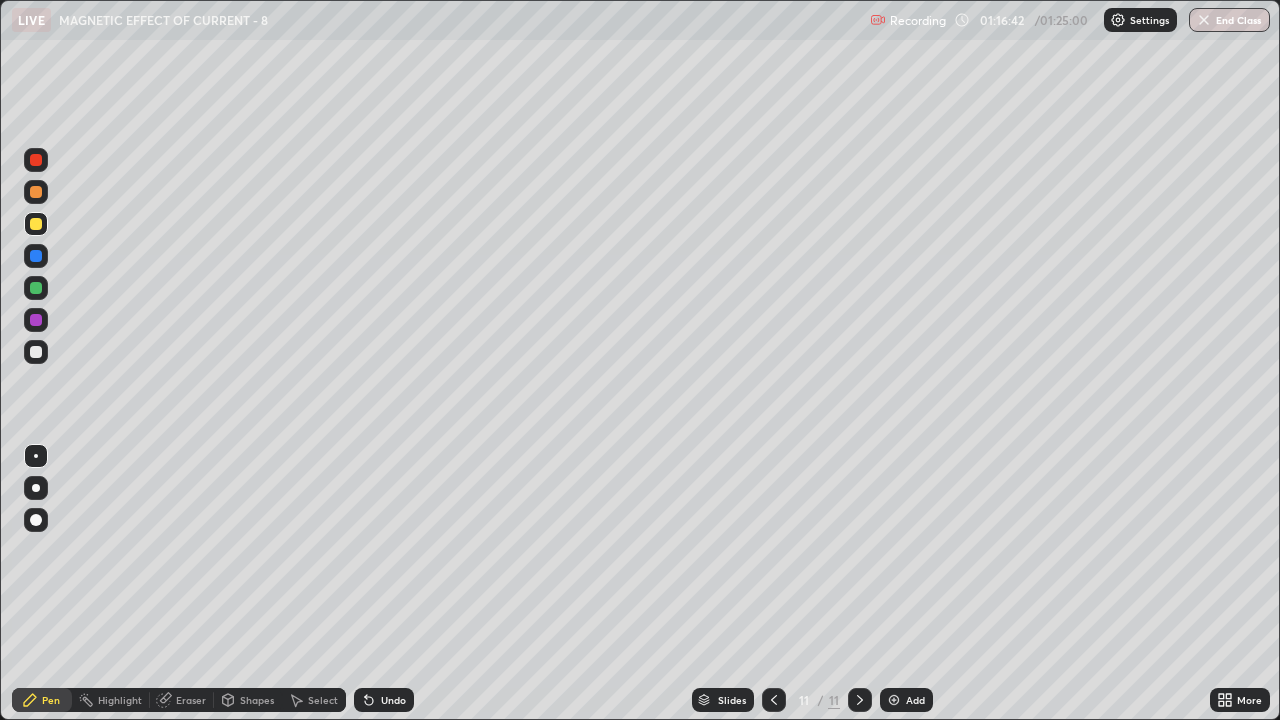 click 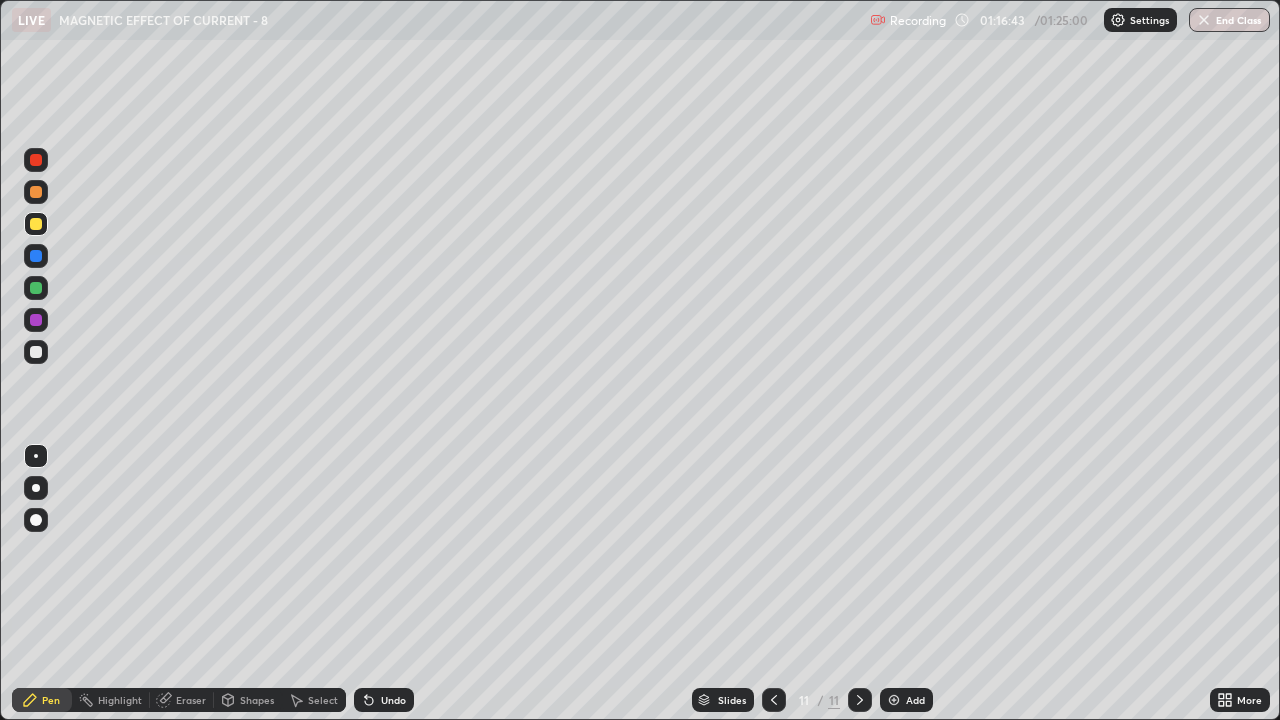 click 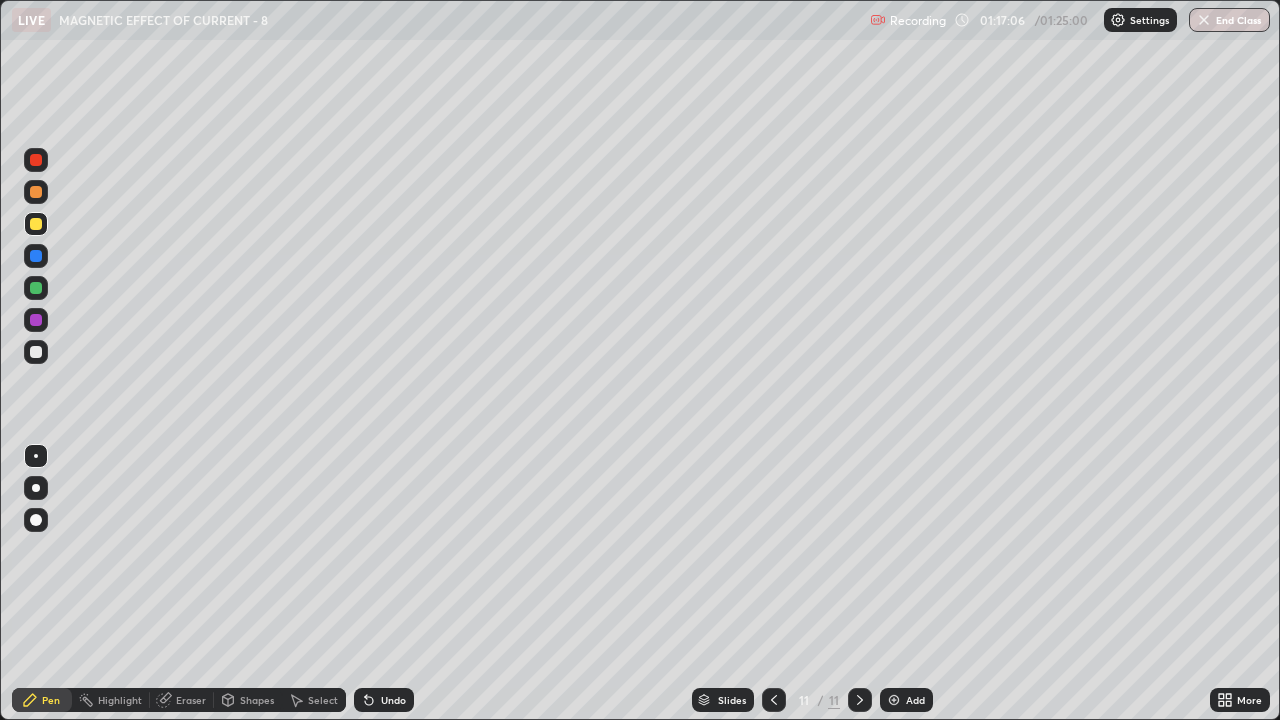 click on "Eraser" at bounding box center (191, 700) 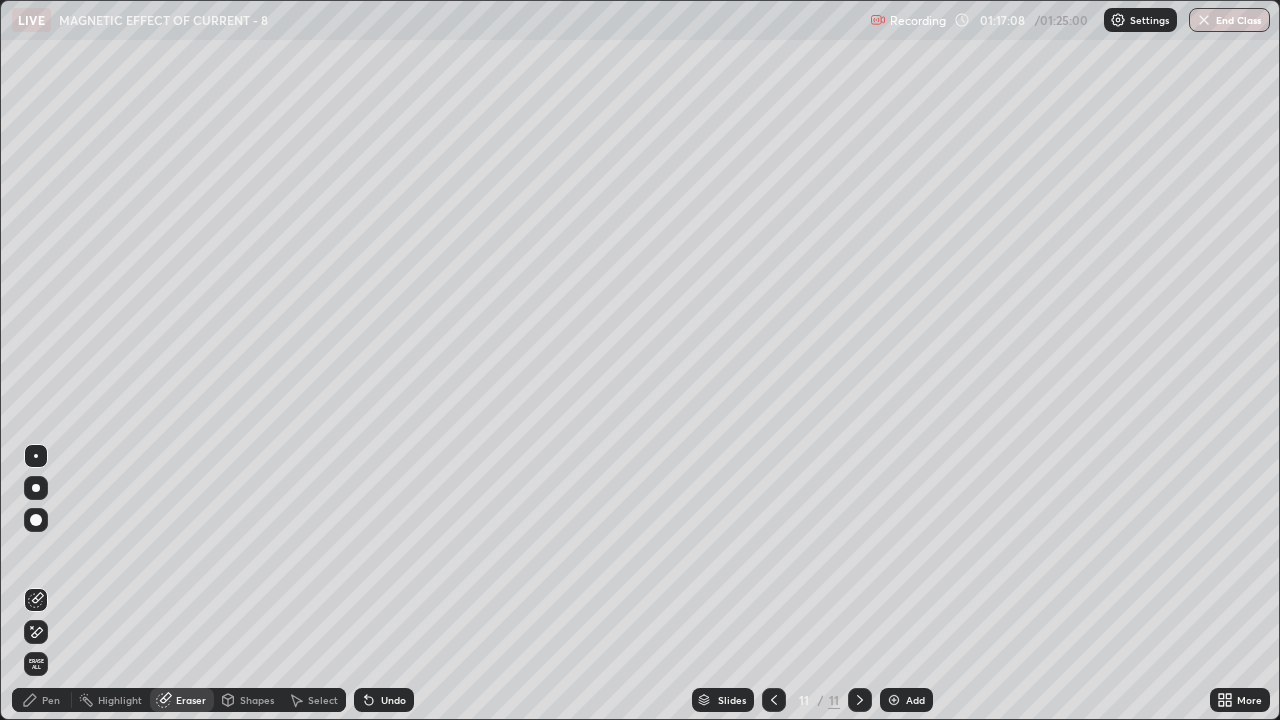 click on "Pen" at bounding box center [51, 700] 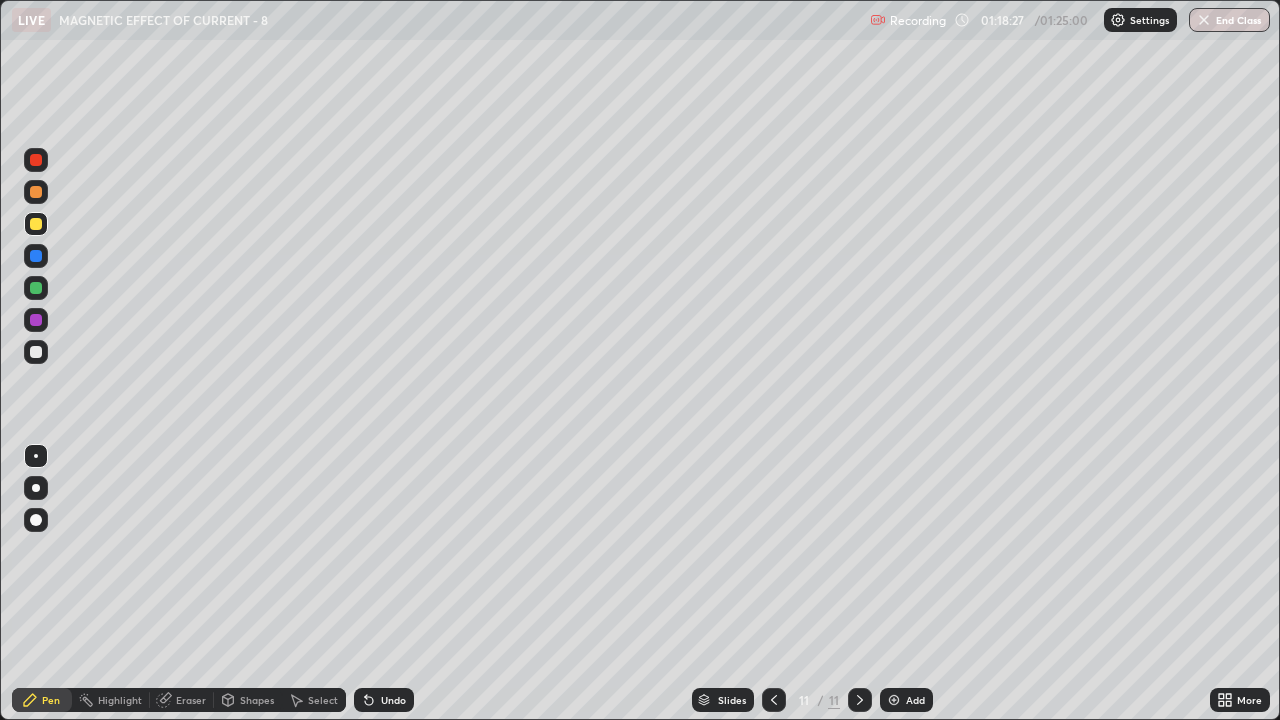 click on "Undo" at bounding box center [393, 700] 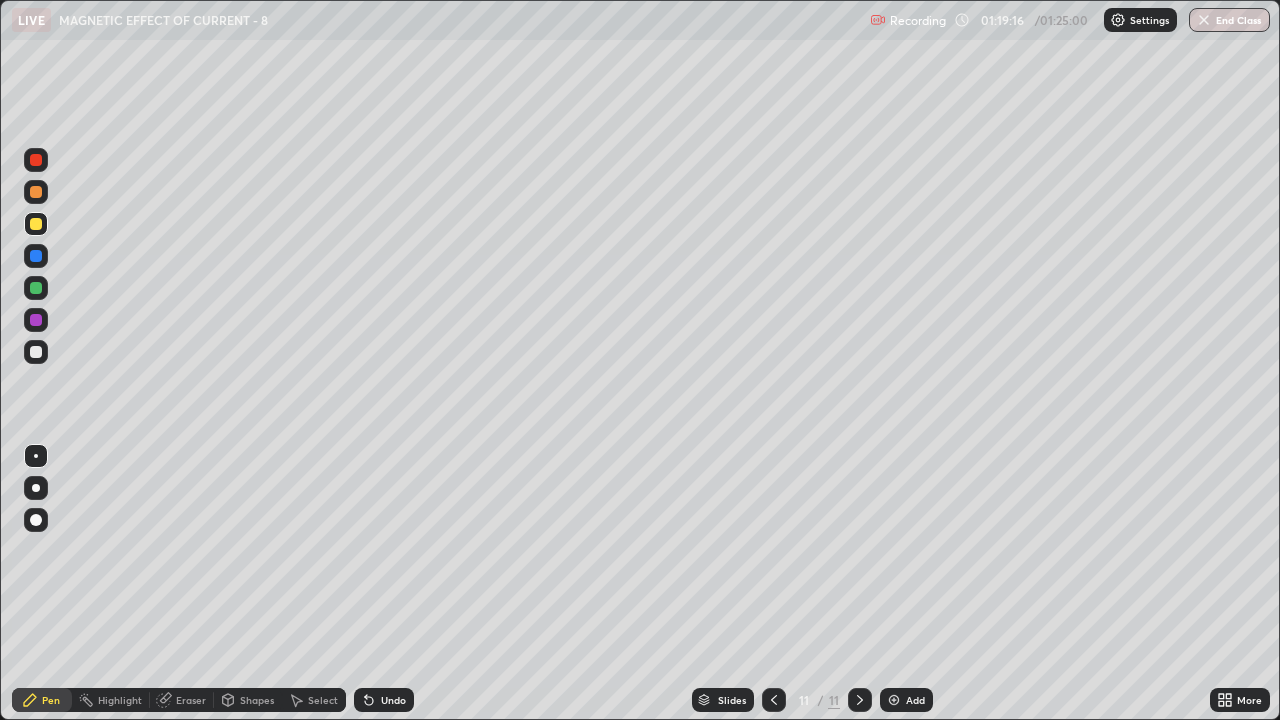 click on "Undo" at bounding box center (393, 700) 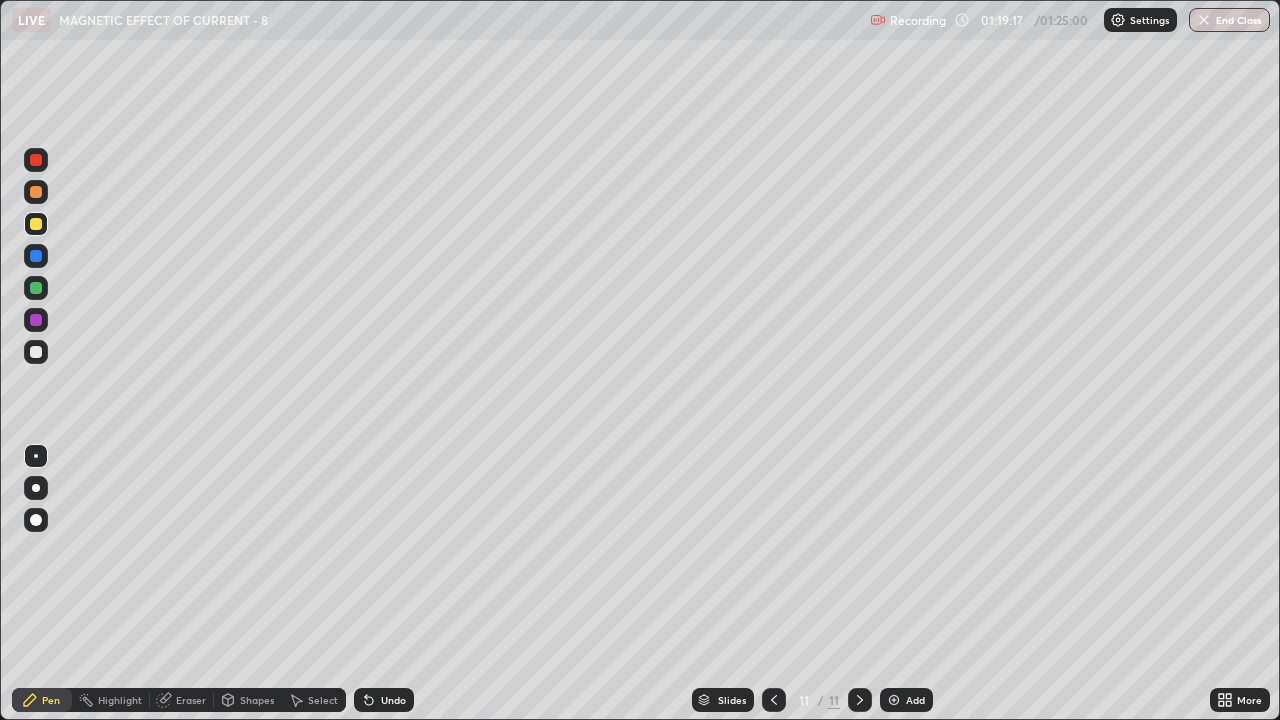 click on "Undo" at bounding box center (393, 700) 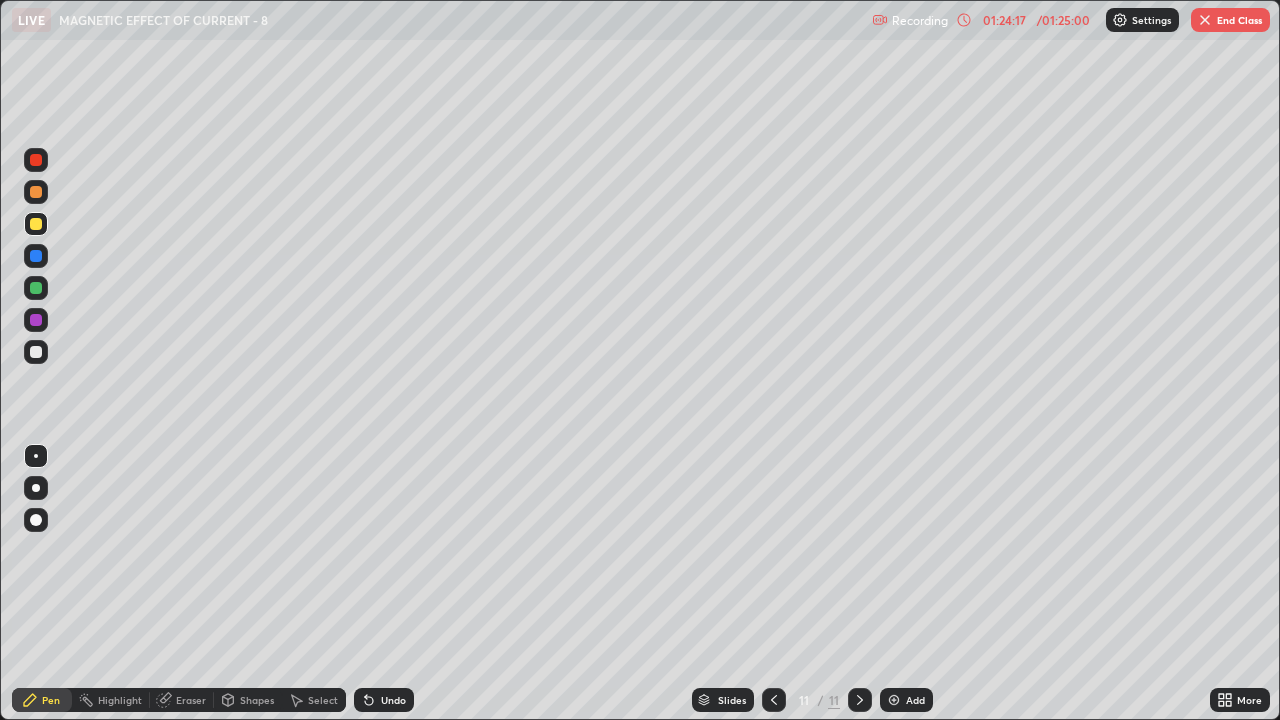 click at bounding box center (1205, 20) 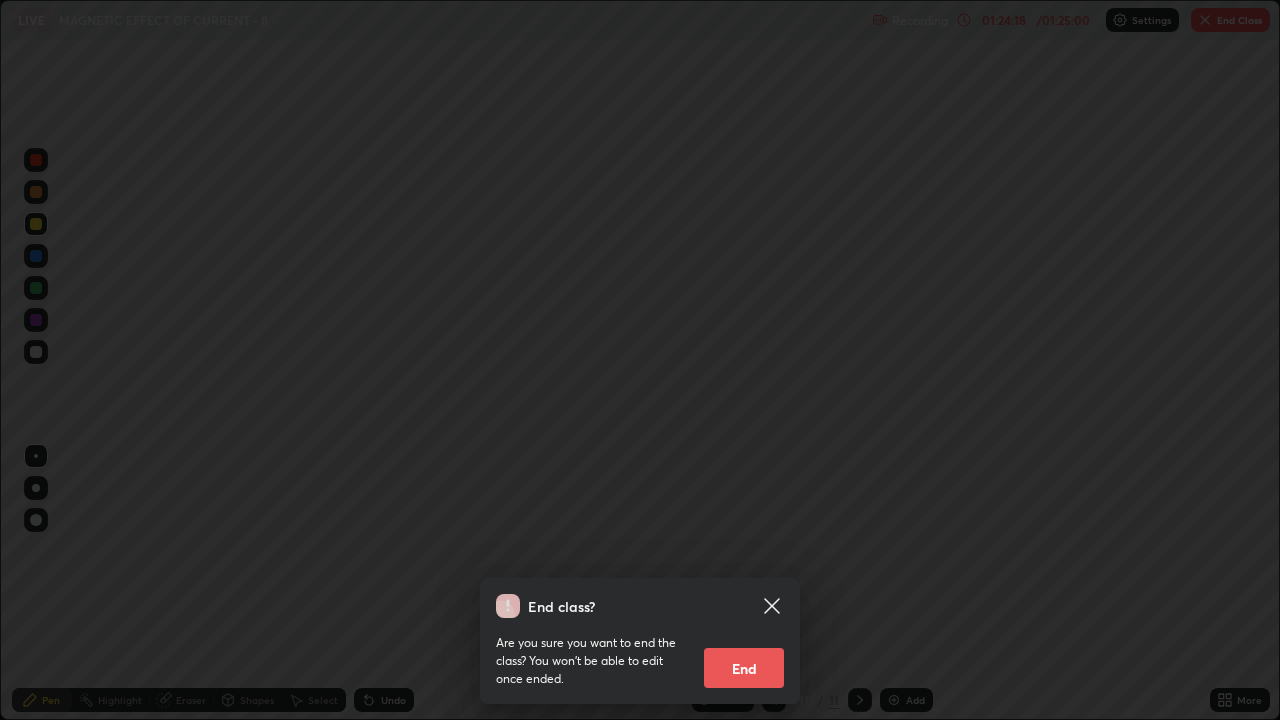 click on "End" at bounding box center [744, 668] 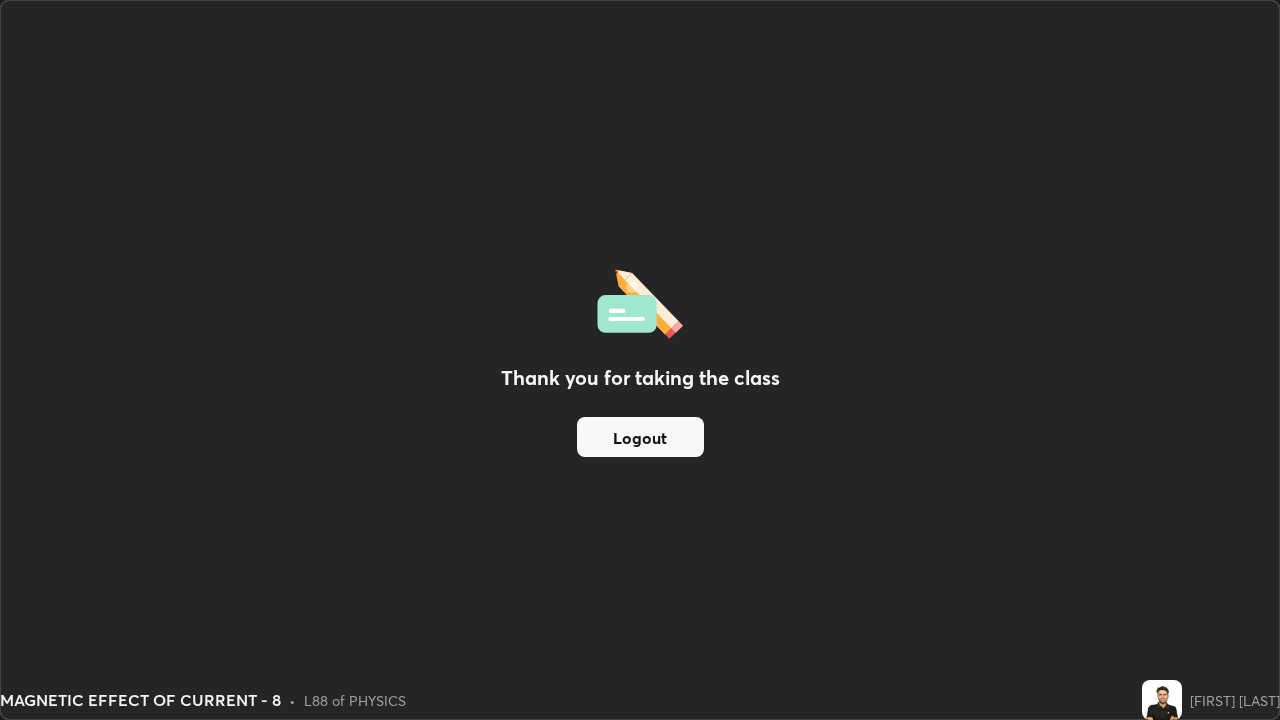 click on "Logout" at bounding box center [640, 437] 